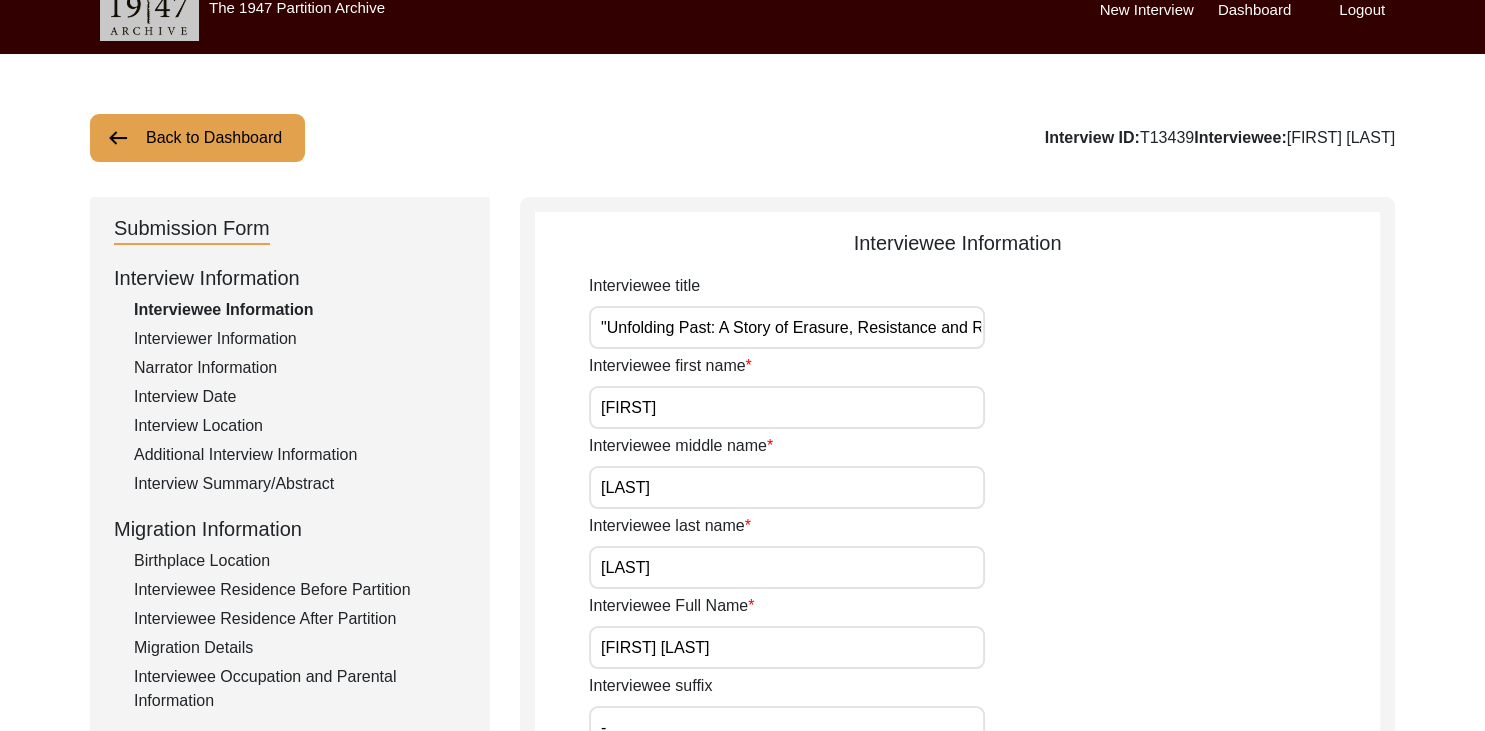 scroll, scrollTop: 25, scrollLeft: 0, axis: vertical 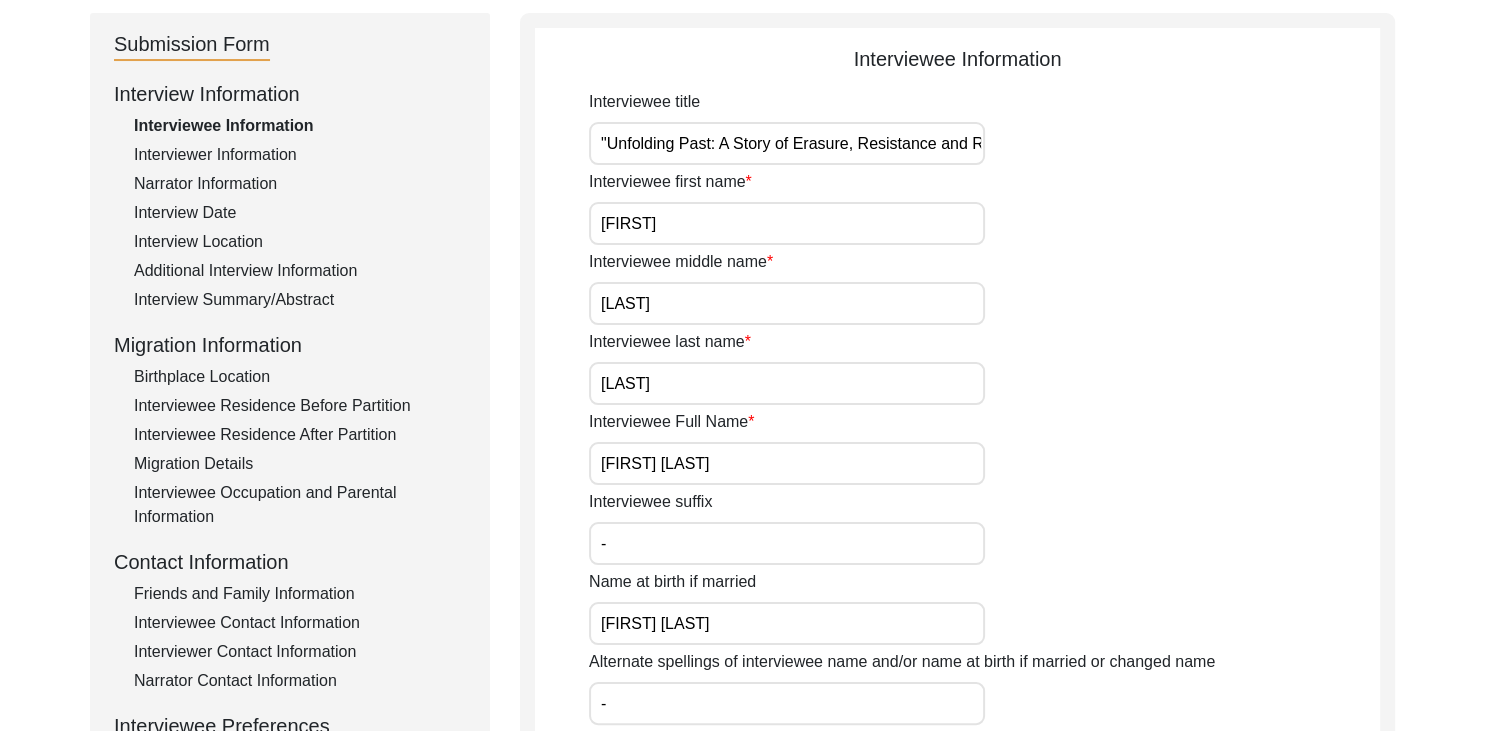 click on ""Unfolding Past: A Story of Erasure, Resistance and Reincarnation"" at bounding box center (787, 143) 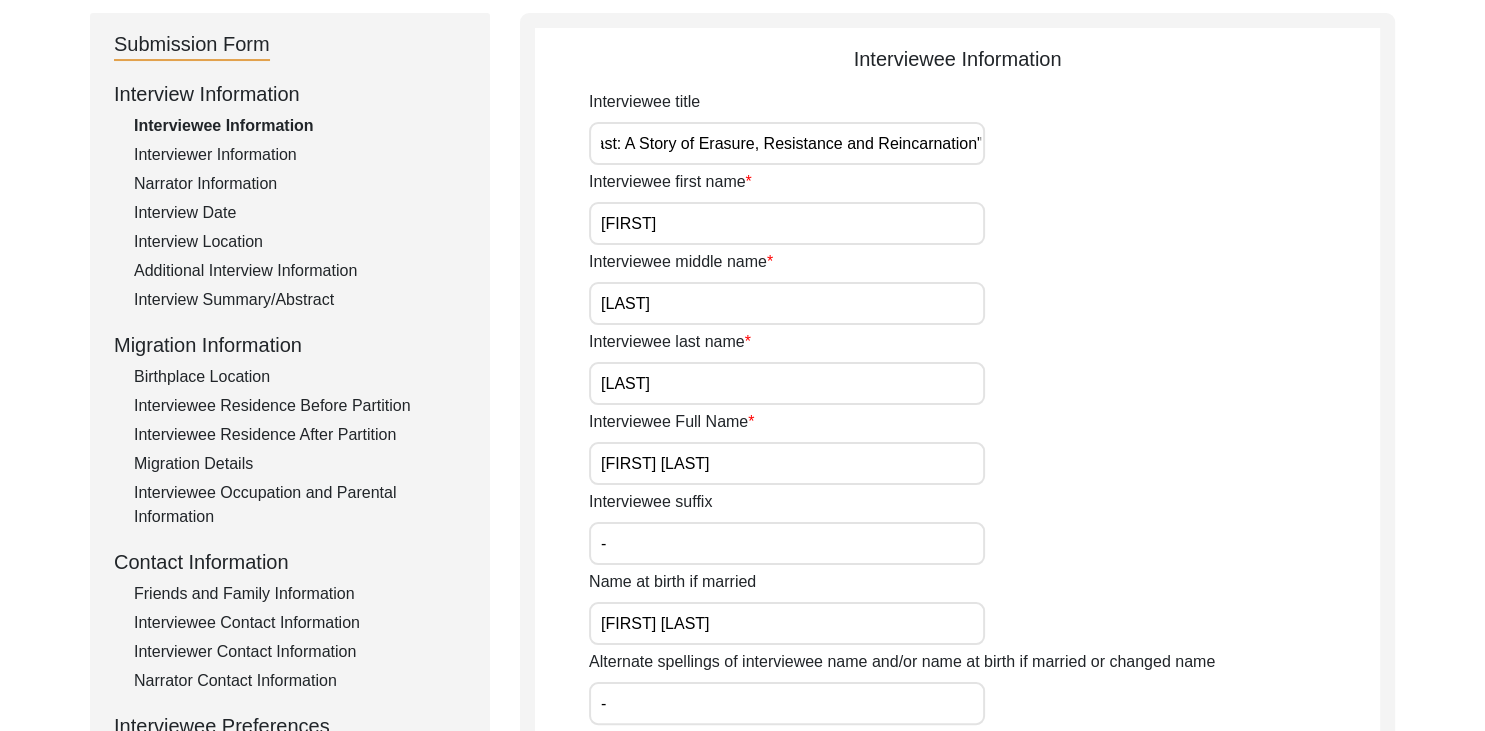 scroll, scrollTop: 0, scrollLeft: 96, axis: horizontal 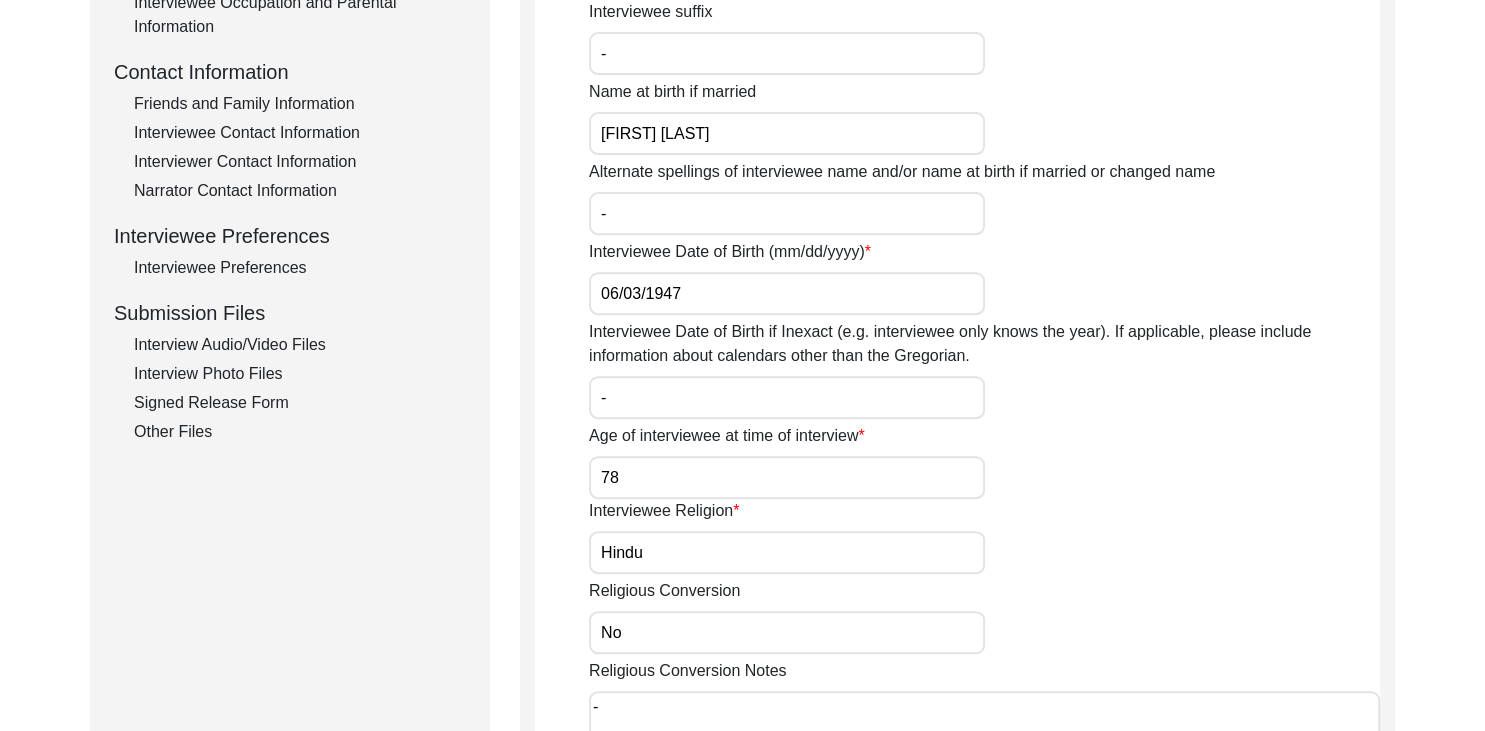 click on "Age of interviewee at time of interview [AGE]" 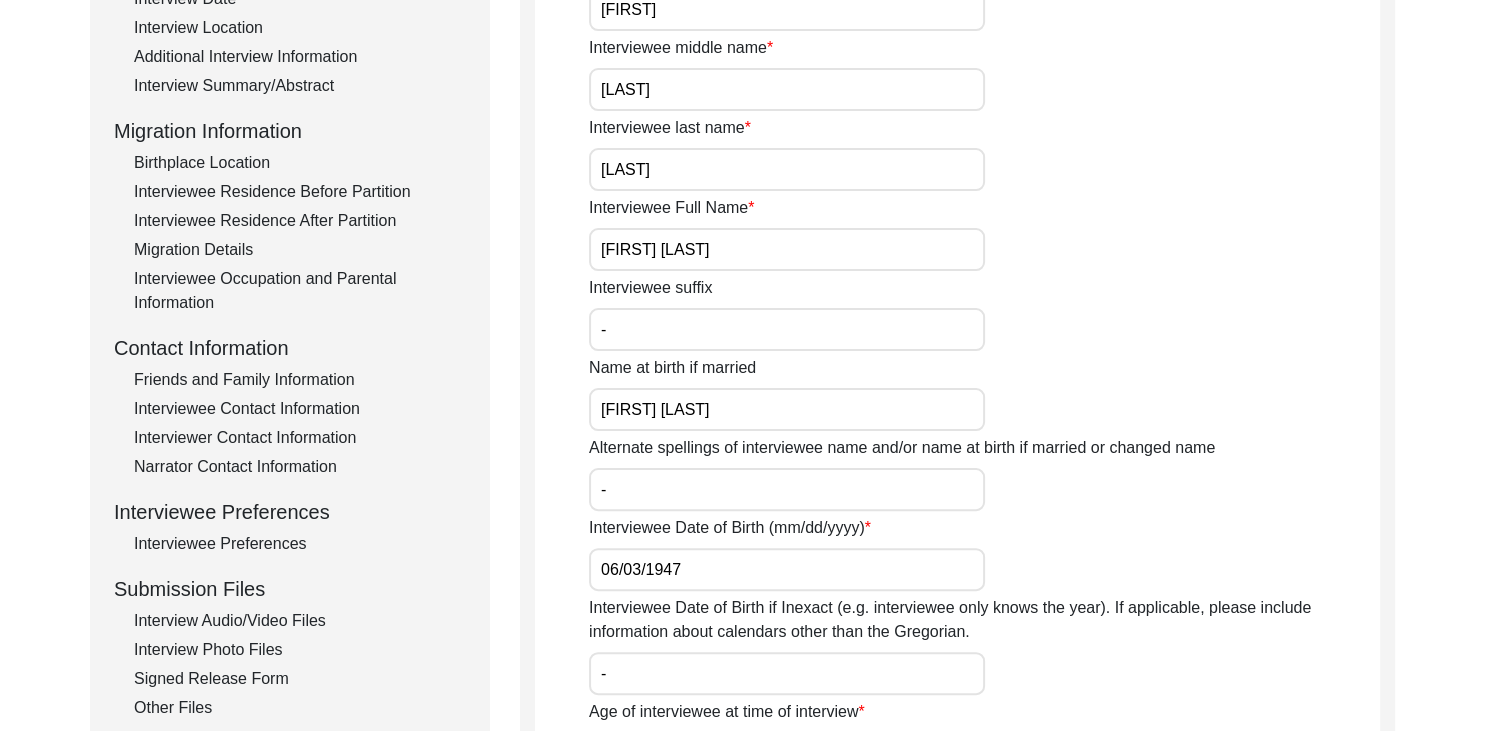 scroll, scrollTop: 237, scrollLeft: 0, axis: vertical 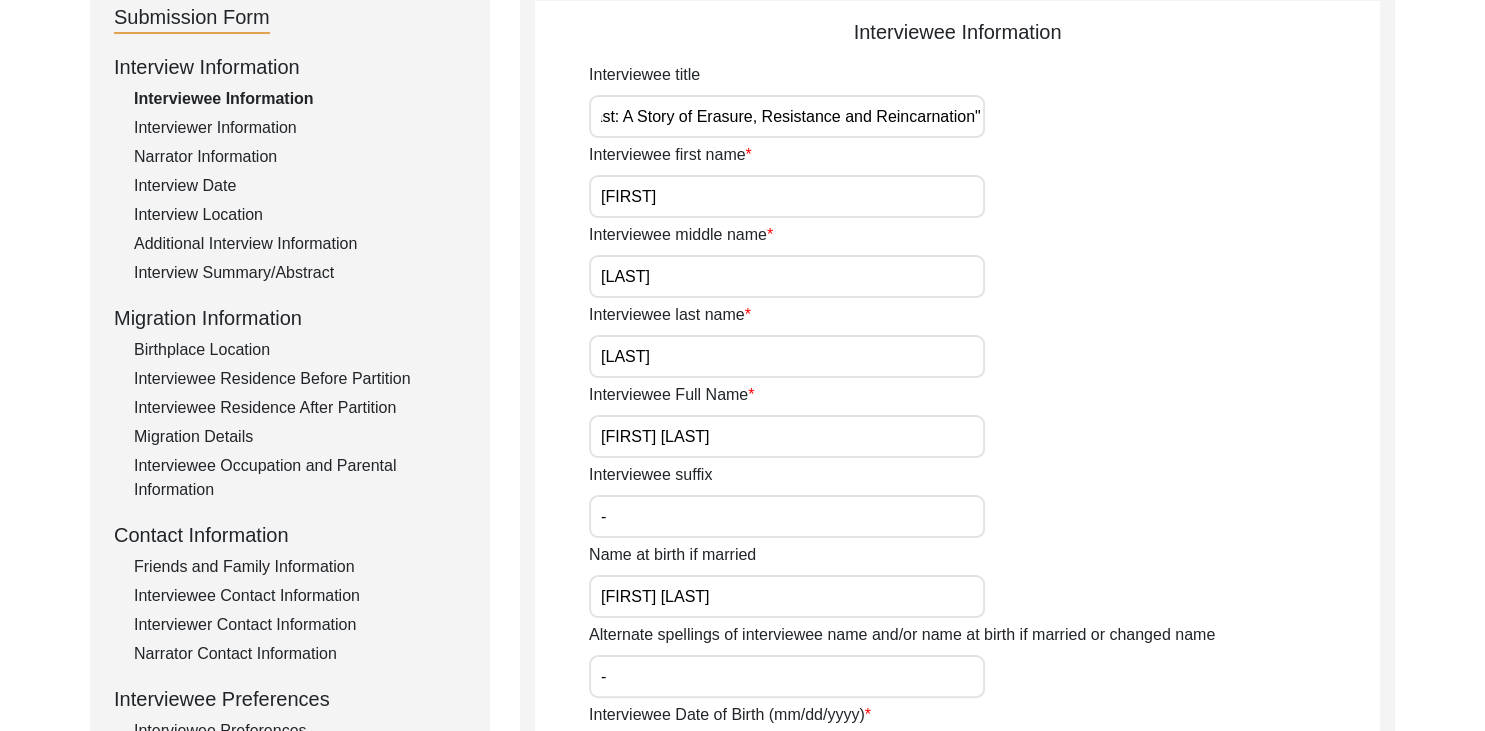 click on "Interviewer Information" 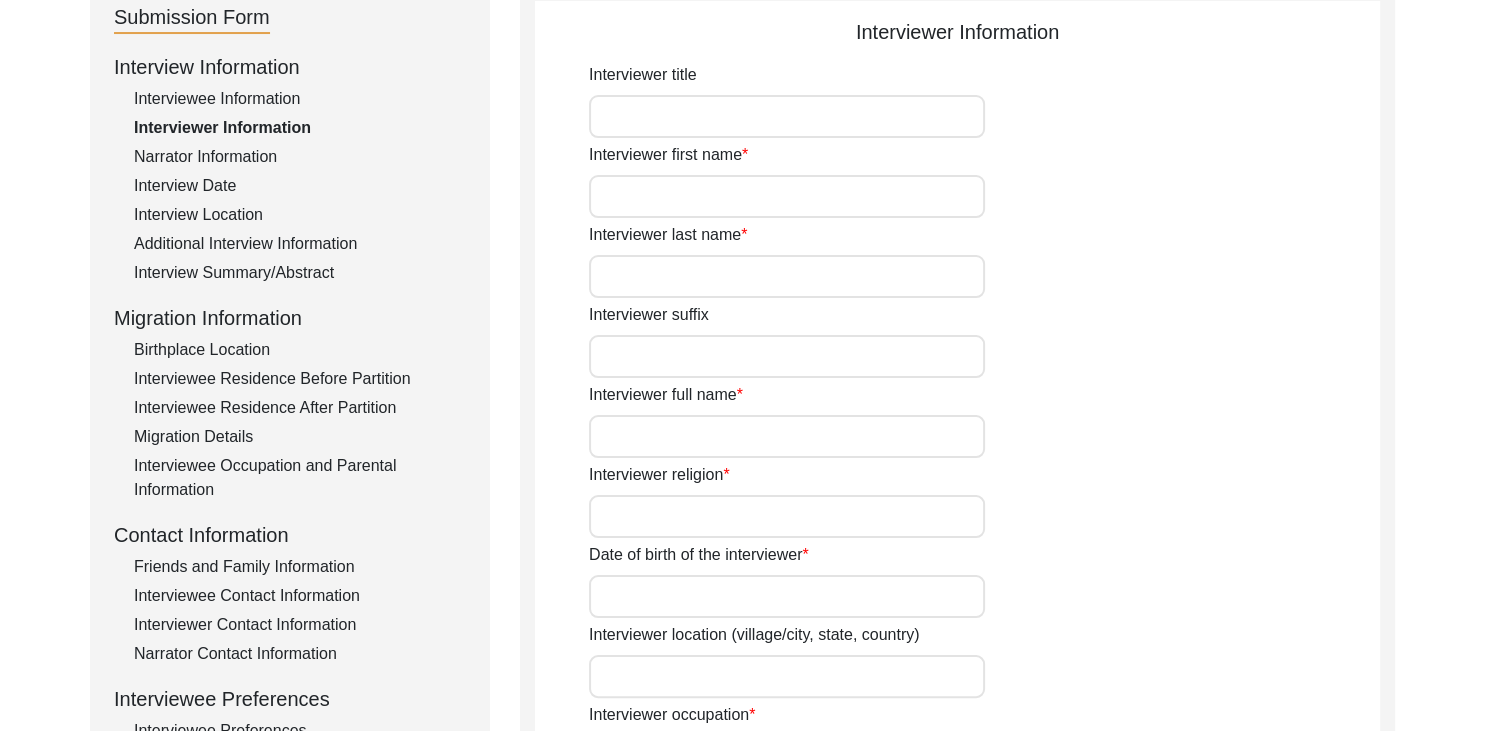 type on ""Unfolding Past: A Story of Erasure, Resistance and Reincarnation"" 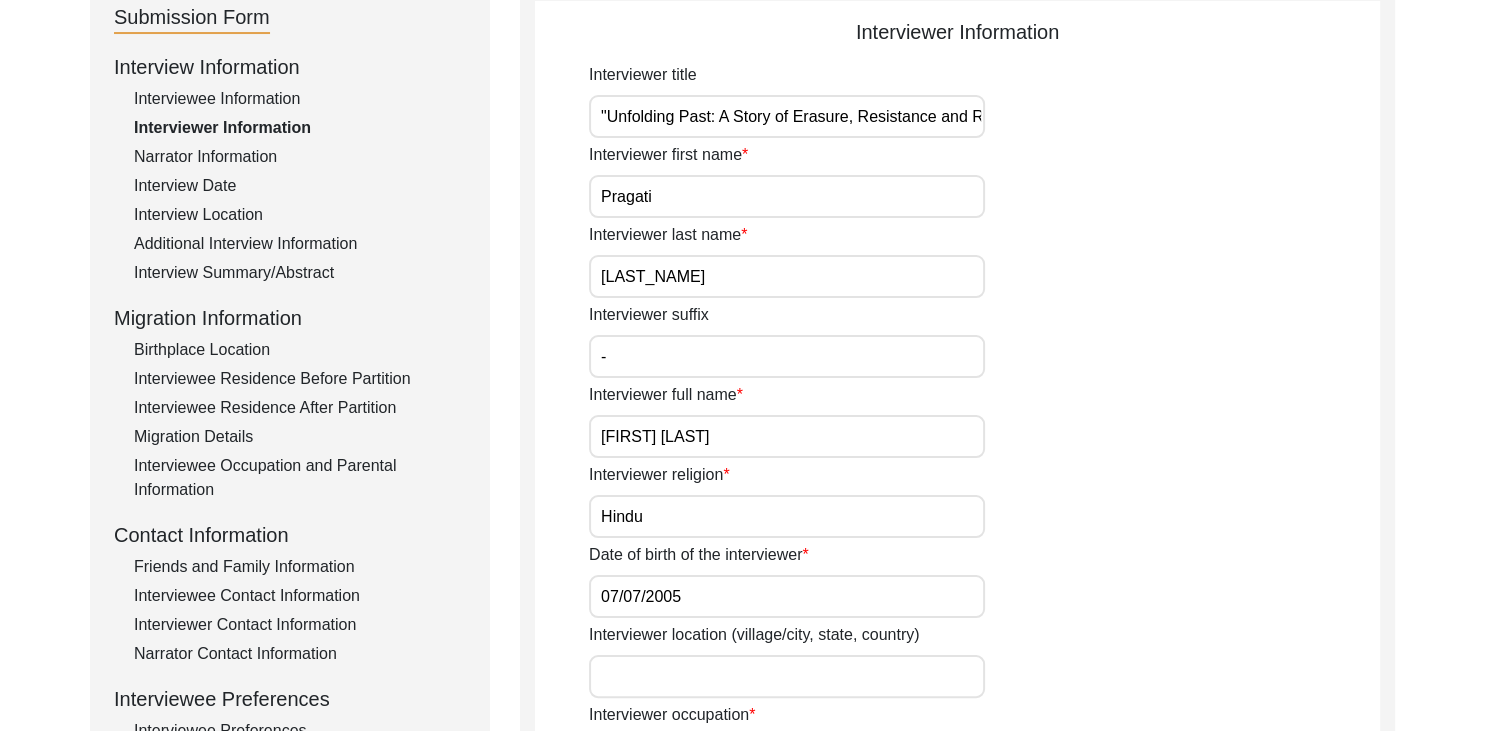 type on "N-Block, Greater Kailash, [POSTAL_CODE], South Delhi, Delhi" 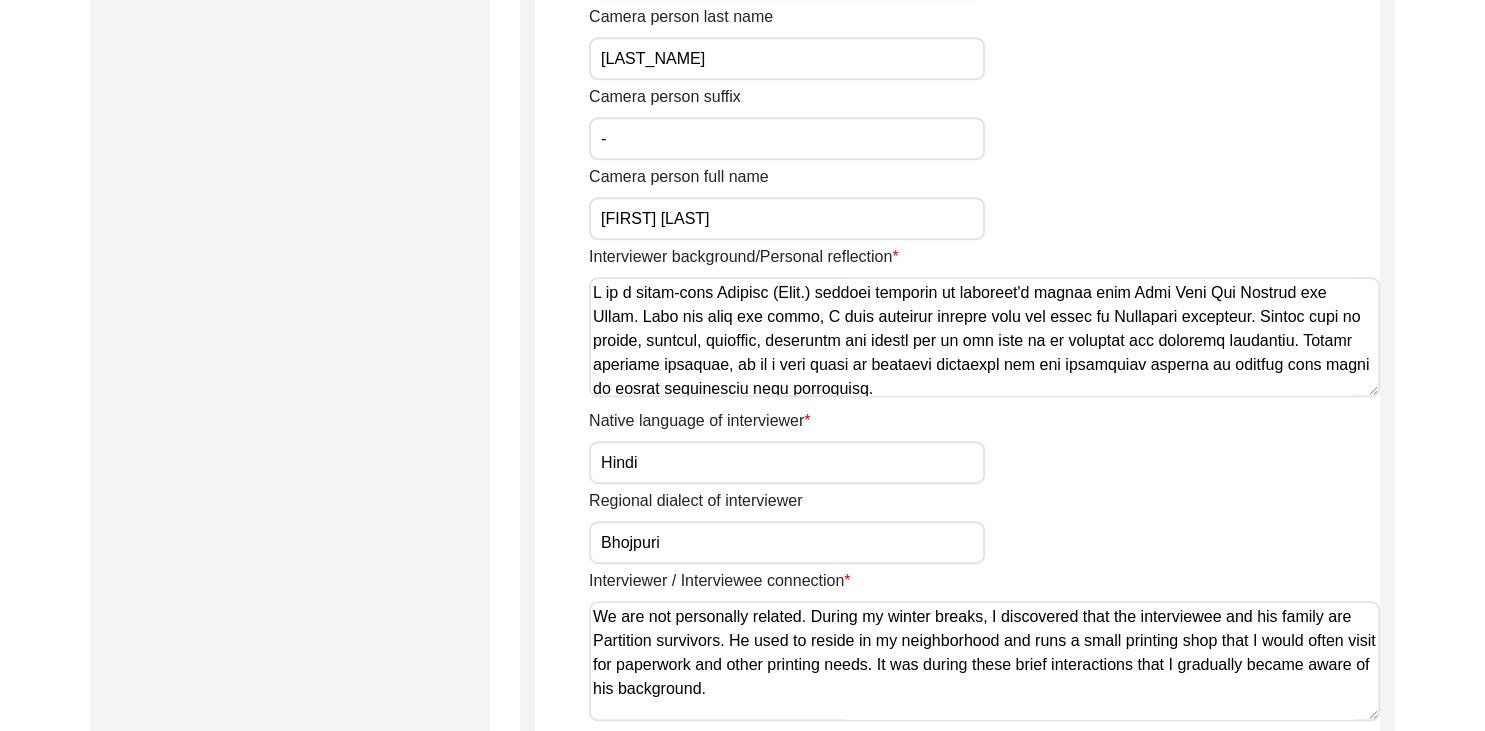 scroll, scrollTop: 1265, scrollLeft: 0, axis: vertical 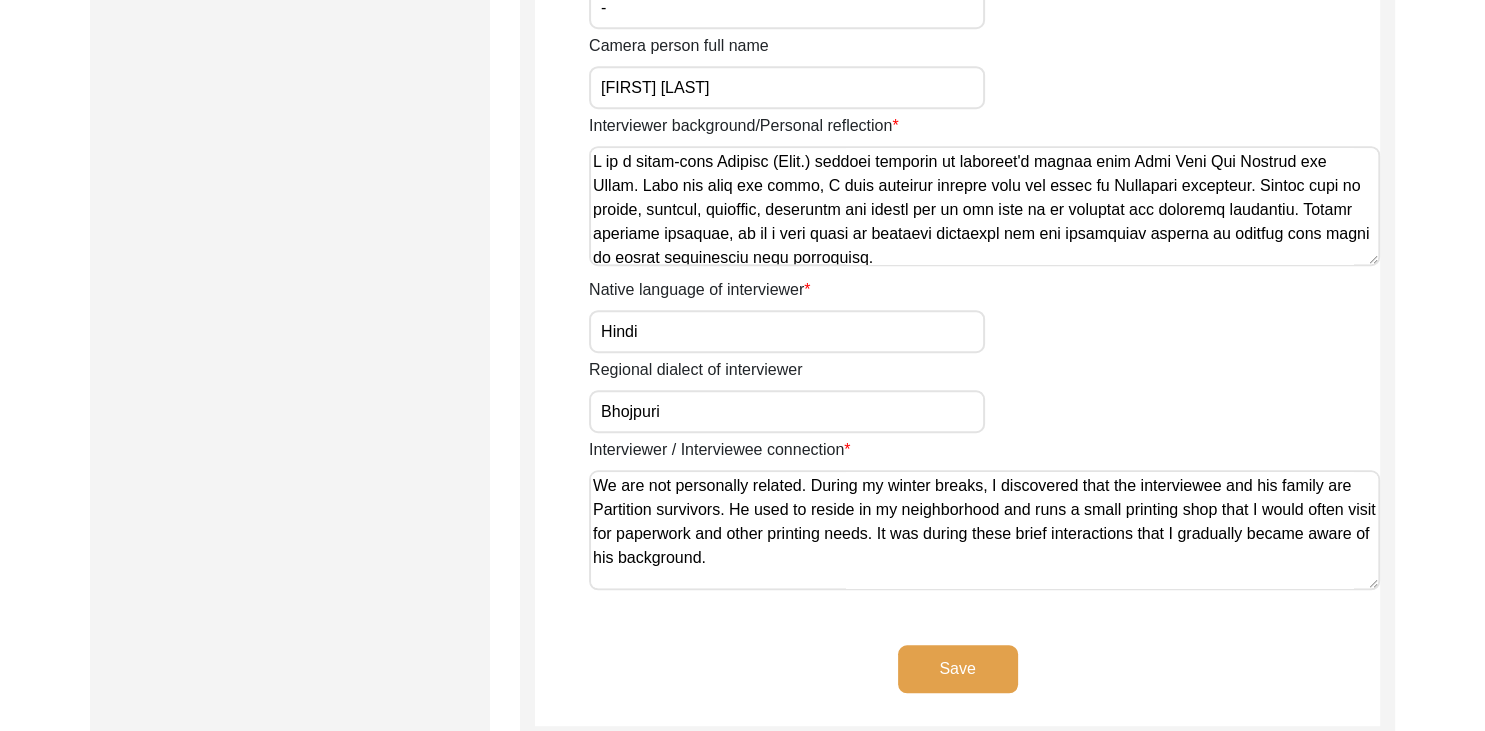 click on "Interviewer background/Personal reflection" at bounding box center [984, 206] 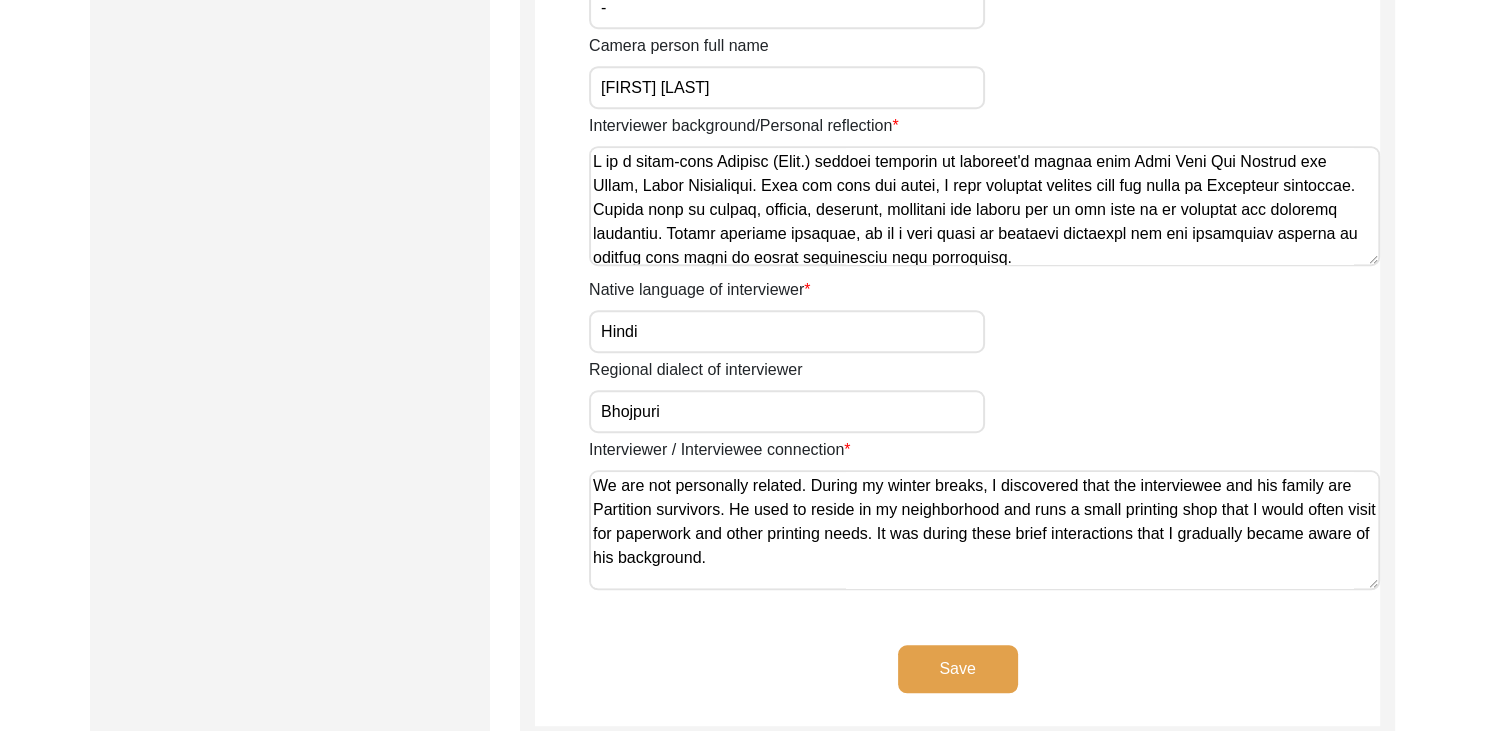 type on "I am a third-year History (Hons.) student pursuing my bachelor's degree from Lady Shri Ram College for Women, Delhi University. Over the past two years, I have actively engaged with the study of Partition histories. Themes such as memory, erasure, nativity, authority and gender lie at the core of my academic and personal inquiries. Beyond academic interest, it is a deep sense of personal curiosity and the unresolved enigmas of history that guide me toward documenting oral narratives.
Although initially skeptical about the oral history process, I undertook this interview with a firm conviction to draw out tangible historical records and personal stories, ones that can deepen our understanding of Partition and its varied manifestations across communities. I aimed to explore the motivations behind individual and collective actions, the roles of passive stakeholders, and how much- ideology, myth, or circumstance shaped the choices made during Partition. Ultimately, I sought to reflect on lived realities throu..." 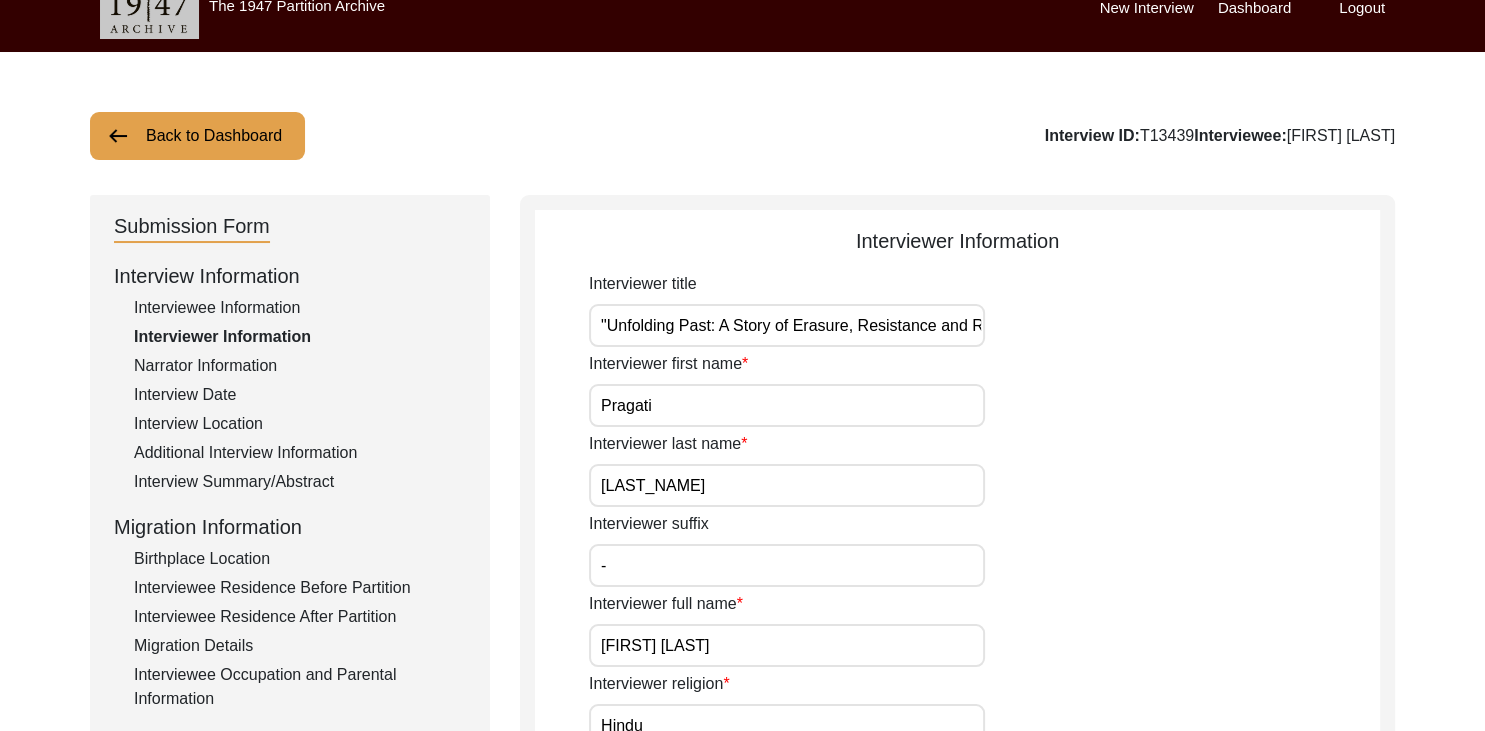 scroll, scrollTop: 0, scrollLeft: 0, axis: both 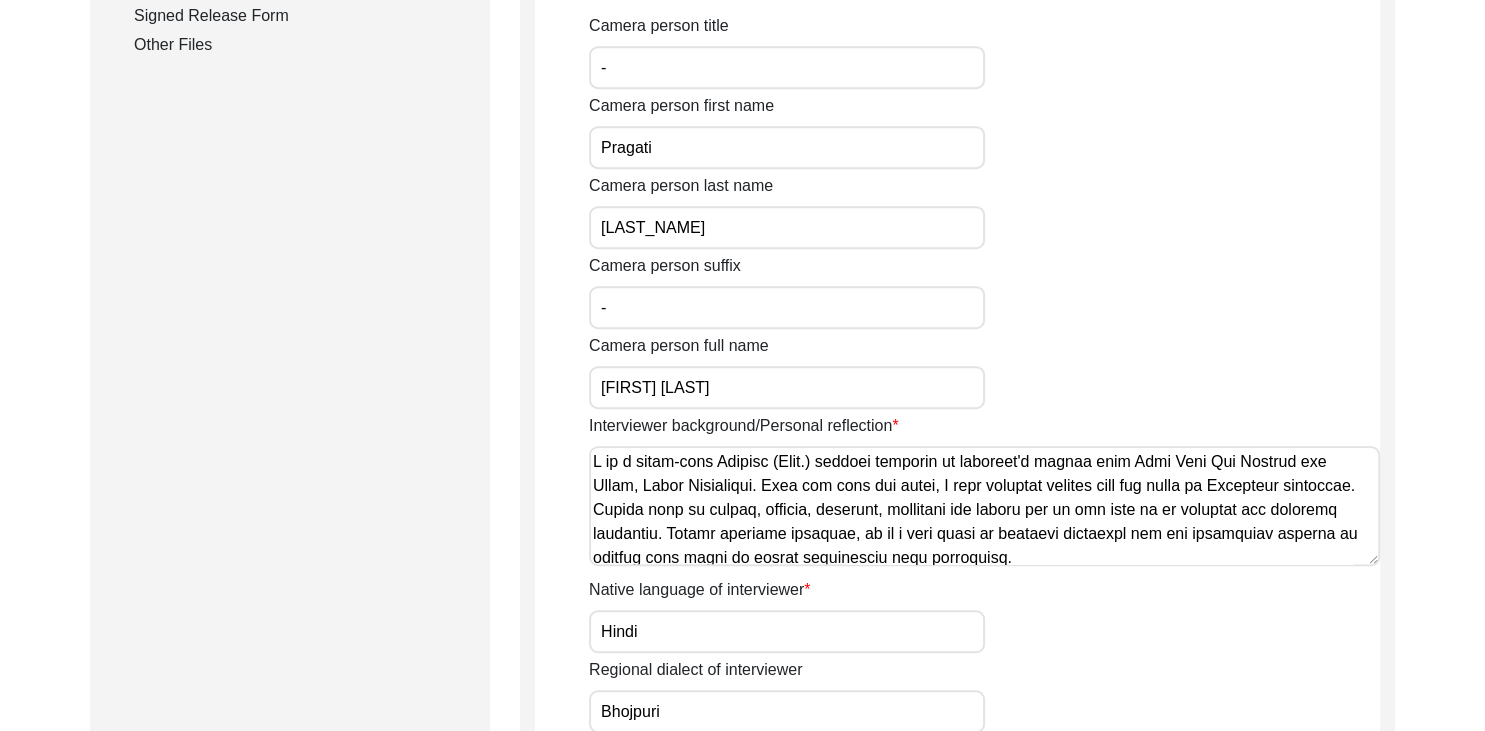 click on "[LAST_NAME]" at bounding box center (787, 227) 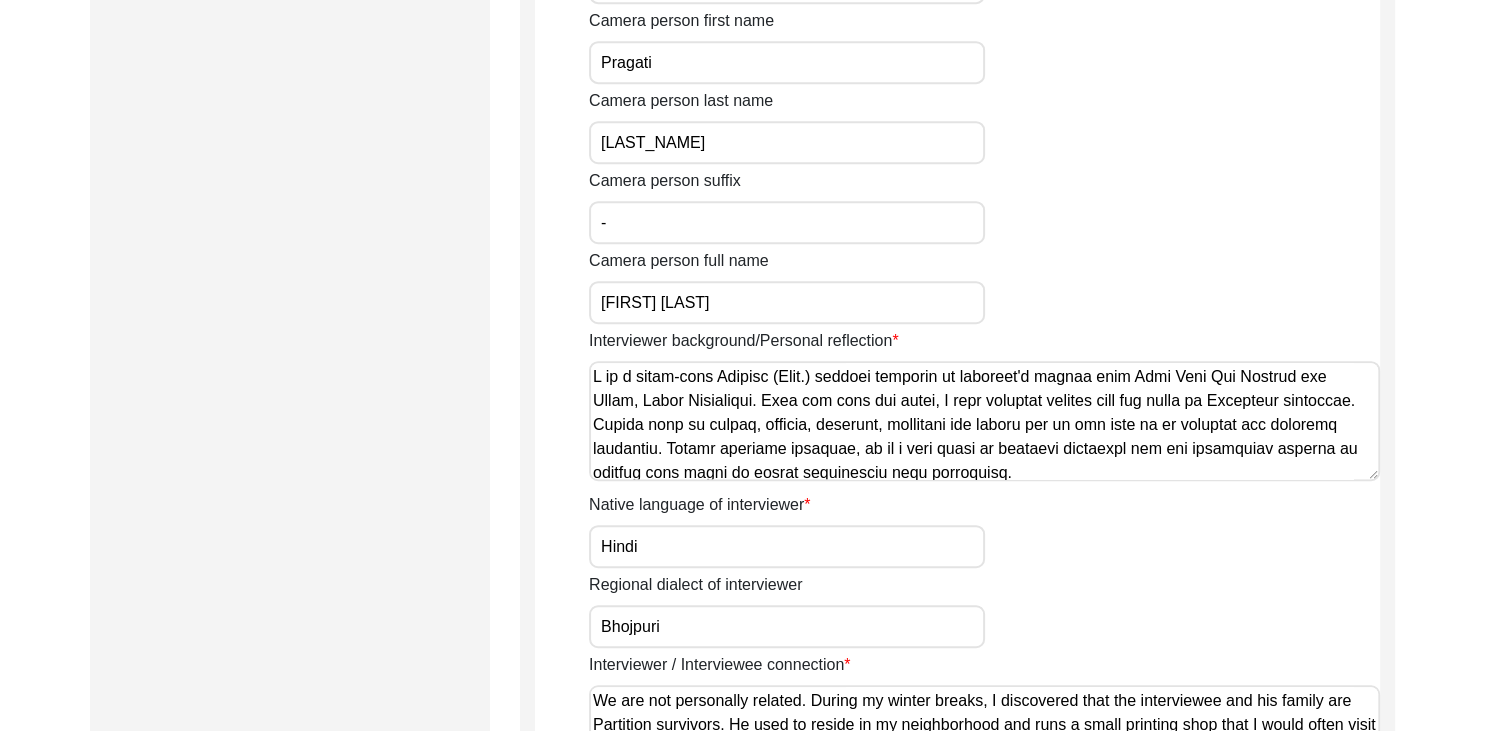 scroll, scrollTop: 1174, scrollLeft: 0, axis: vertical 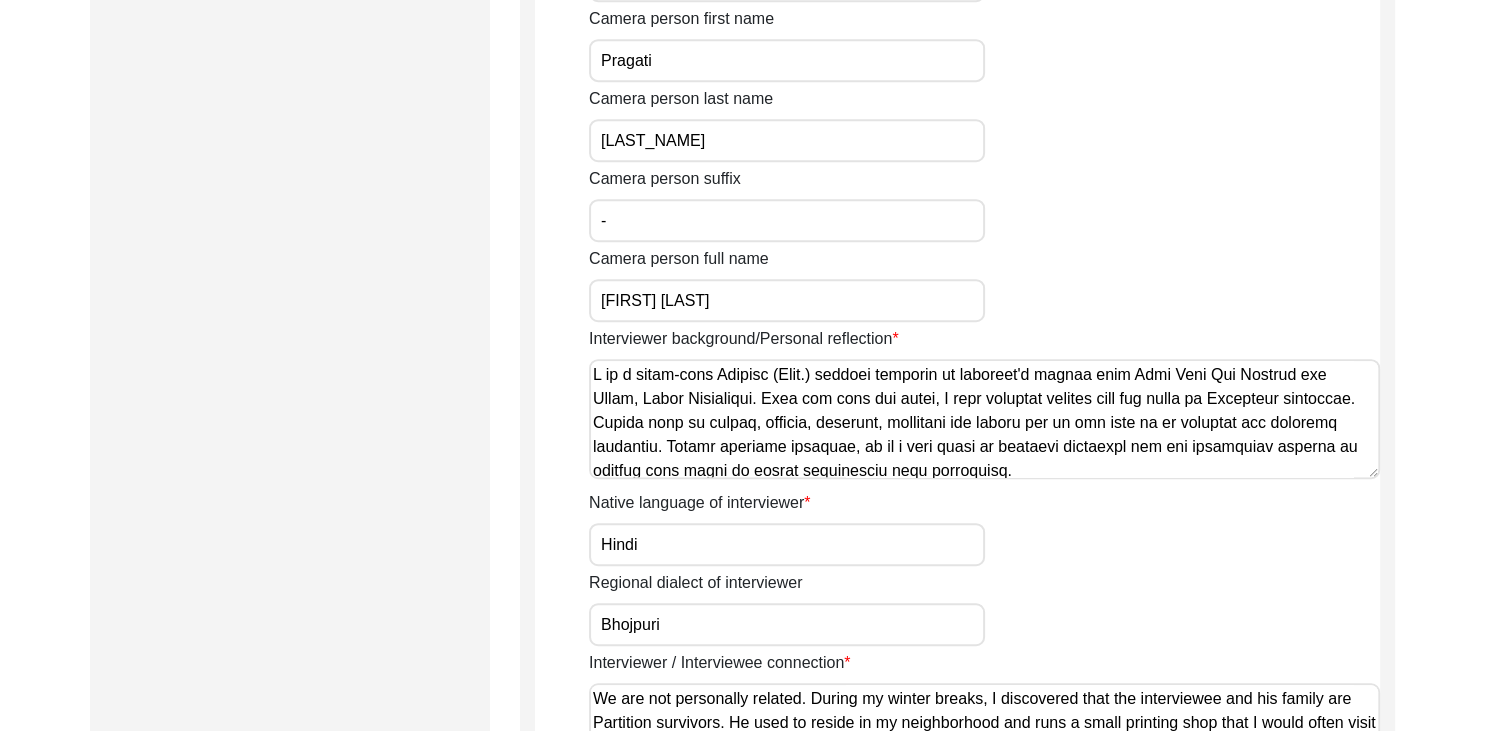 click on "[FIRST] [LAST]" at bounding box center [787, 300] 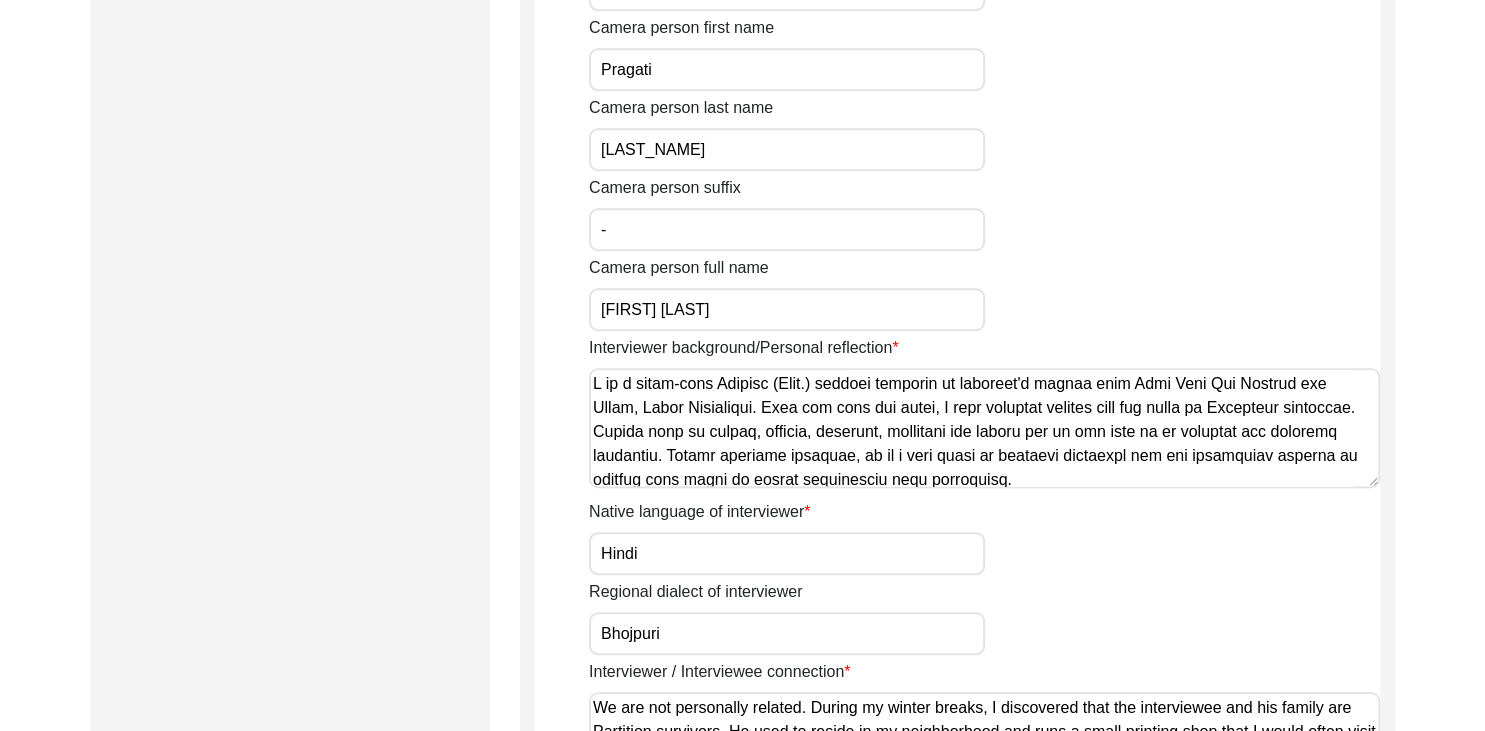 scroll, scrollTop: 1164, scrollLeft: 0, axis: vertical 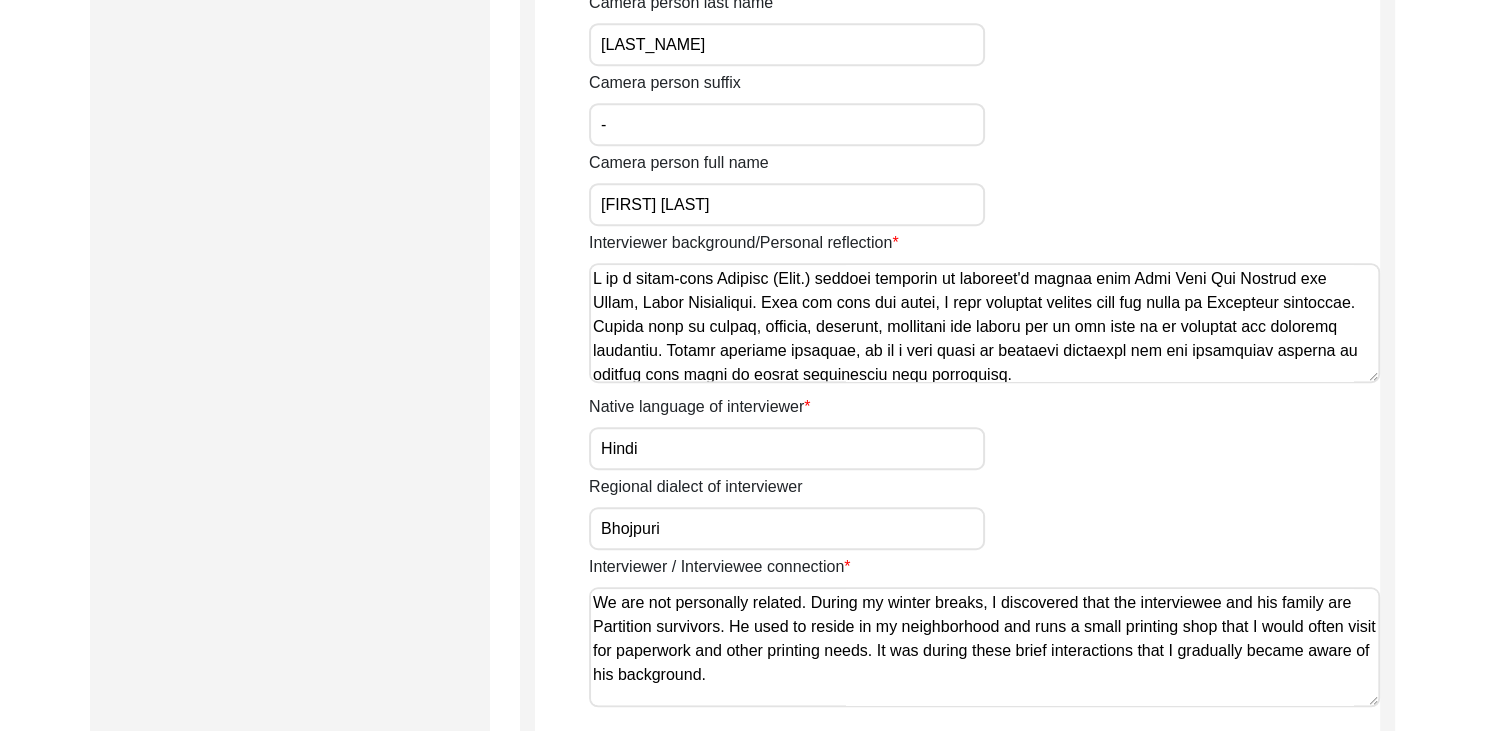 type on "[FIRST] [LAST]" 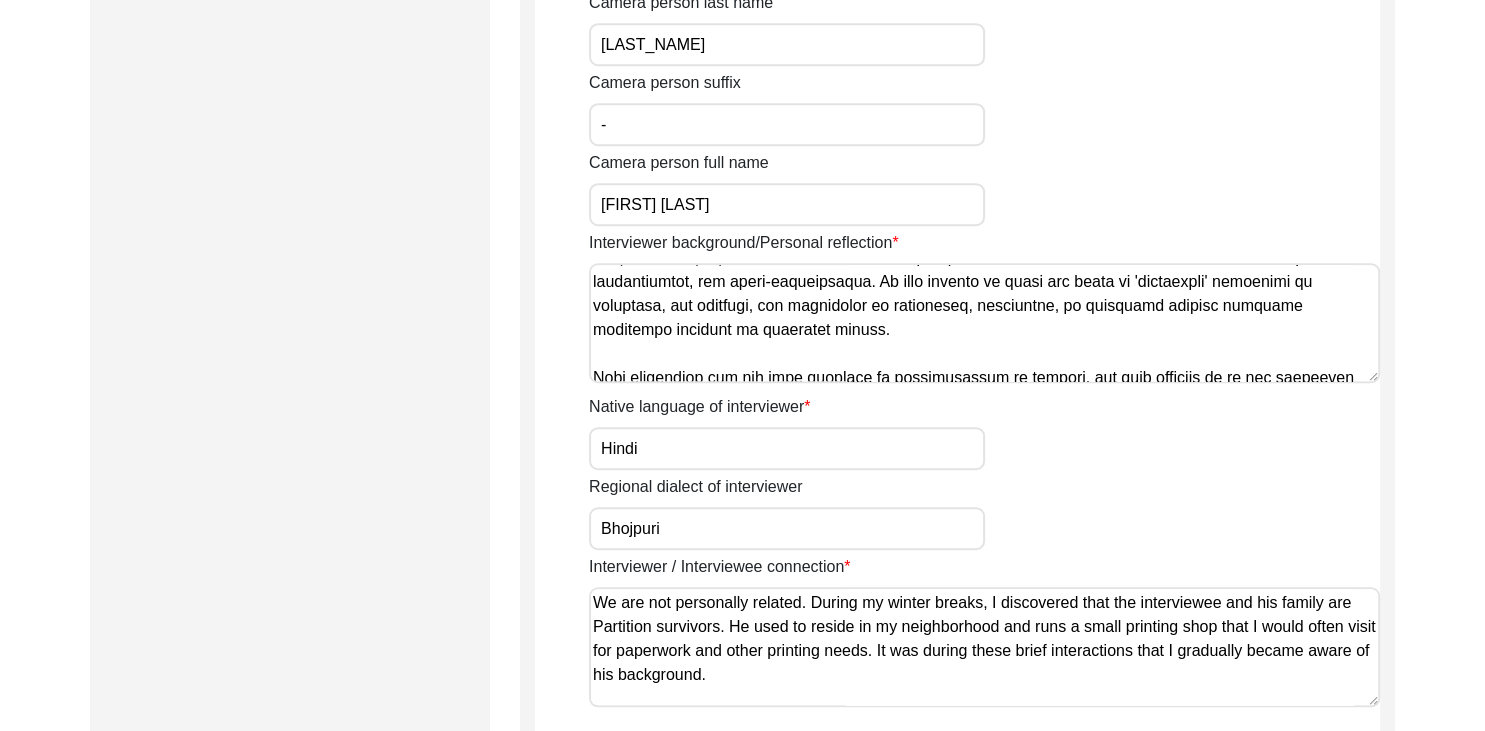 scroll, scrollTop: 367, scrollLeft: 0, axis: vertical 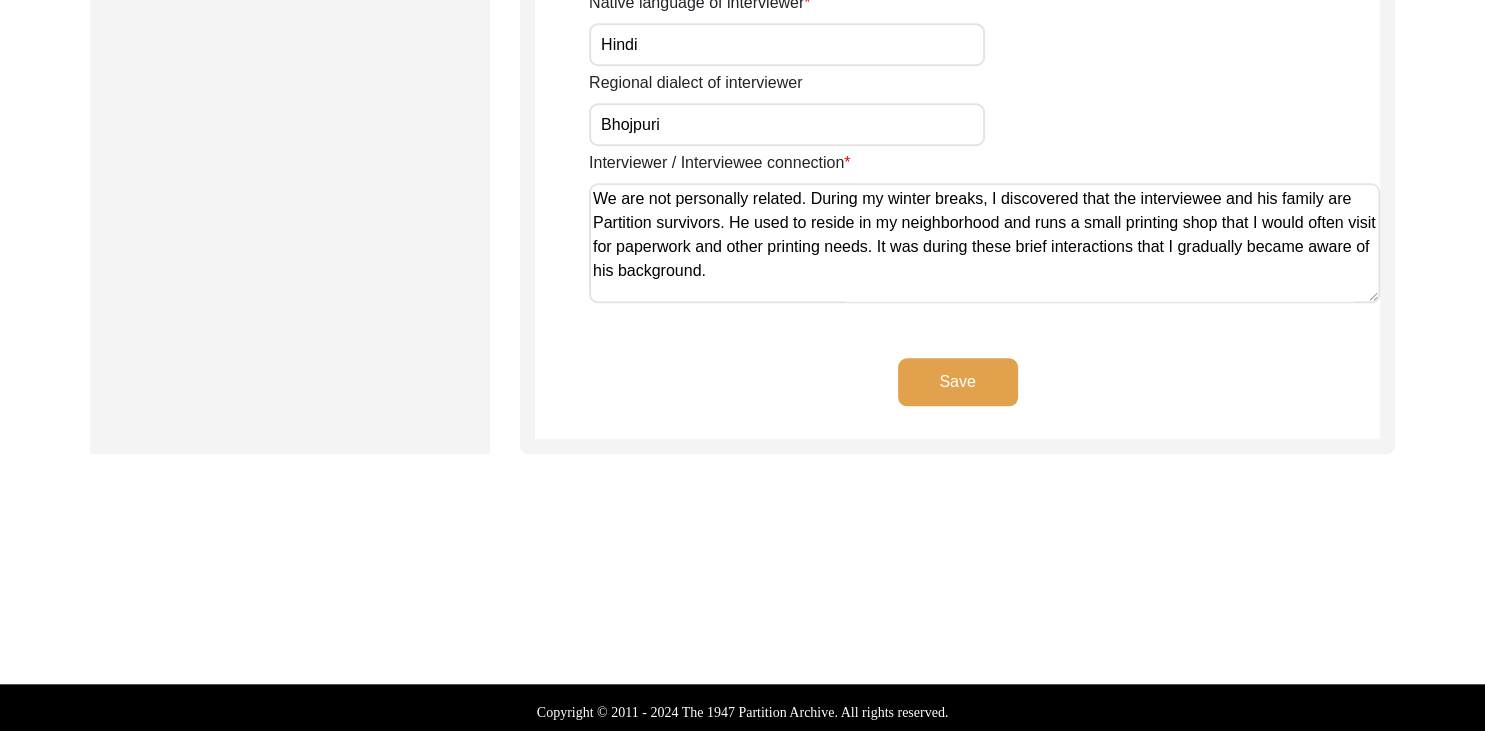 click on "Save" 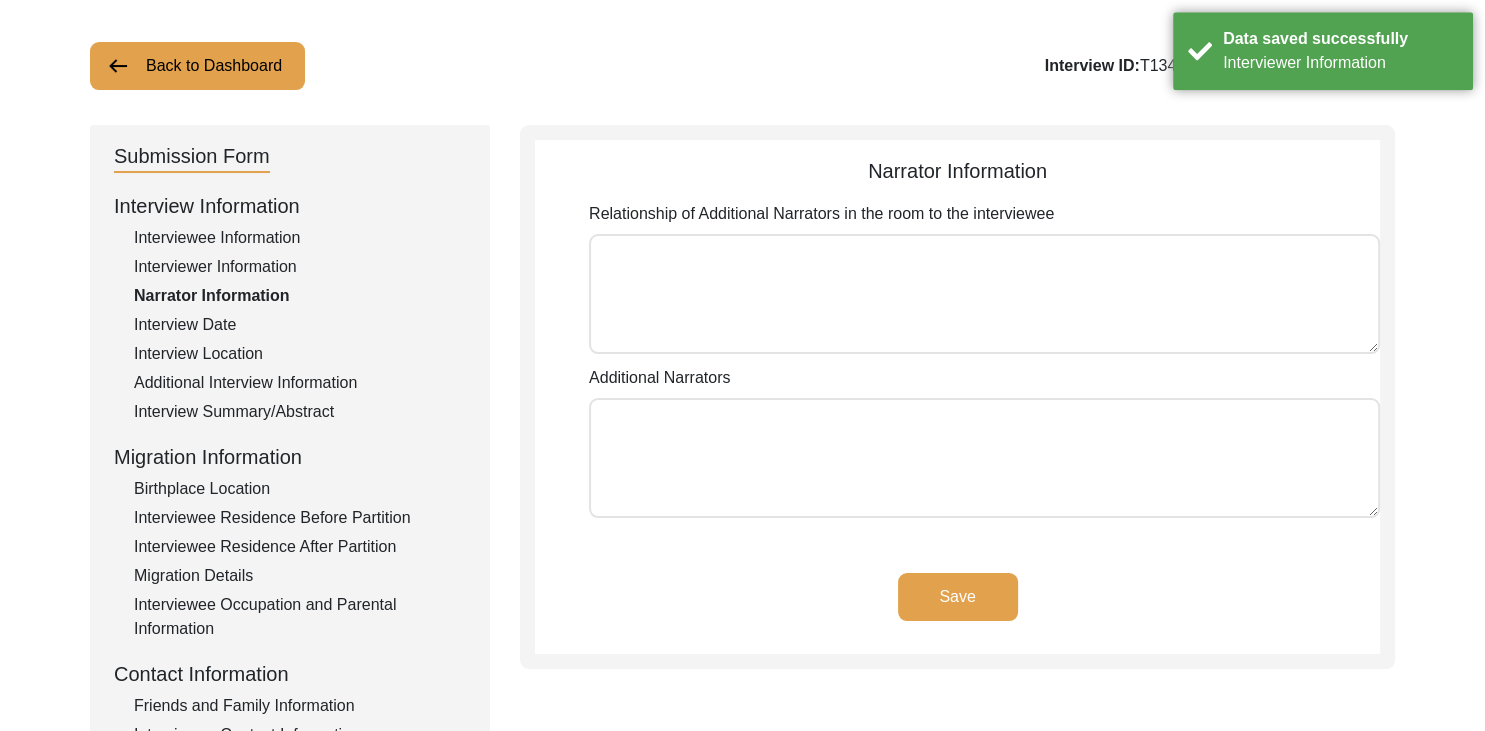 scroll, scrollTop: 88, scrollLeft: 0, axis: vertical 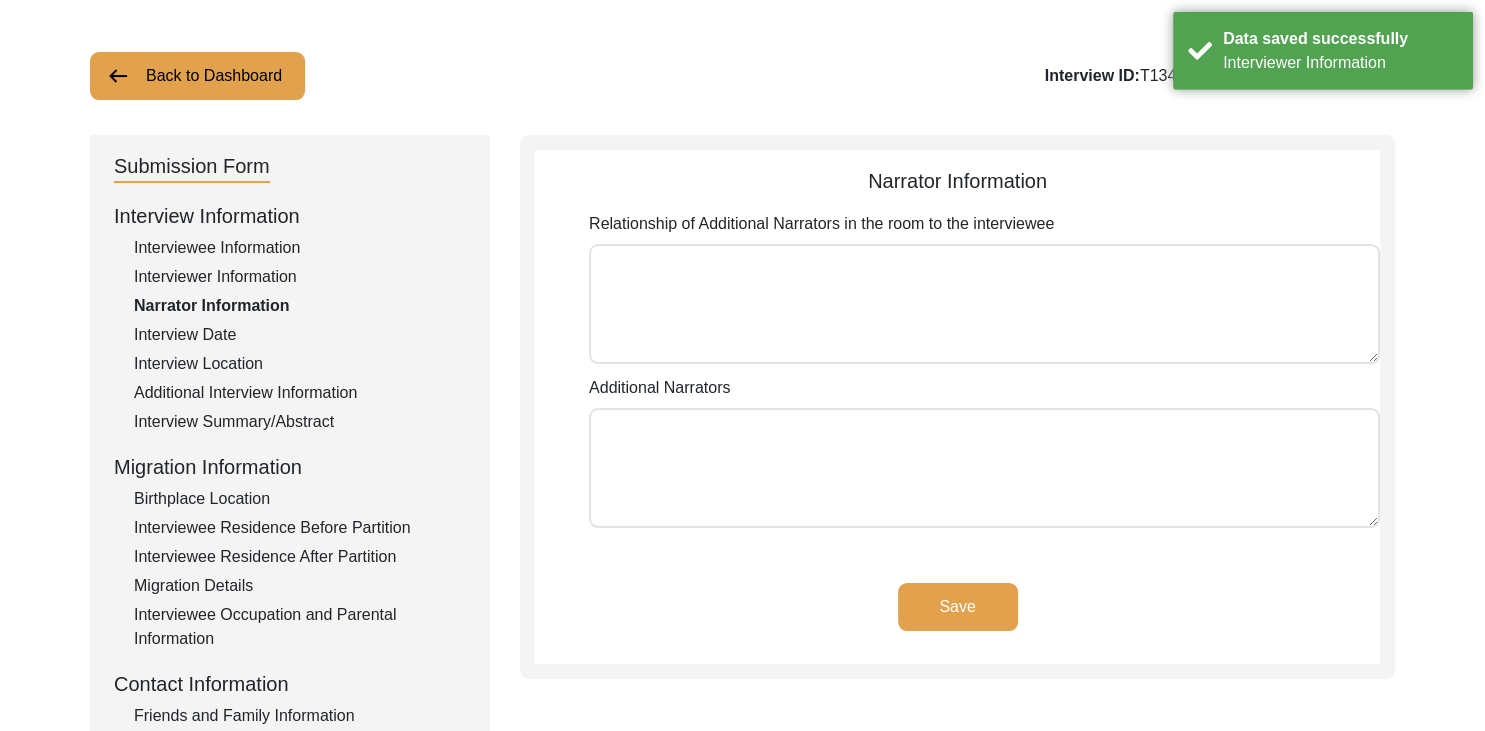 click on "Interview Date" 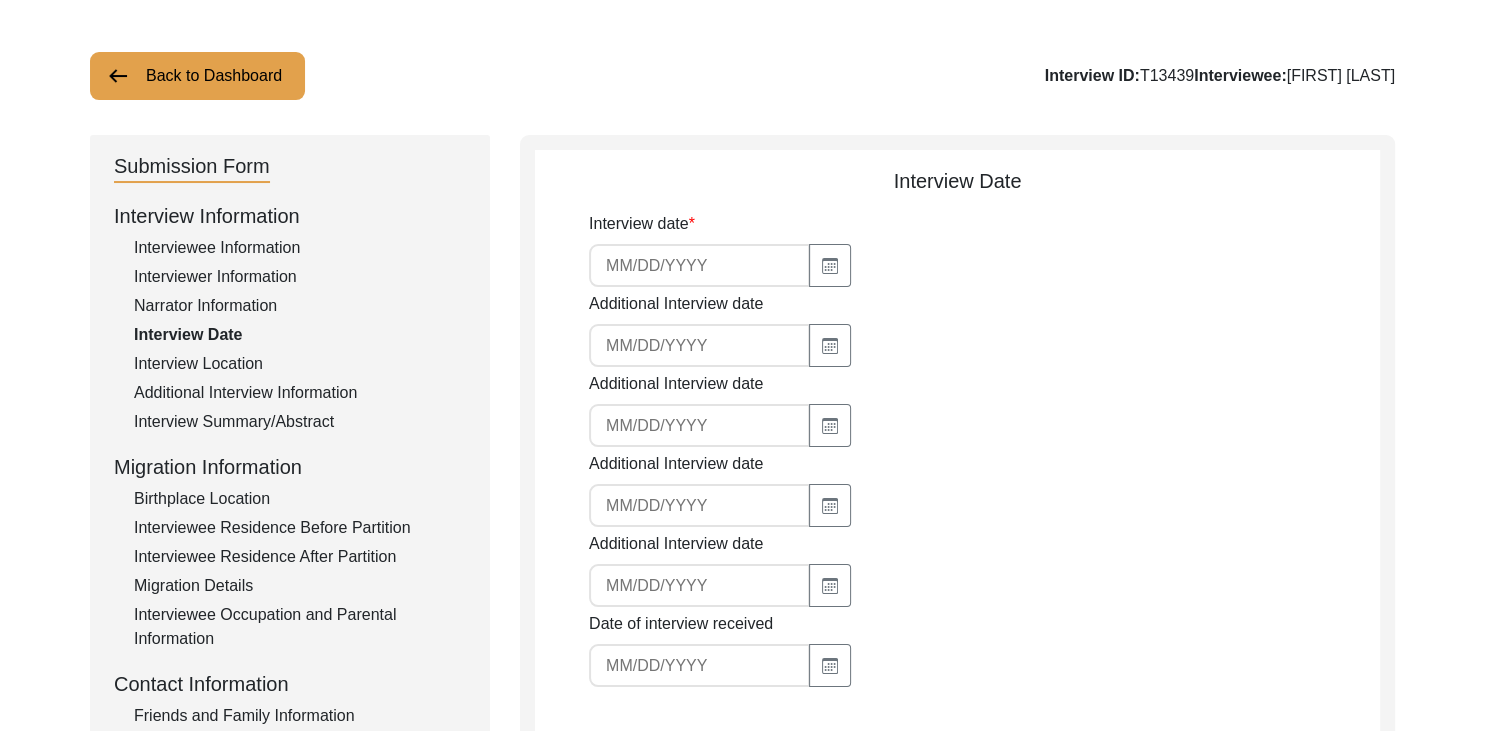 click on "Narrator Information" 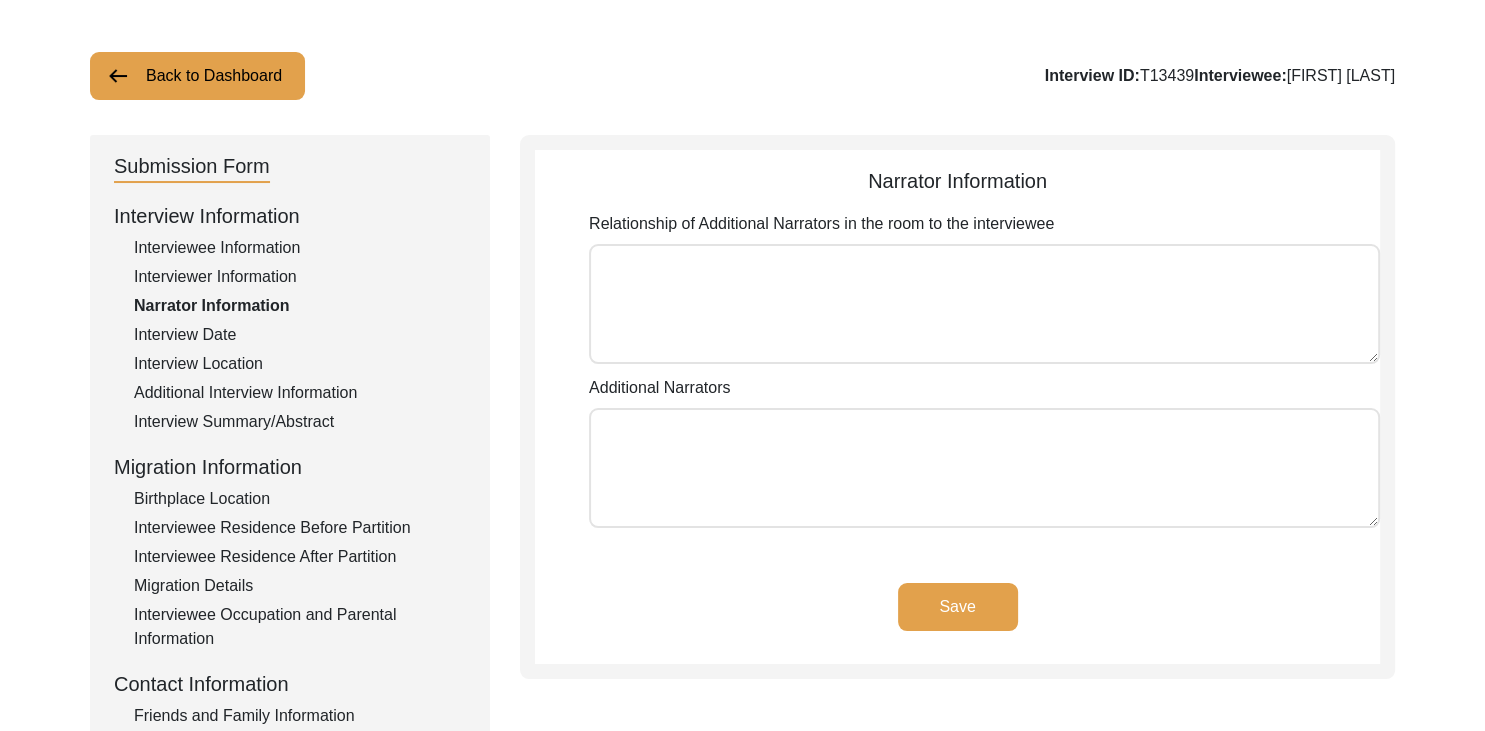 click on "Interview Date" 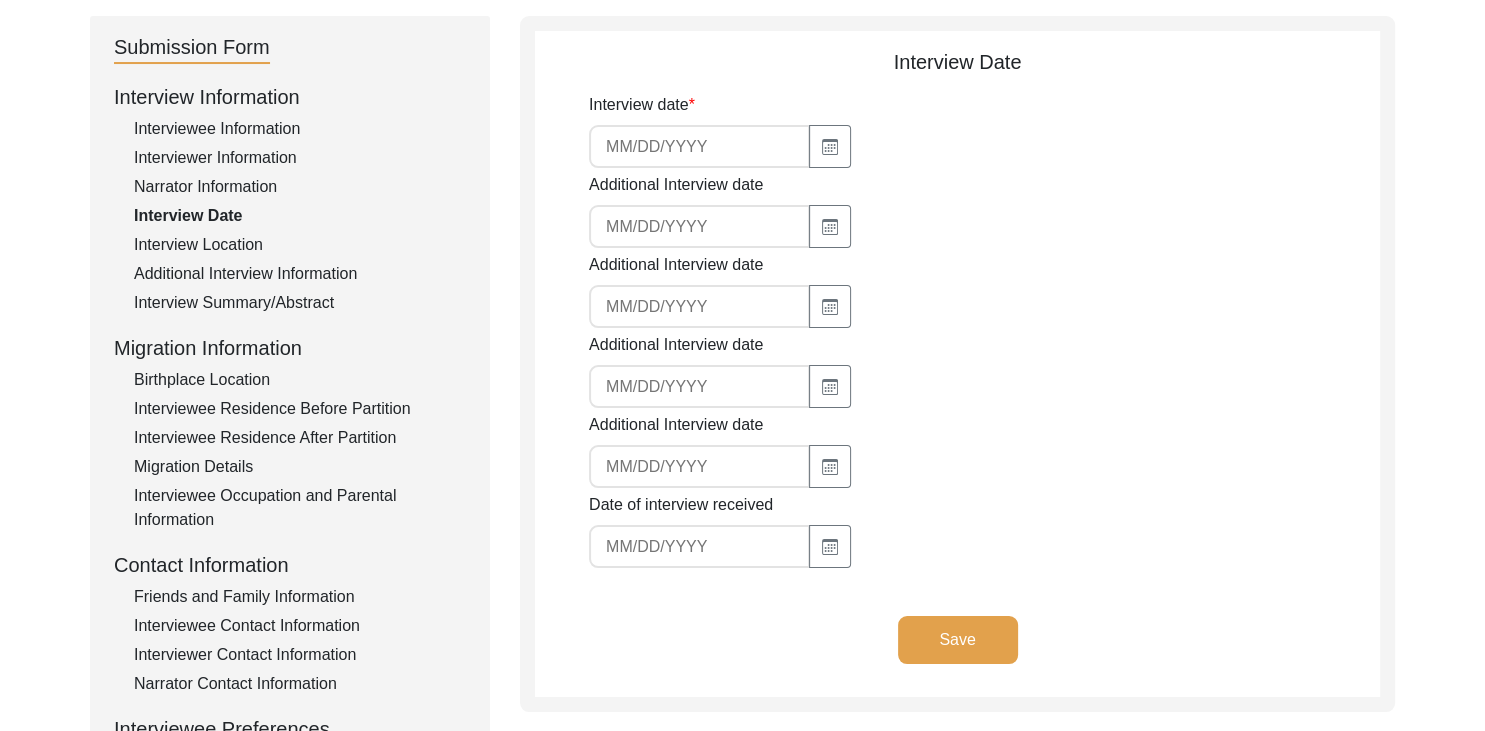 scroll, scrollTop: 208, scrollLeft: 0, axis: vertical 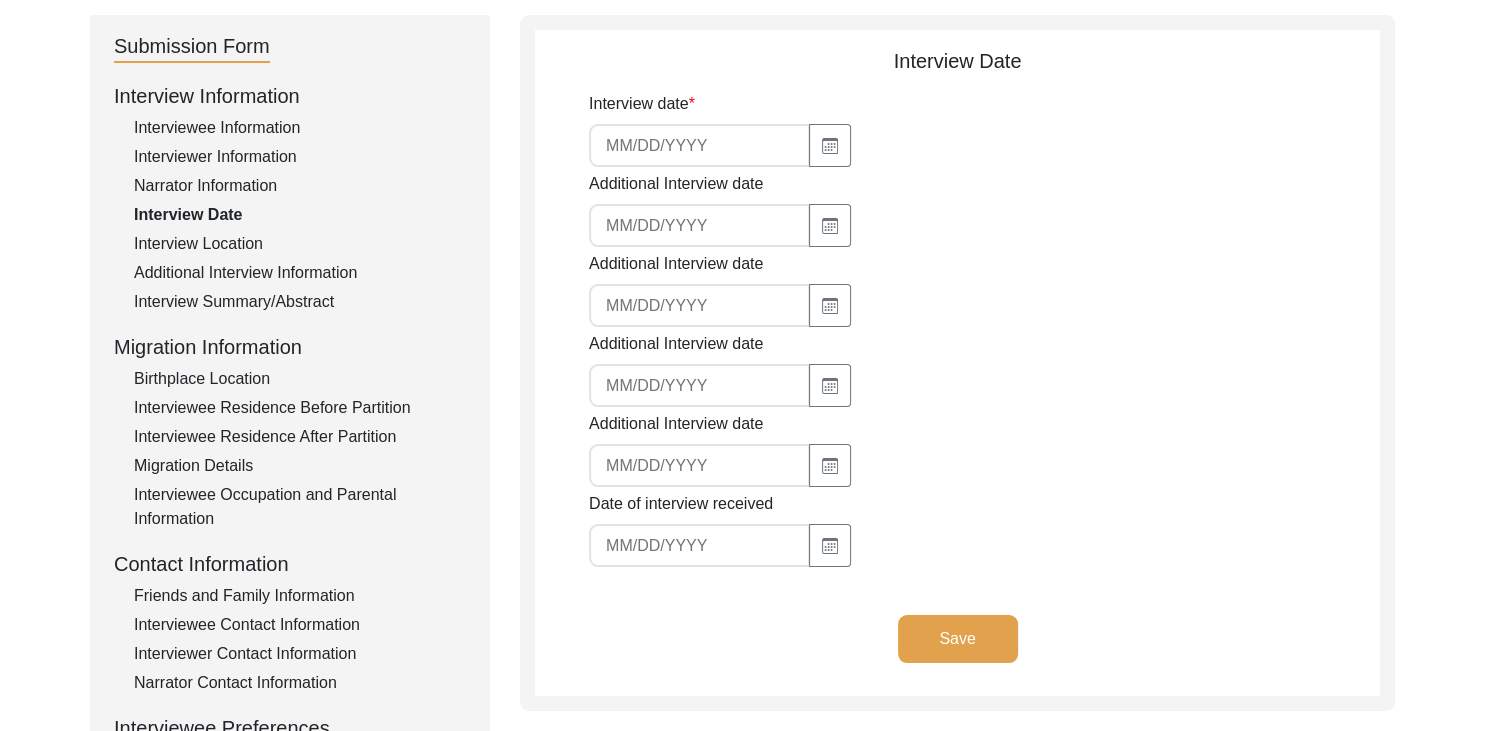 type on "[MONTH]/[DAY]/[YEAR]" 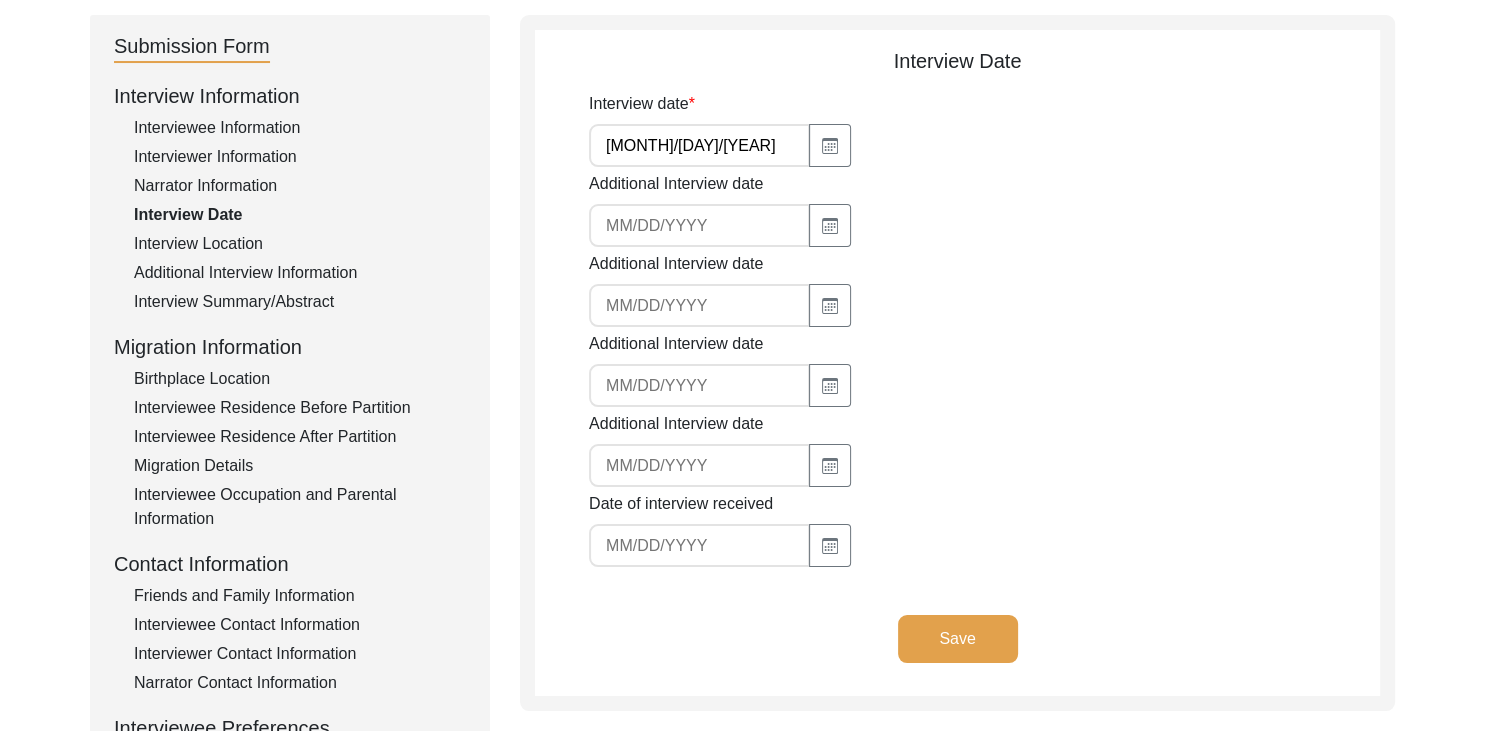click on "Interview Location" 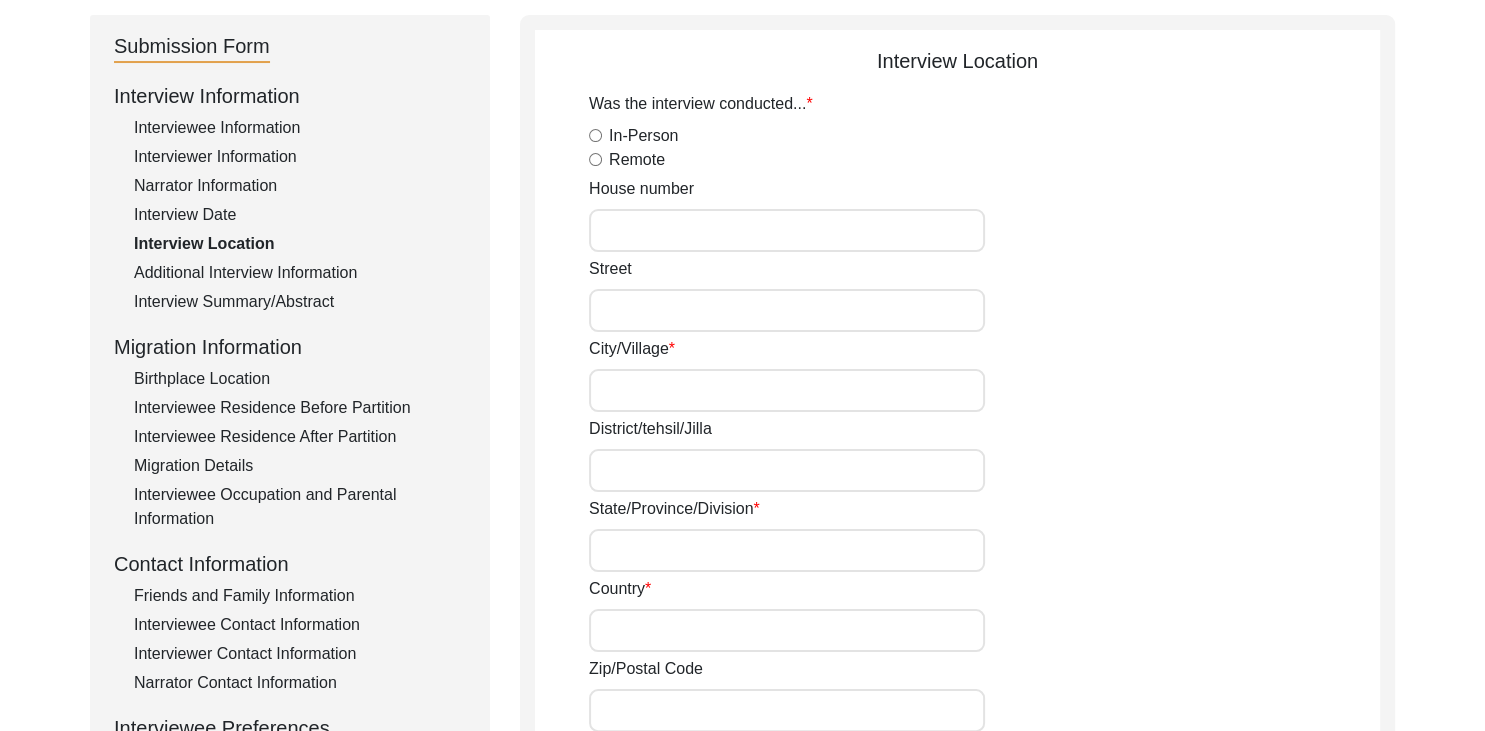 radio on "true" 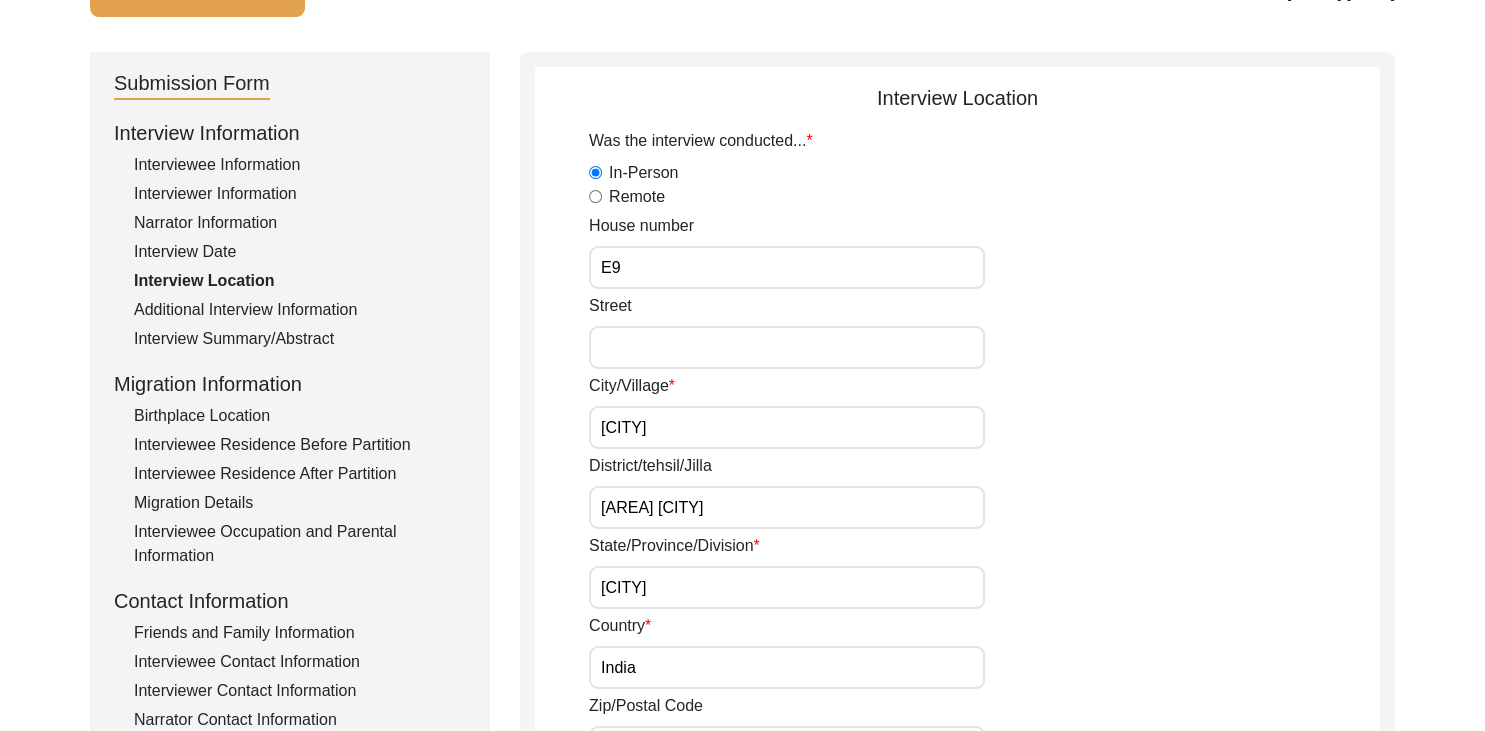 scroll, scrollTop: 165, scrollLeft: 0, axis: vertical 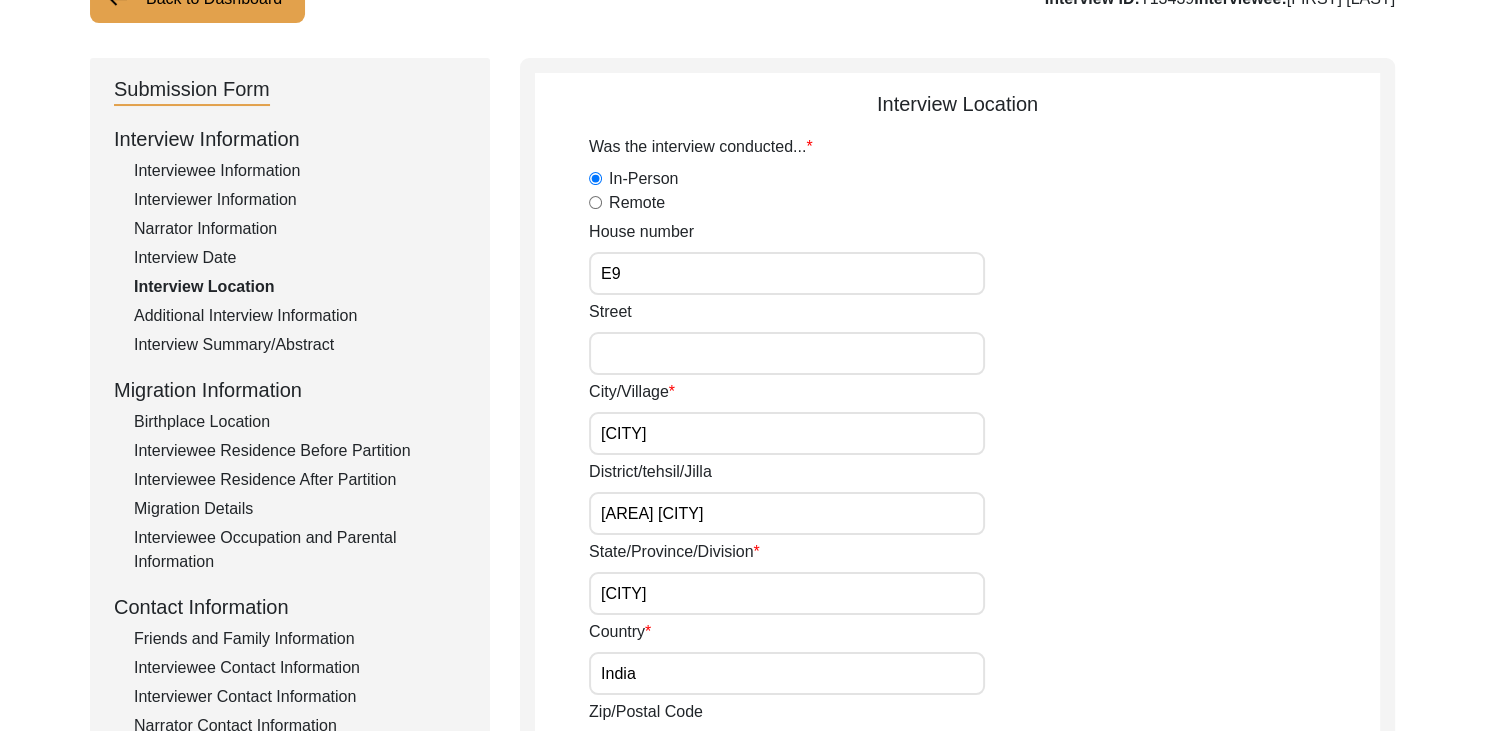 click on "Additional Interview Information" 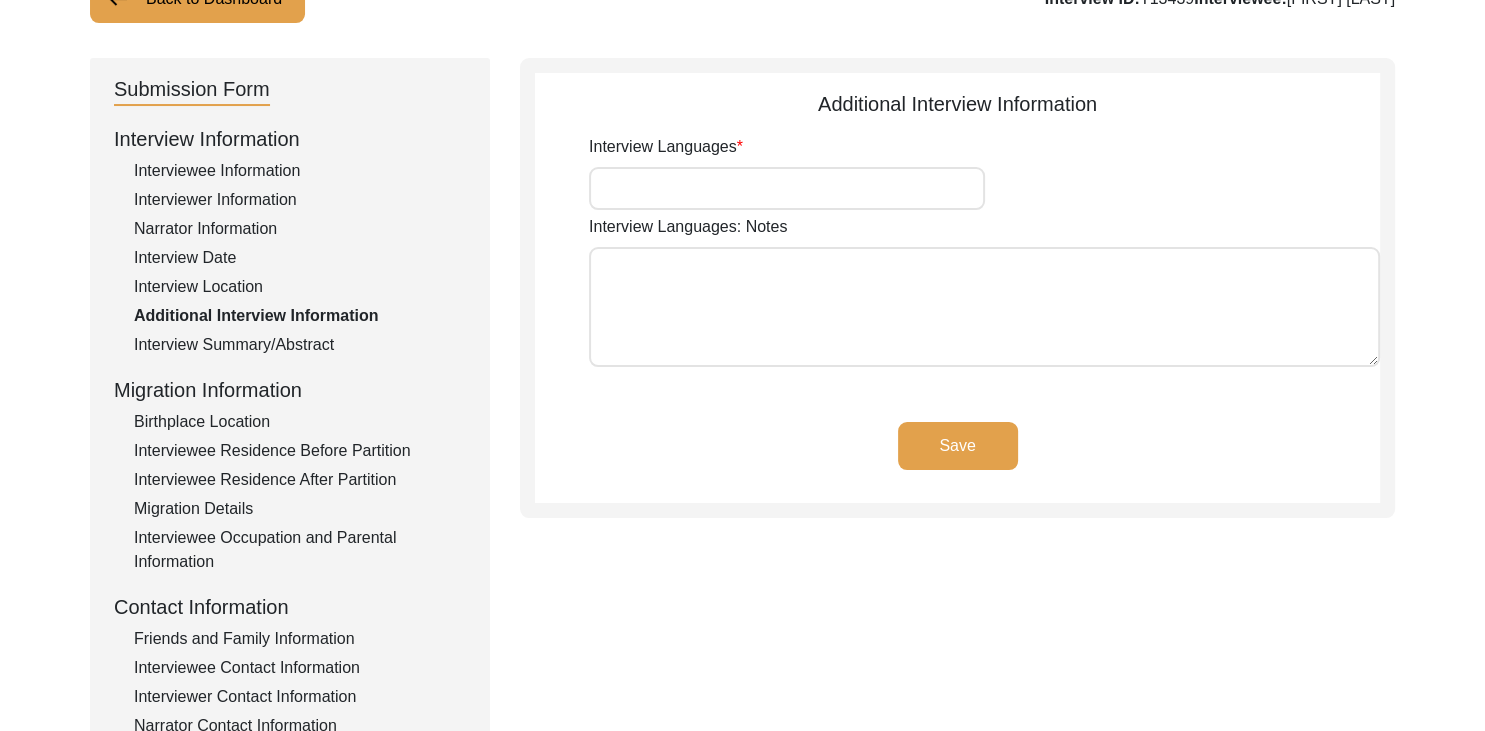 click on "Interview Summary/Abstract" 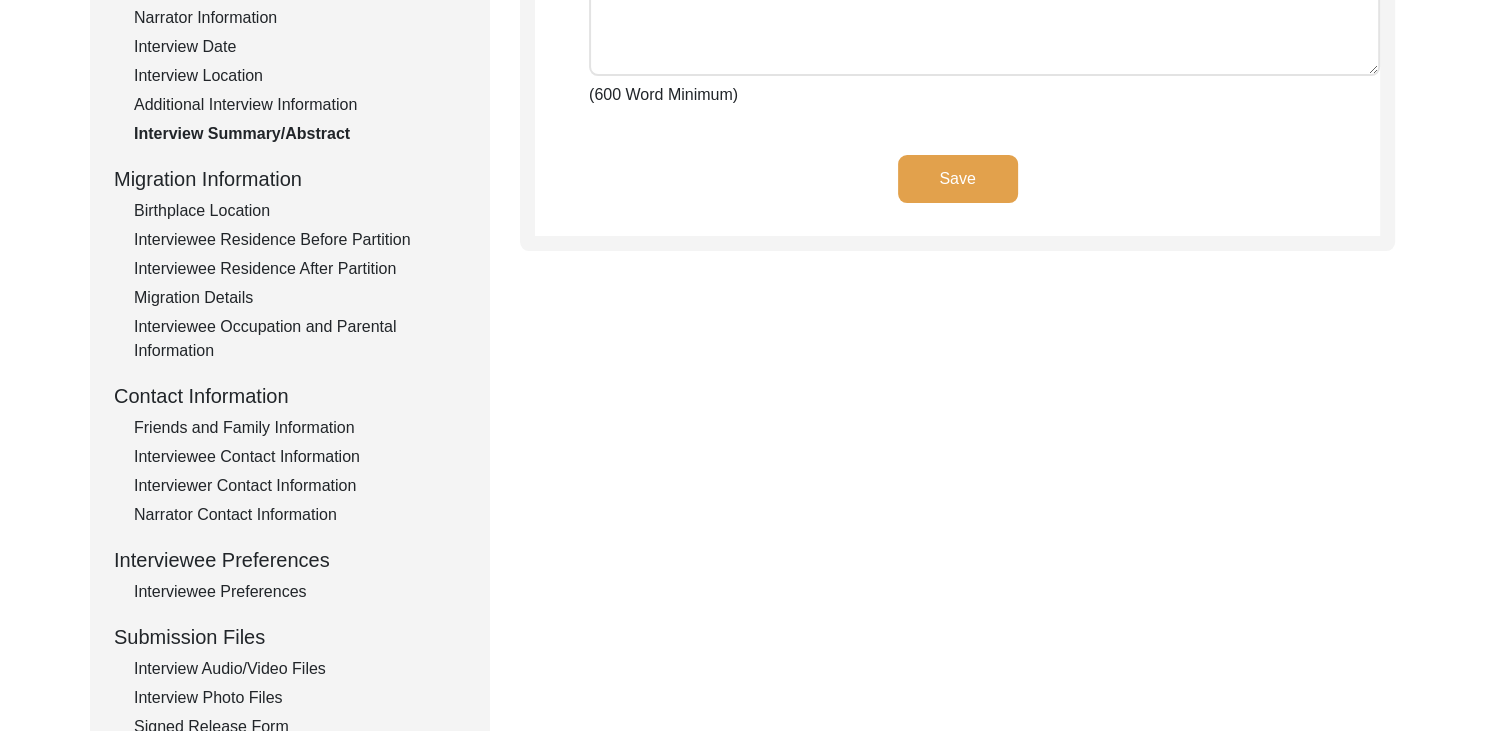 scroll, scrollTop: 406, scrollLeft: 0, axis: vertical 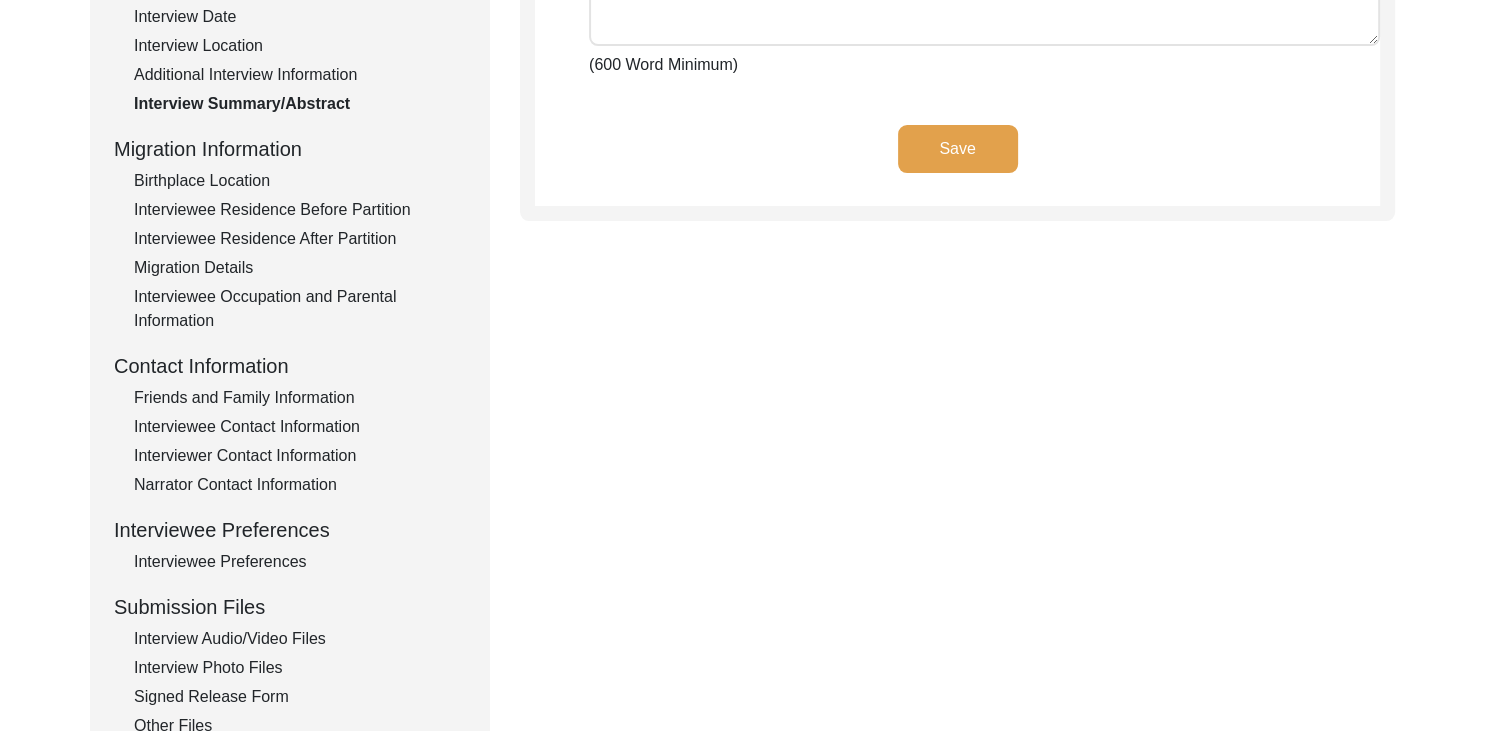 click on "Birthplace Location" 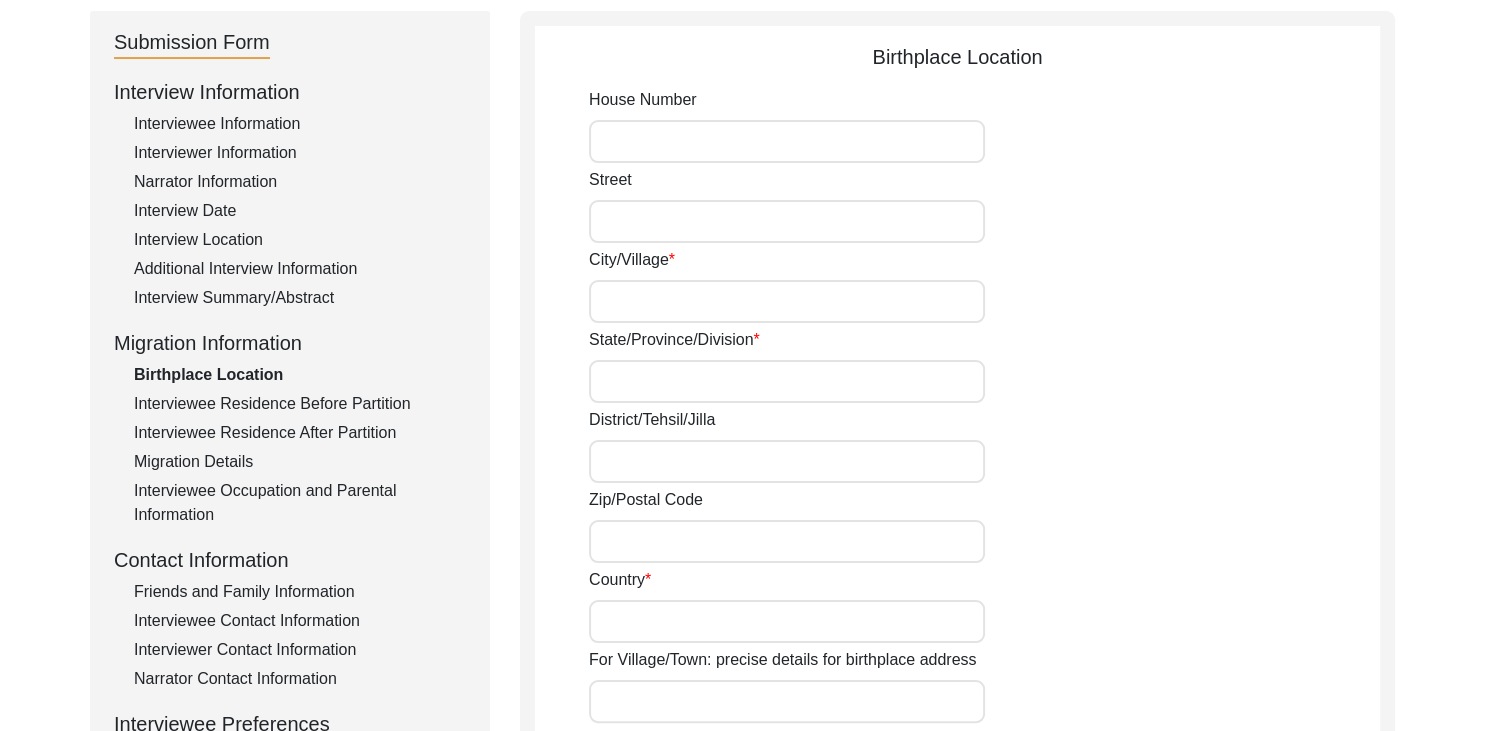 type on "[CITY]" 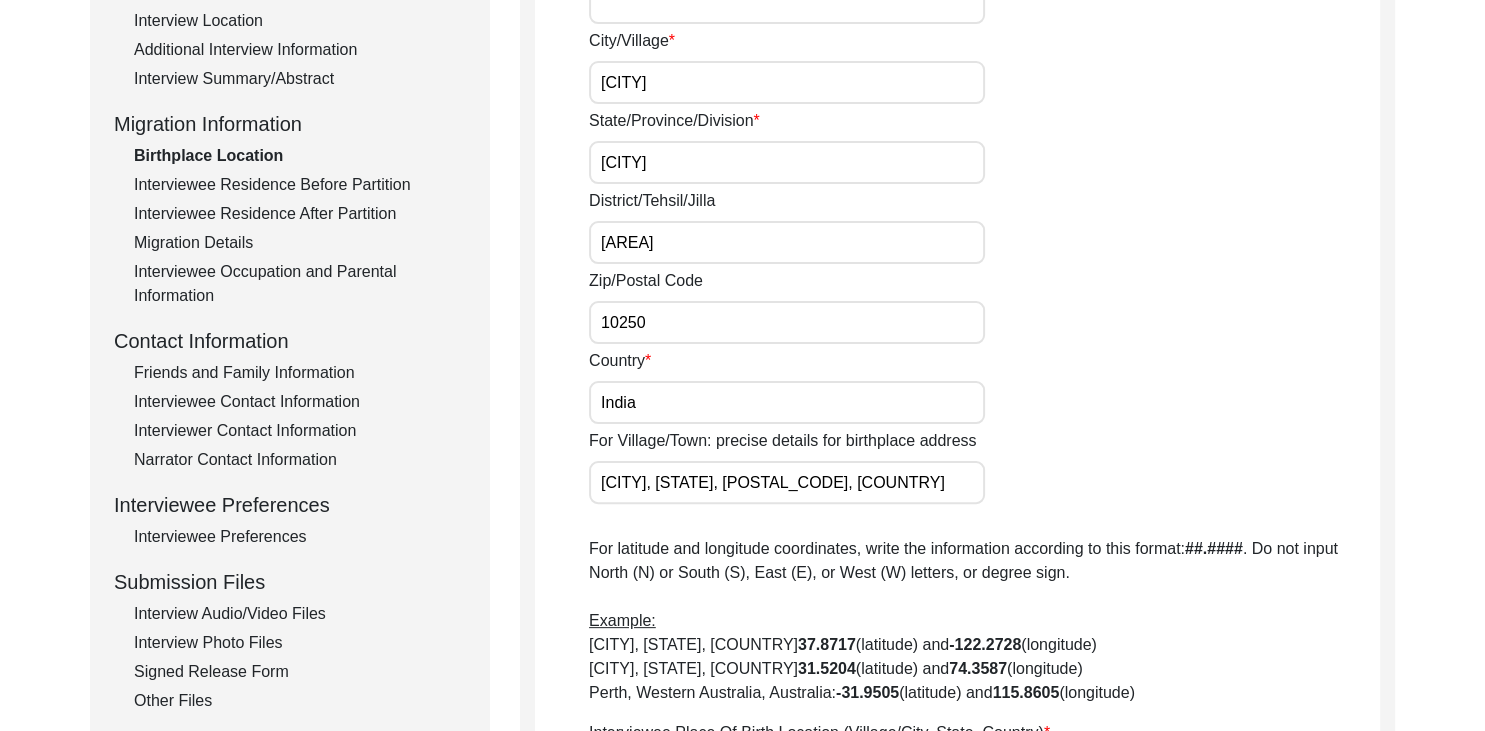 scroll, scrollTop: 388, scrollLeft: 0, axis: vertical 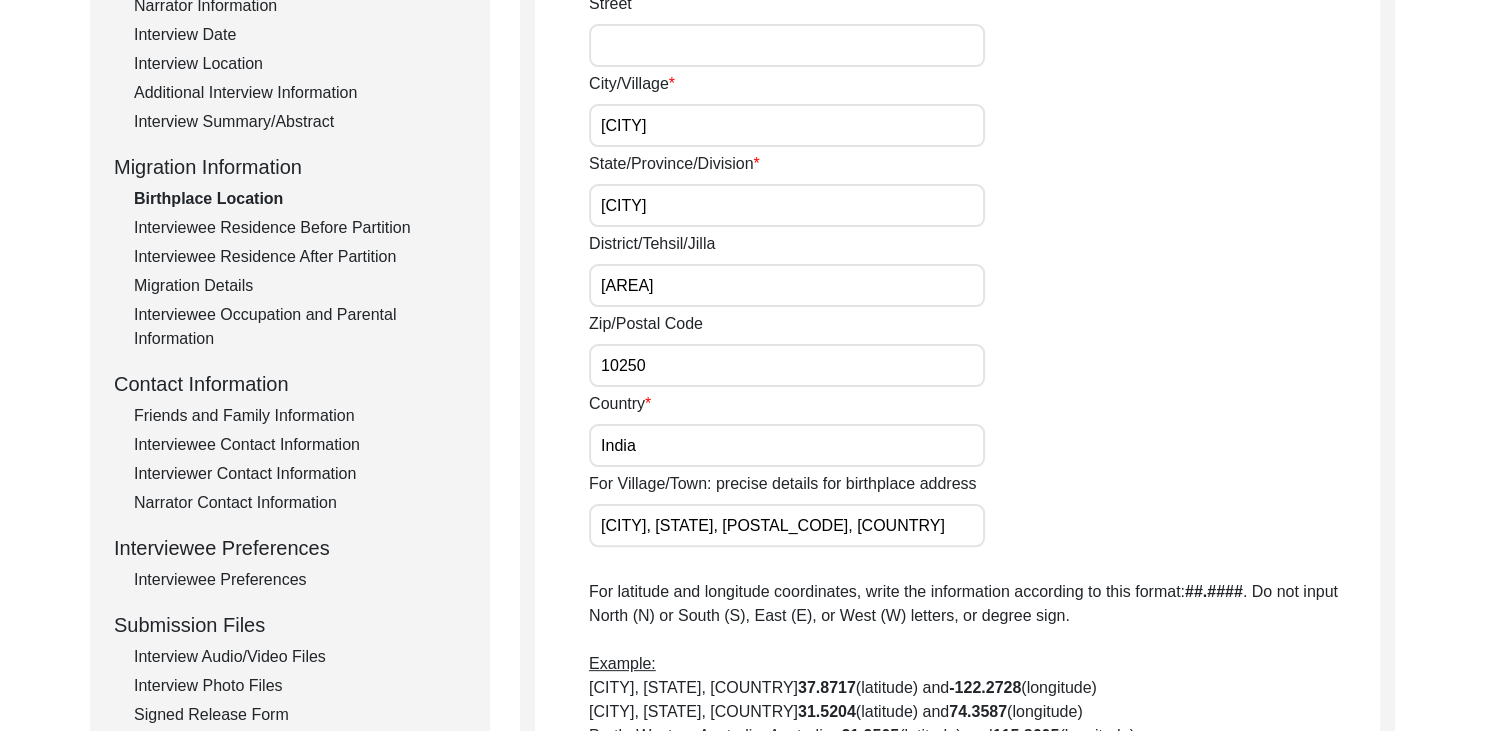 click on "Interviewee Residence Before Partition" 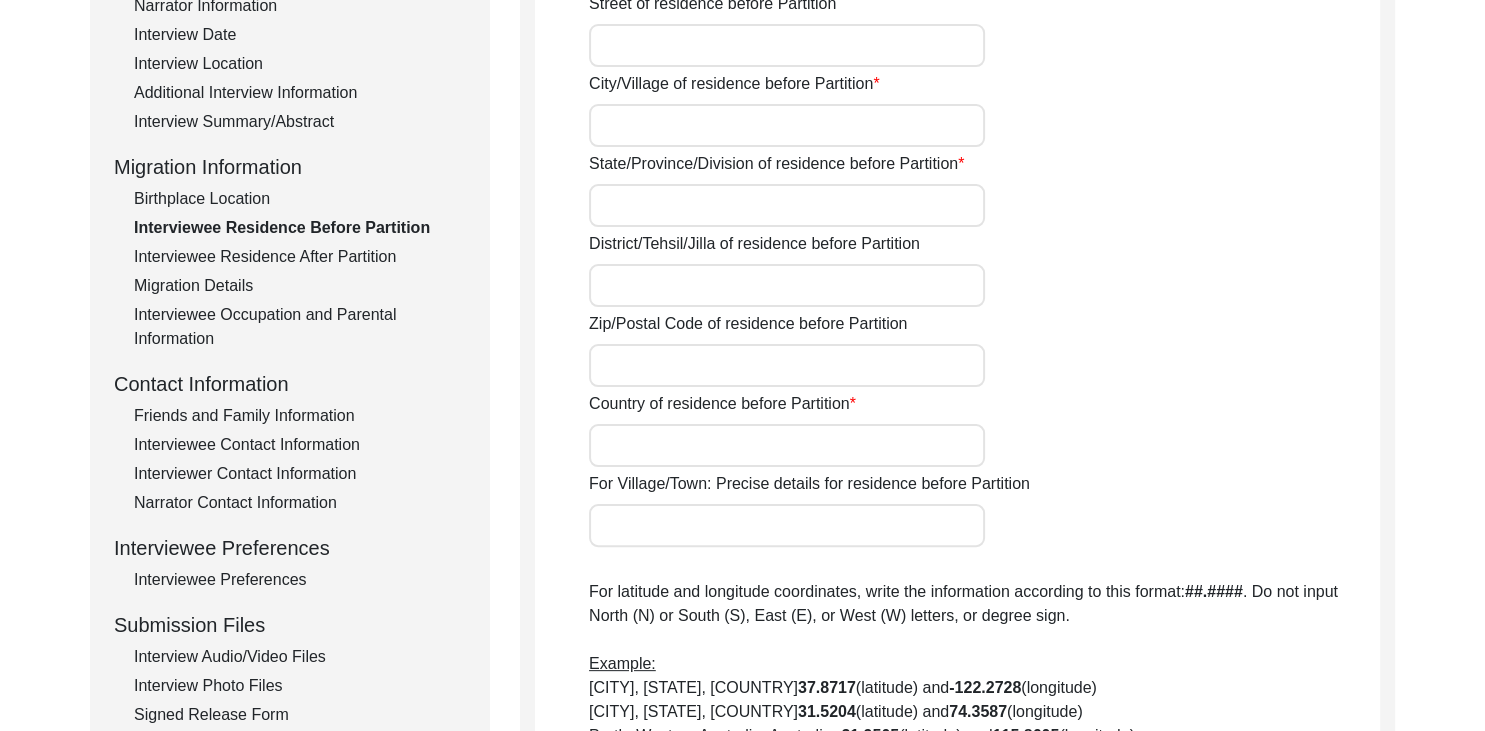 type on "[CITY]" 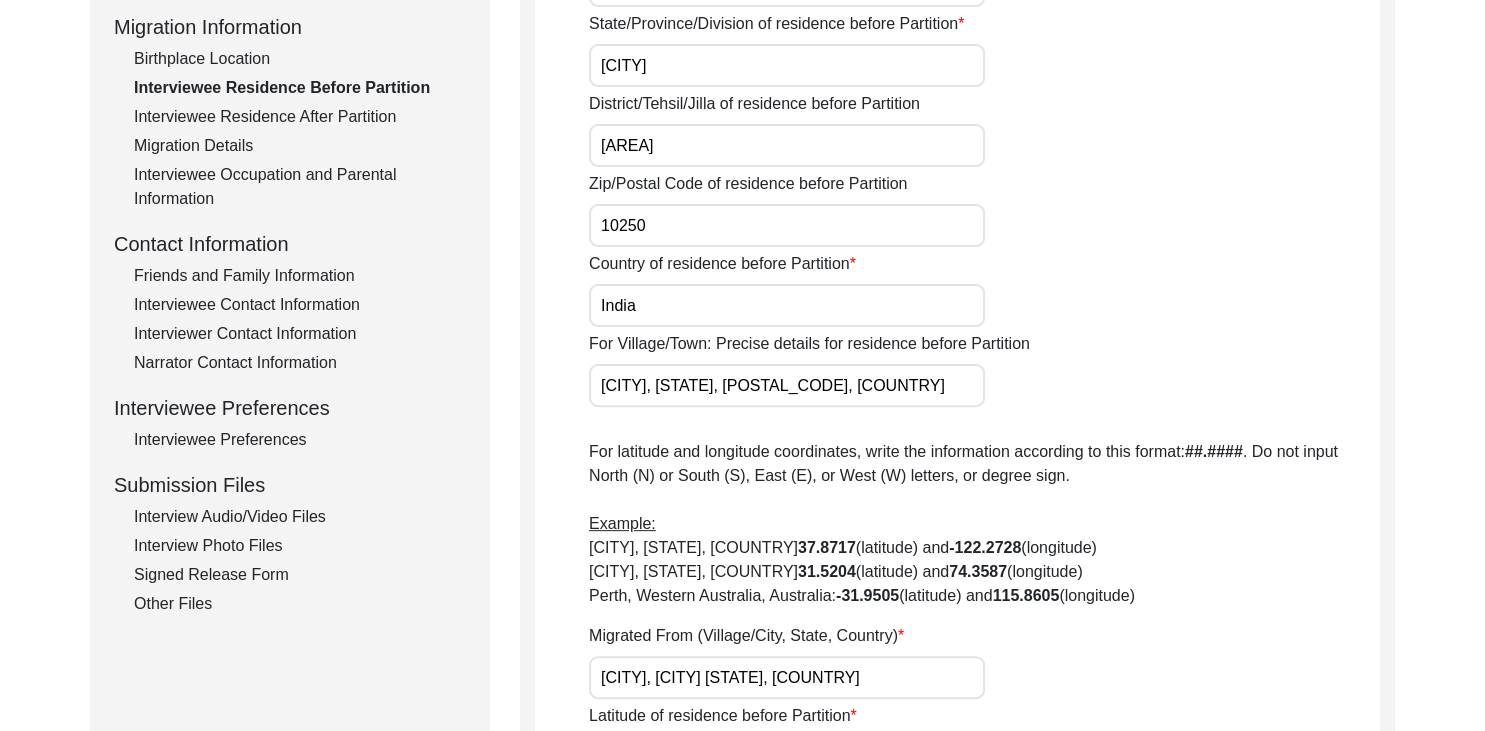 scroll, scrollTop: 528, scrollLeft: 0, axis: vertical 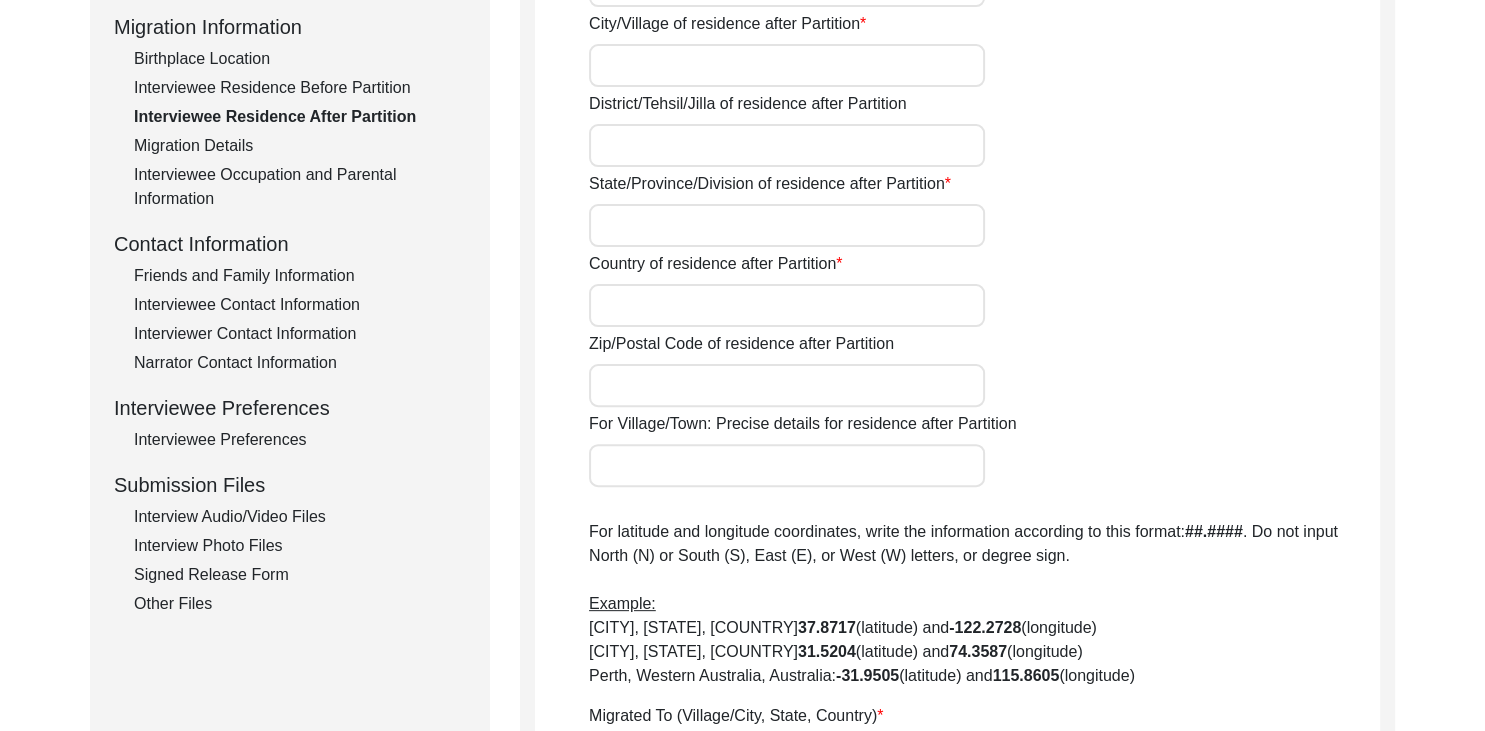 type on "Yes" 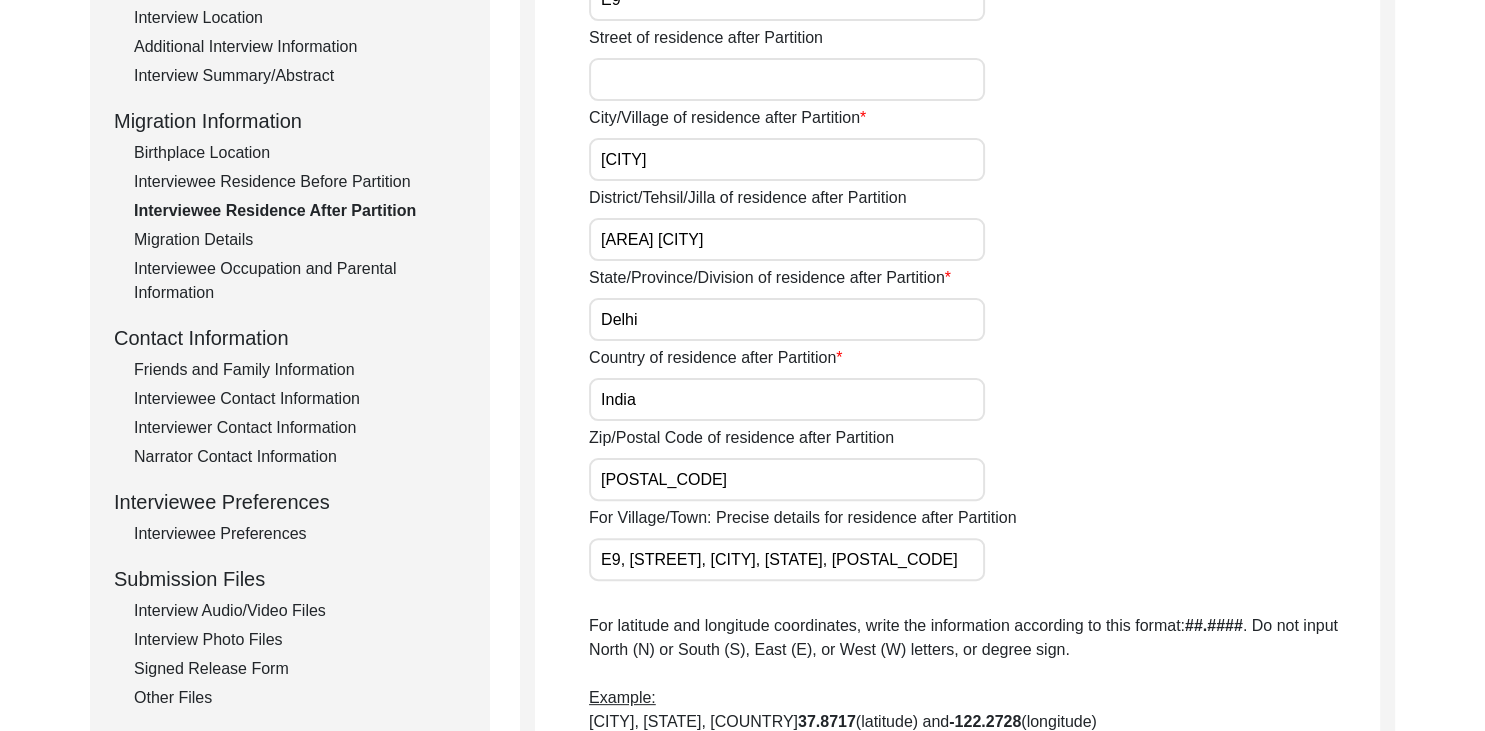 scroll, scrollTop: 415, scrollLeft: 0, axis: vertical 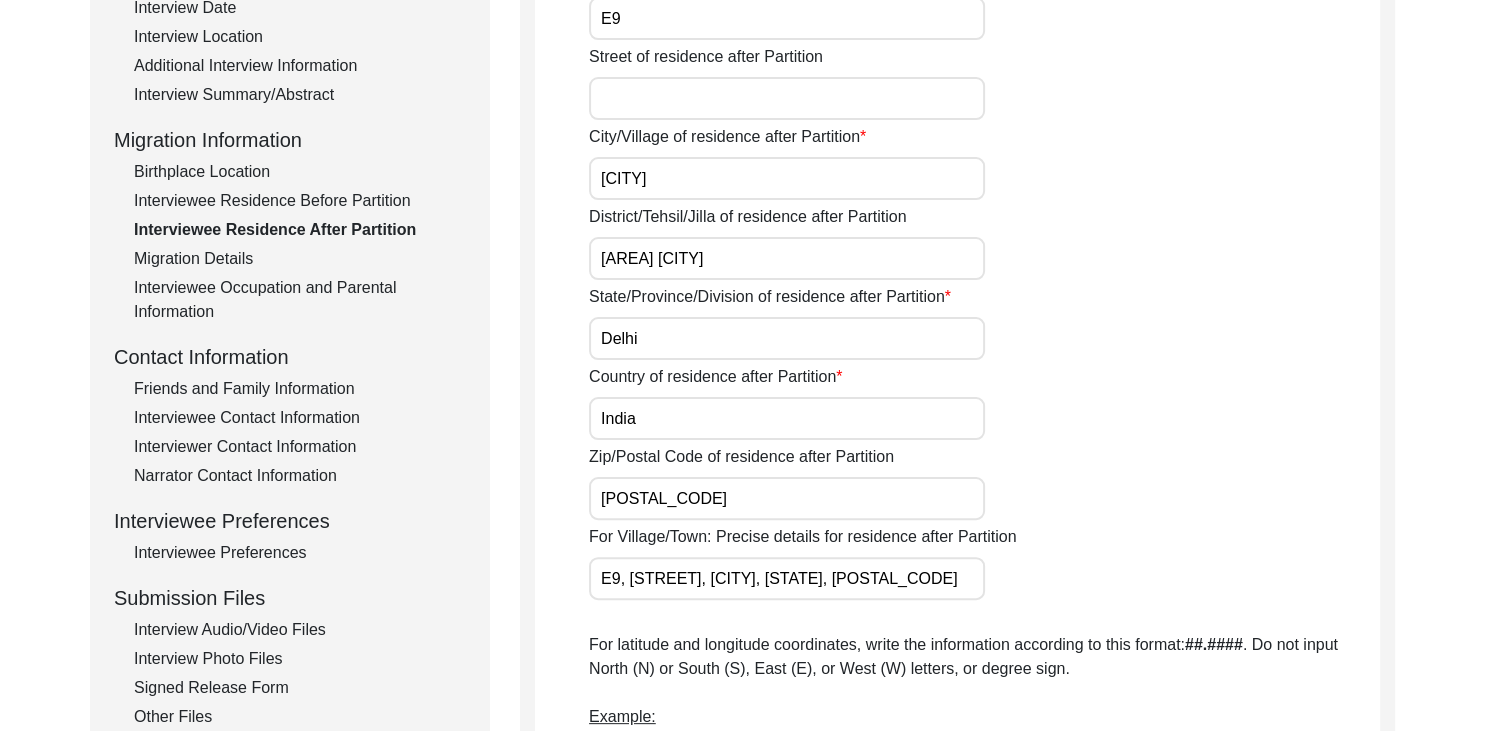 click on "Migration Details" 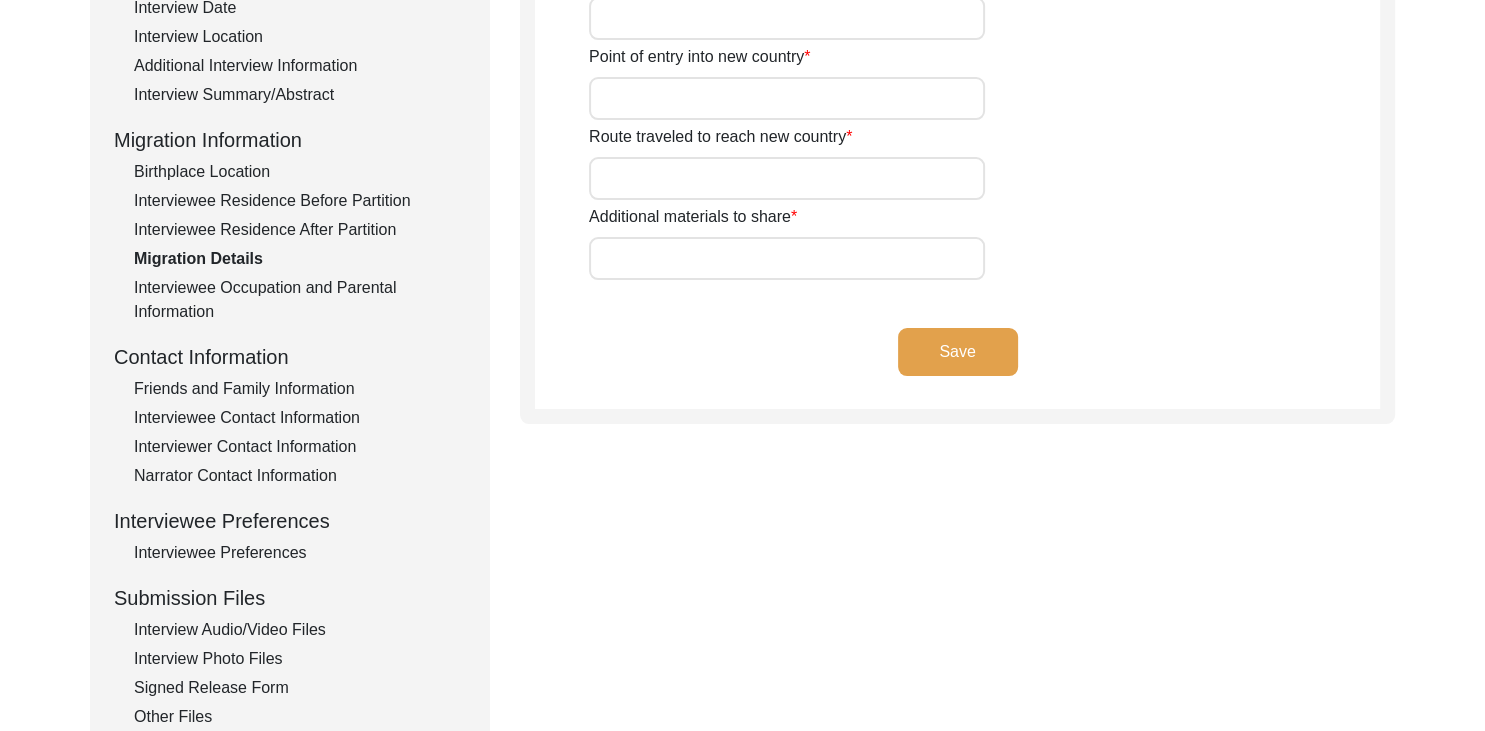 type on "Land, Gold and House" 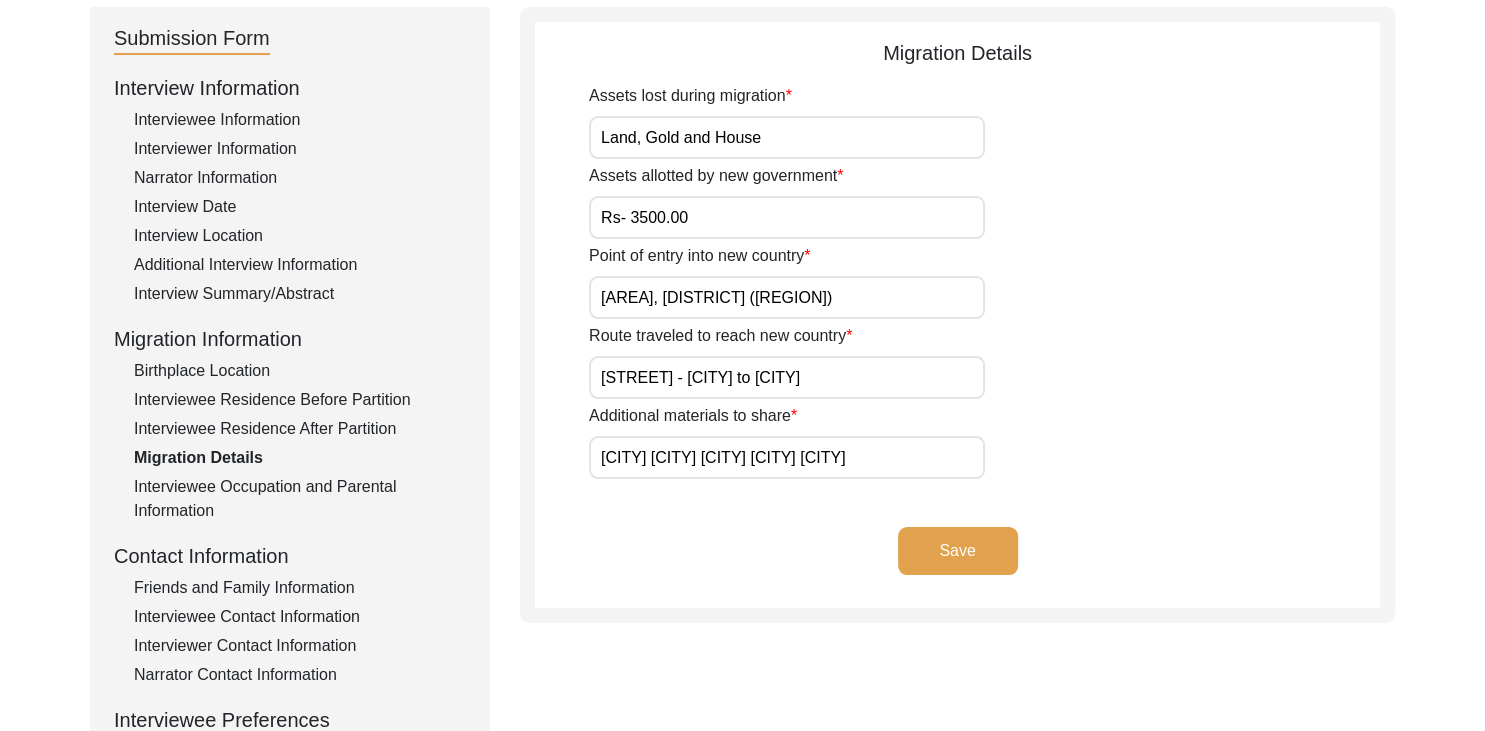 scroll, scrollTop: 215, scrollLeft: 0, axis: vertical 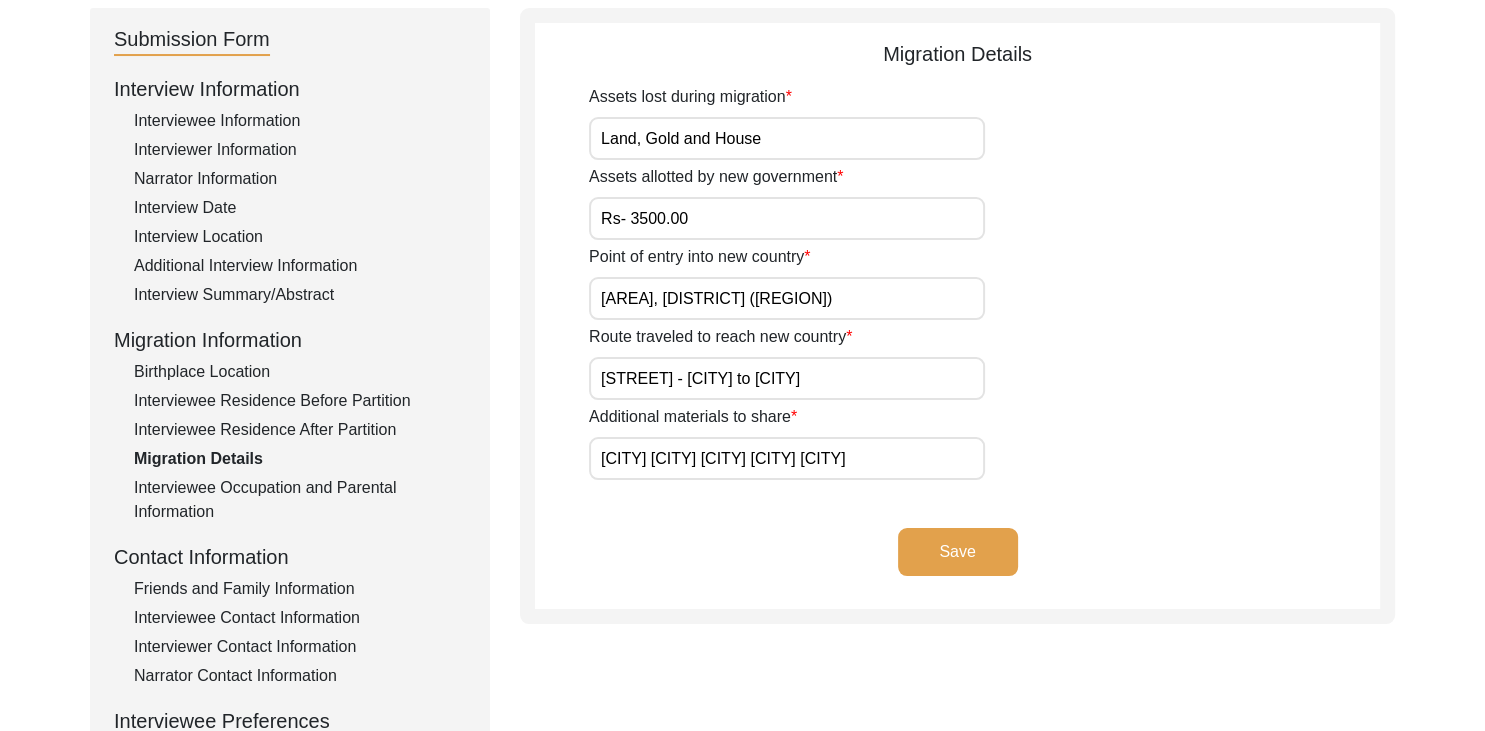 click on "Interviewee Occupation and Parental Information" 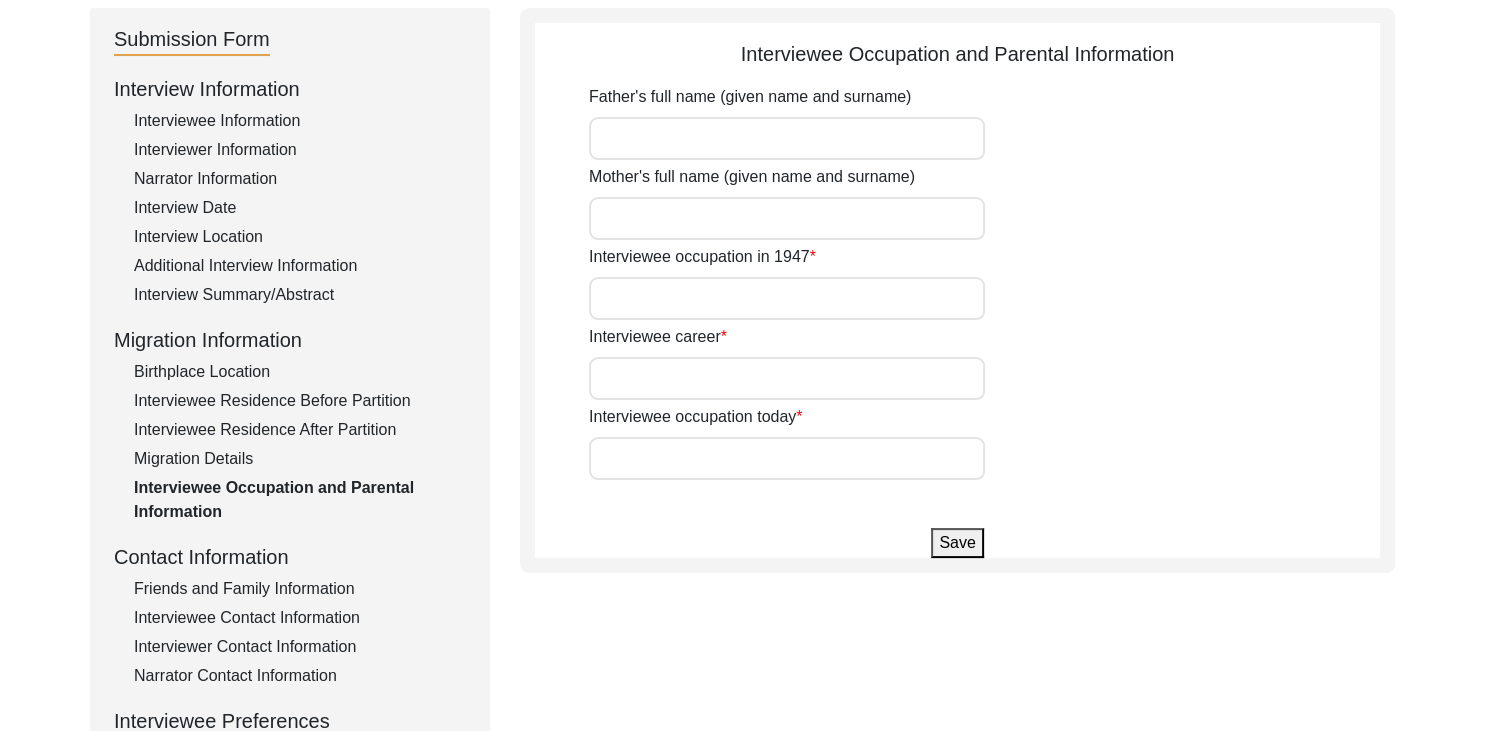 type on "Mr. [LAST] [LAST]" 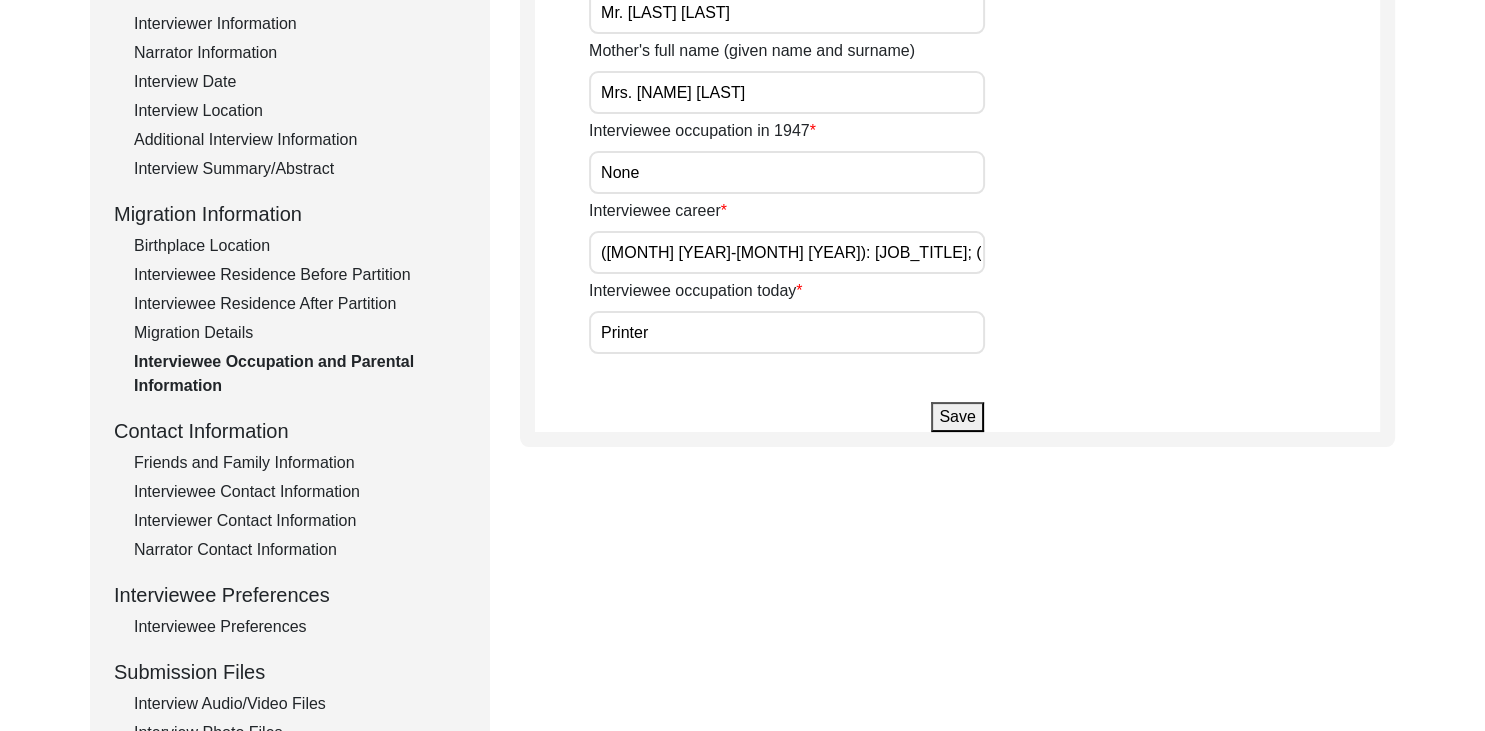 scroll, scrollTop: 342, scrollLeft: 0, axis: vertical 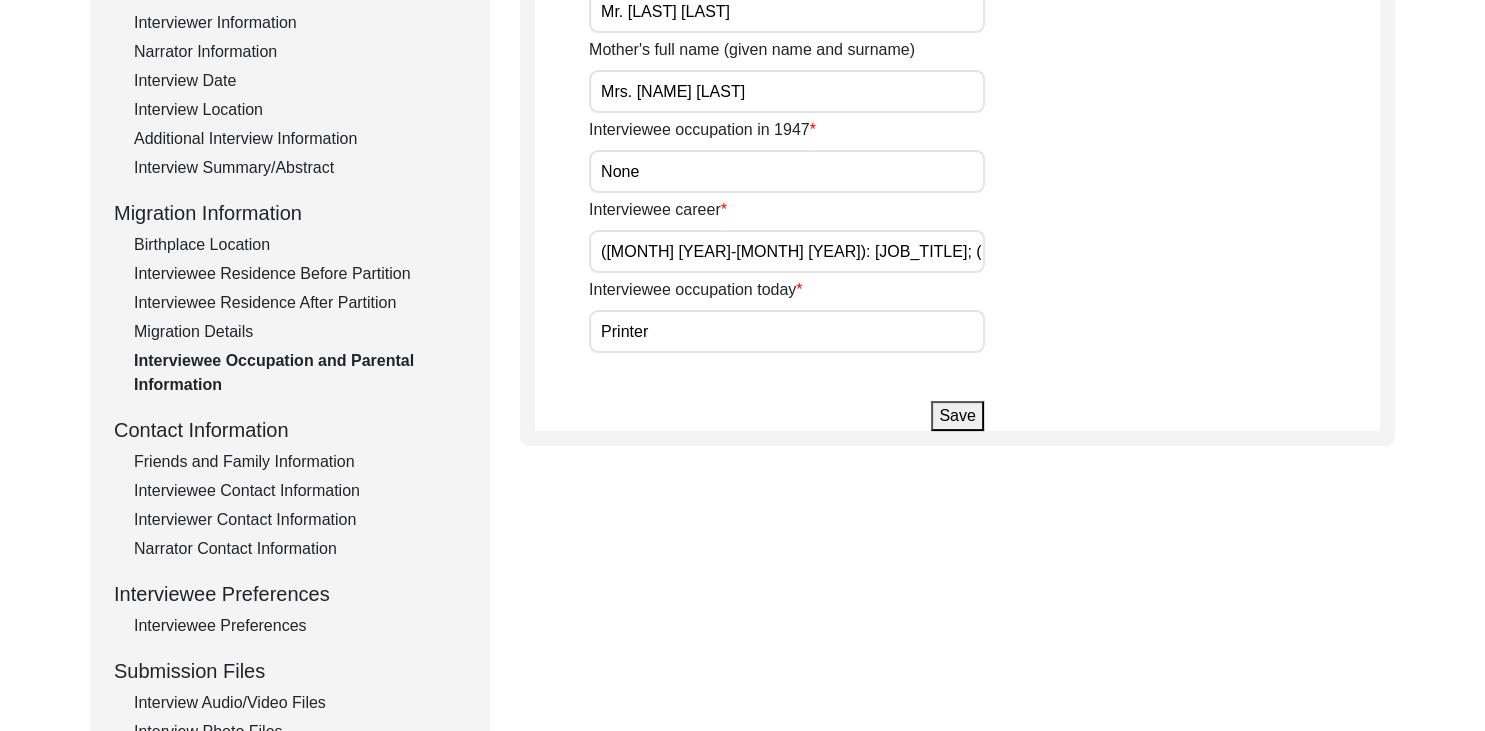 click on "Friends and Family Information" 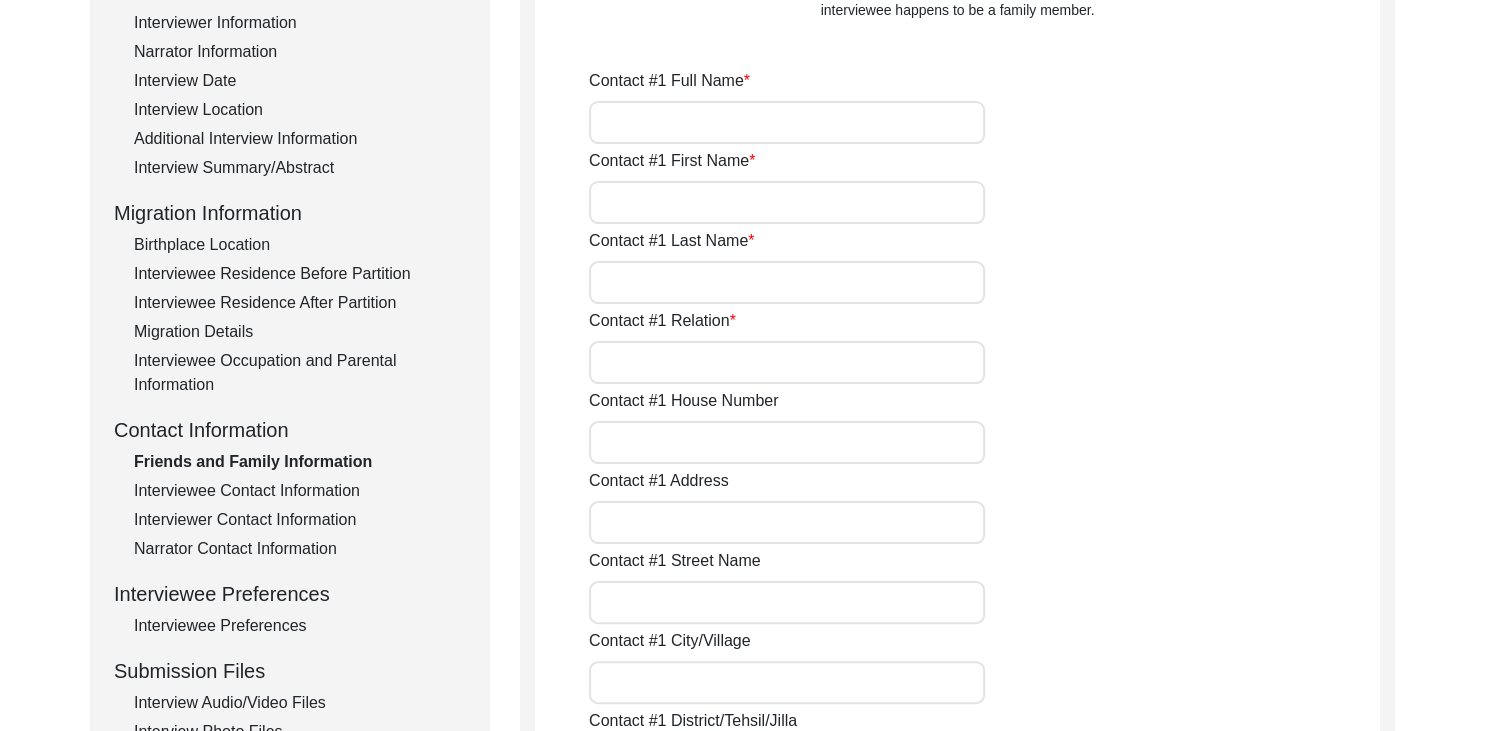 type on "Dr. [LAST] [LAST]" 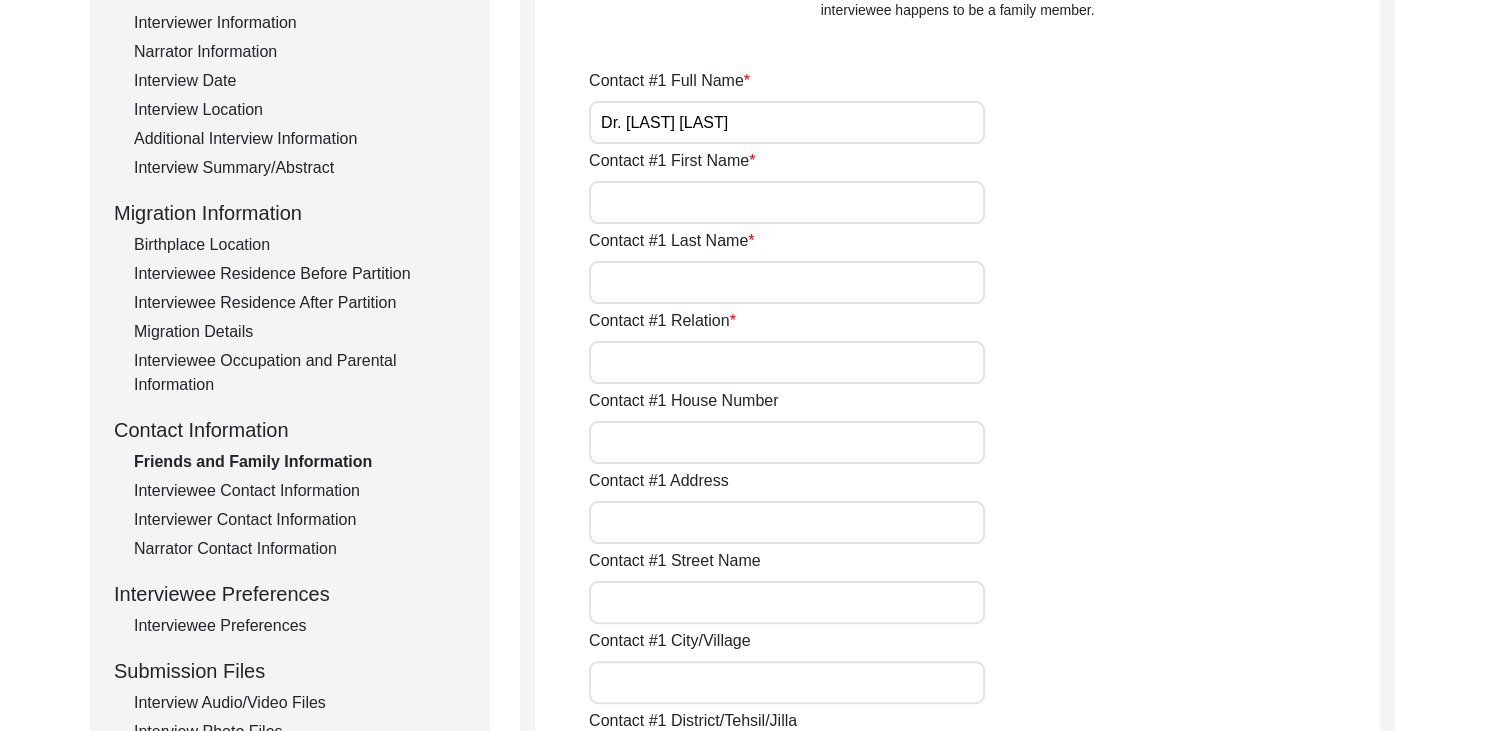 type on "[NAME]" 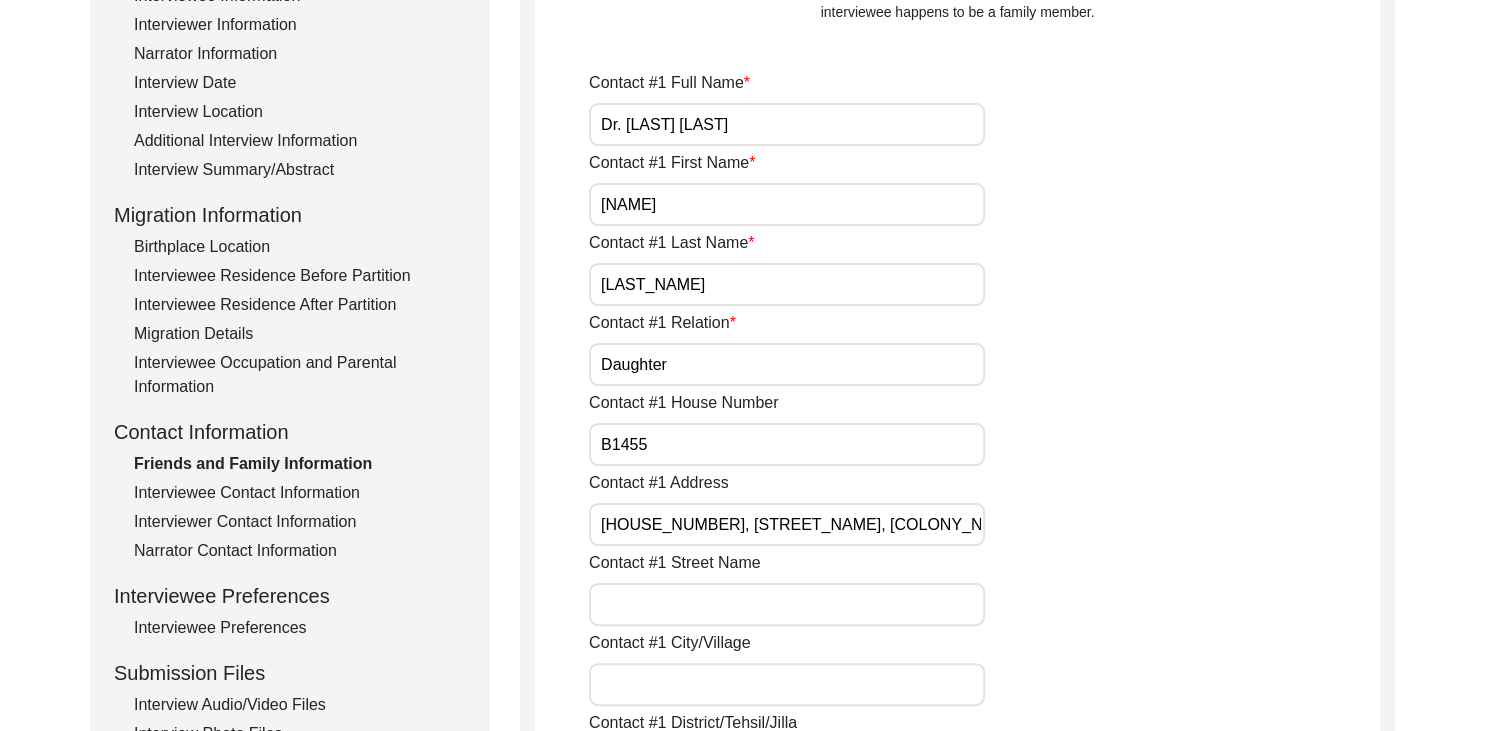 scroll, scrollTop: 408, scrollLeft: 0, axis: vertical 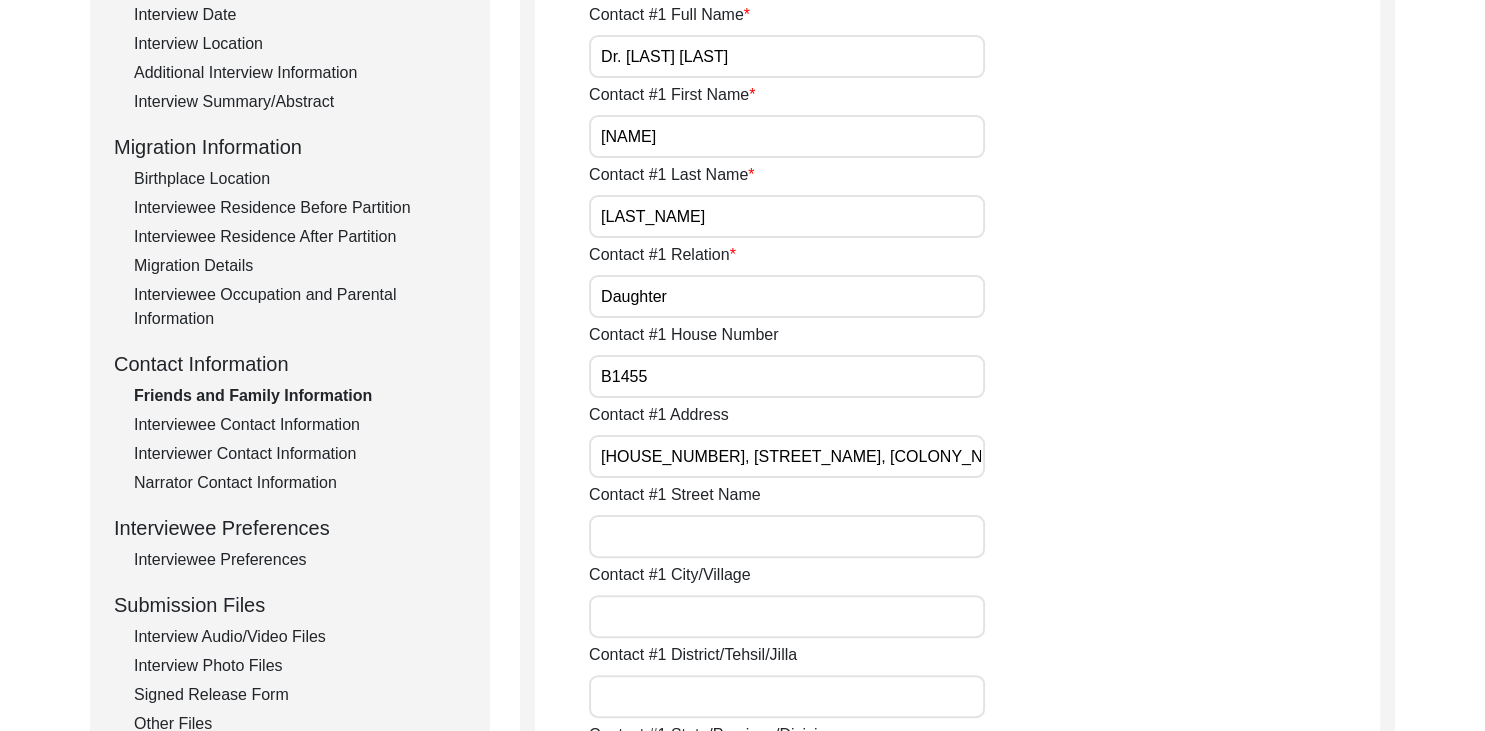 click on "Interviewee Contact Information" 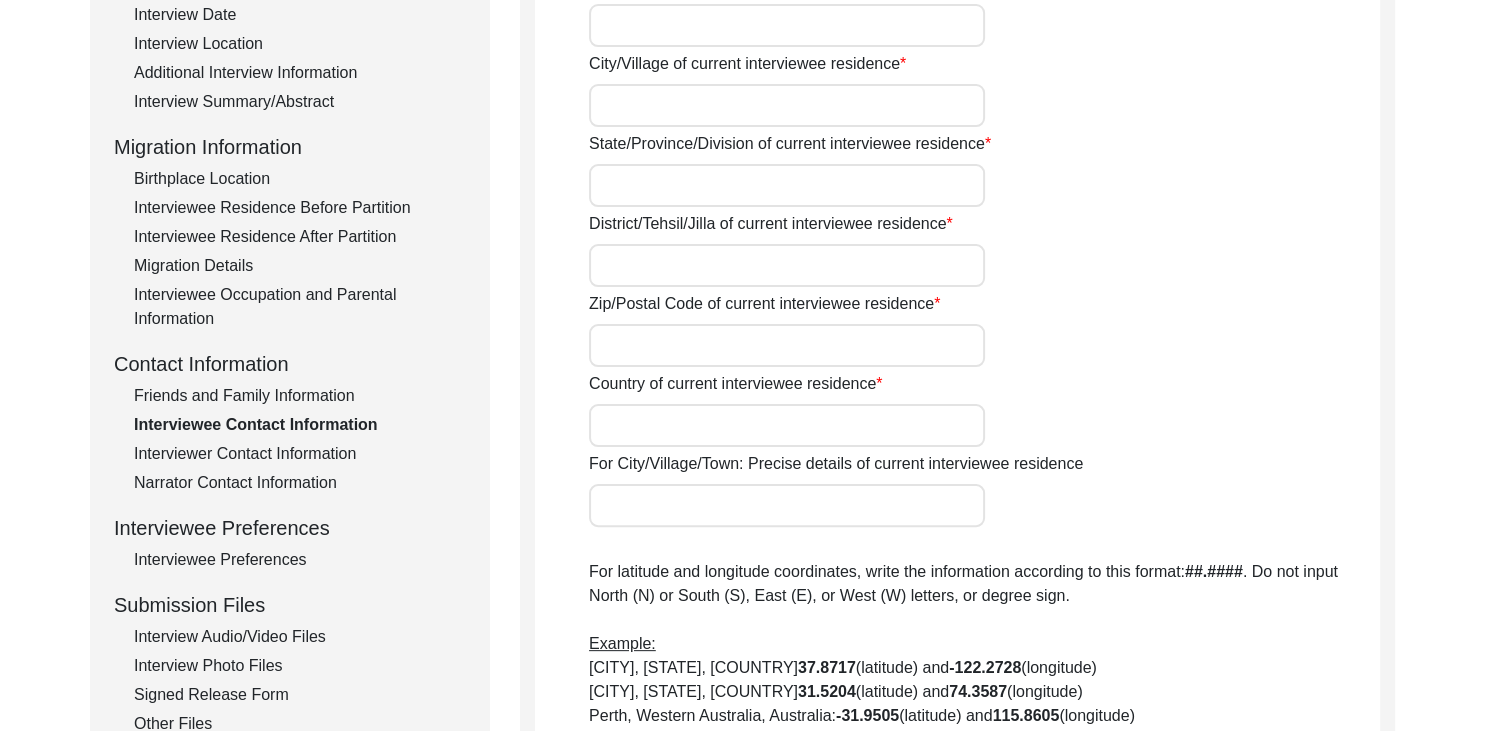 type on "E9" 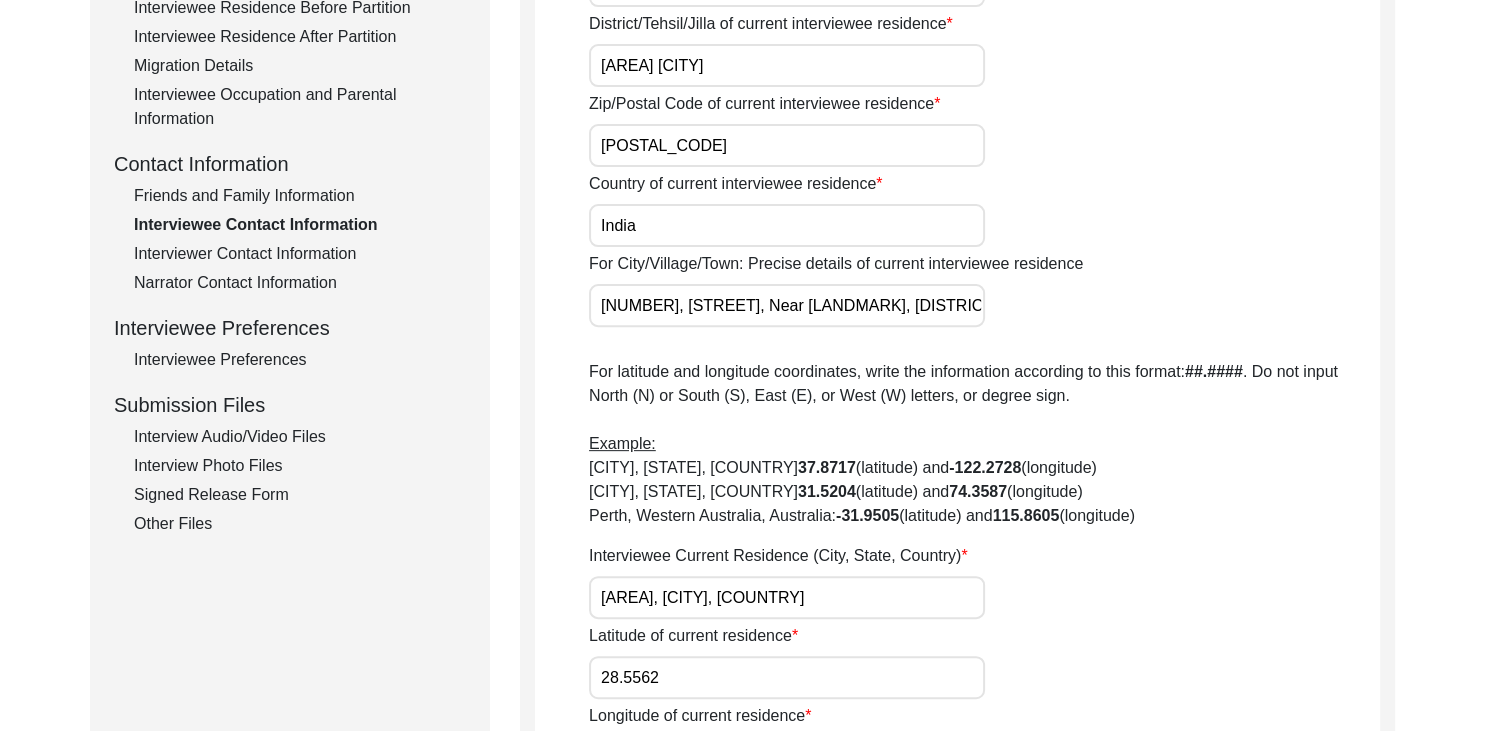 scroll, scrollTop: 558, scrollLeft: 0, axis: vertical 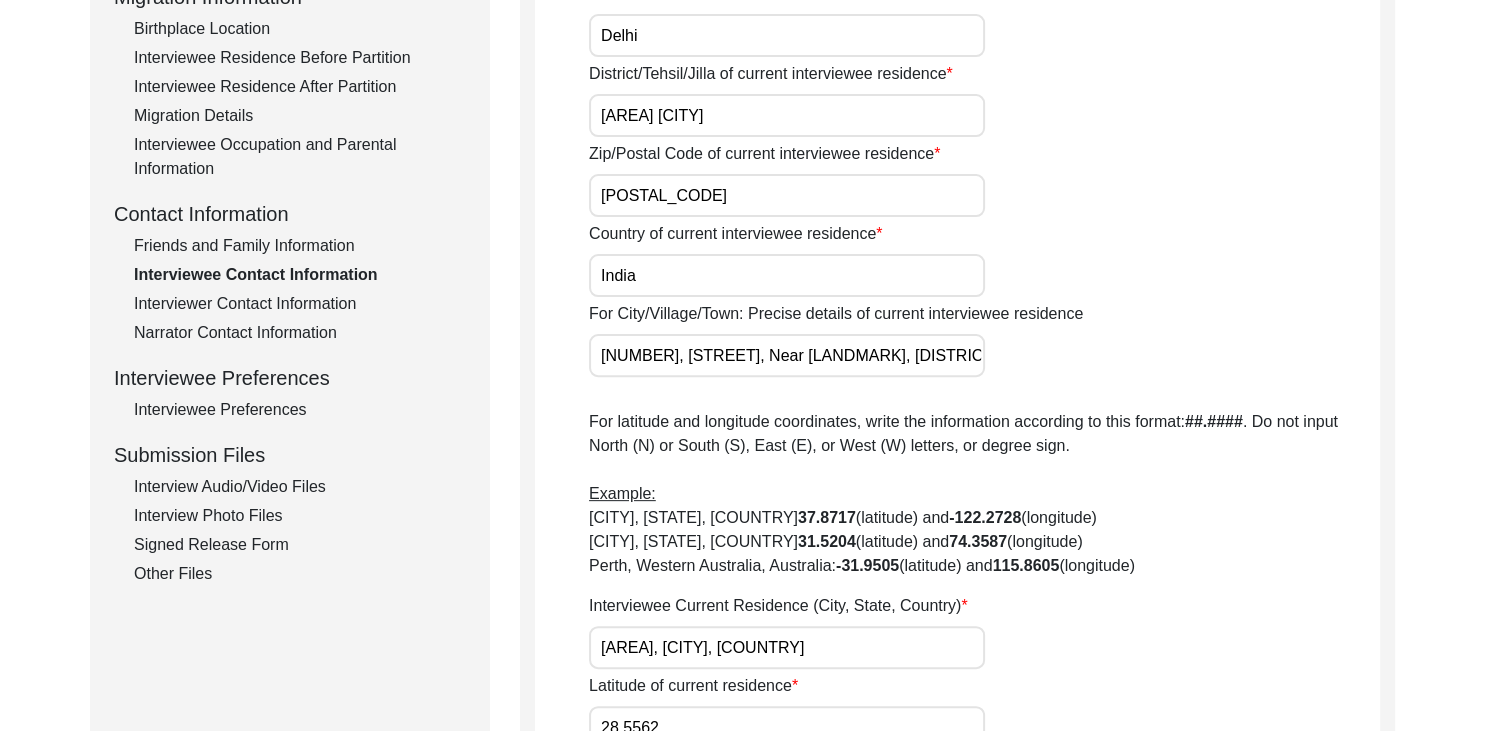 click on "Interviewer Contact Information" 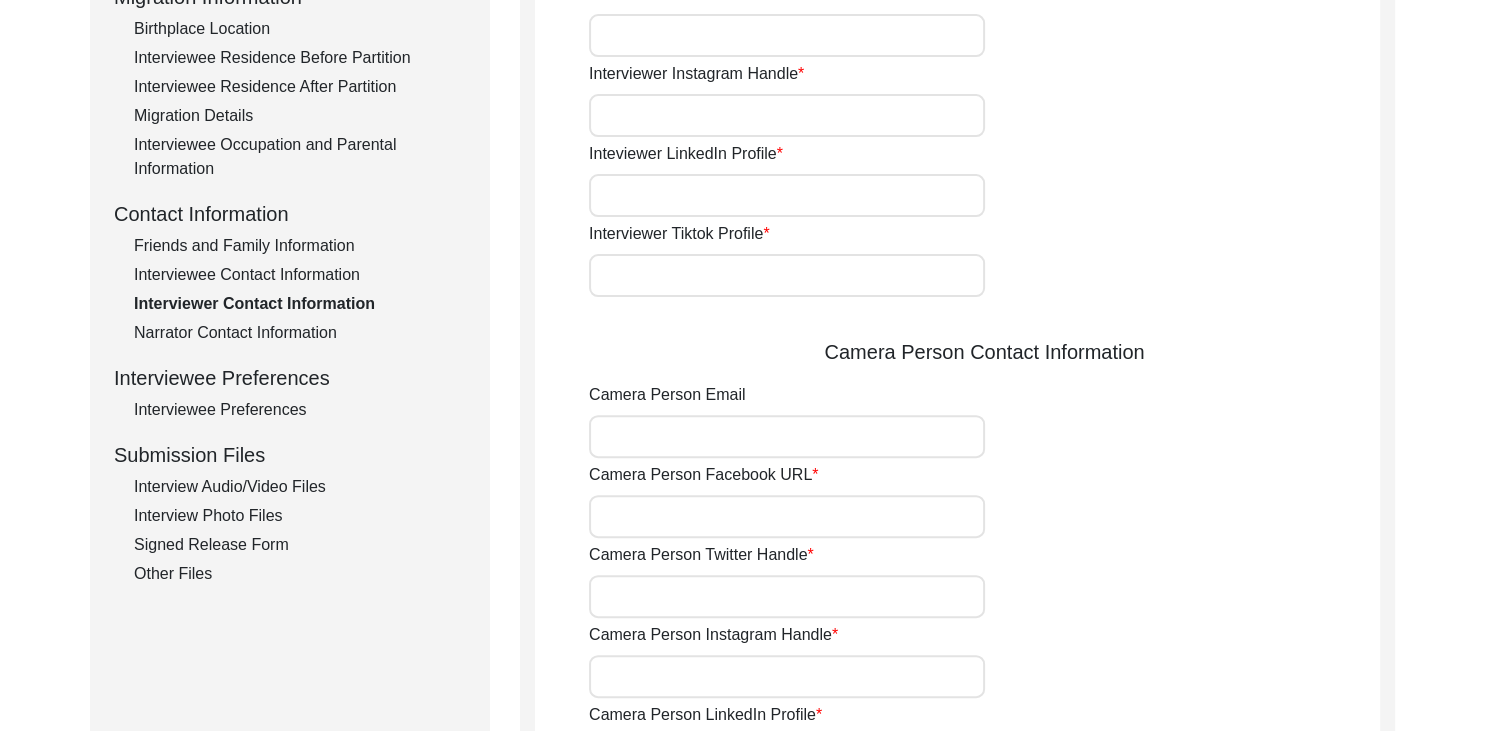 type on "7525877705" 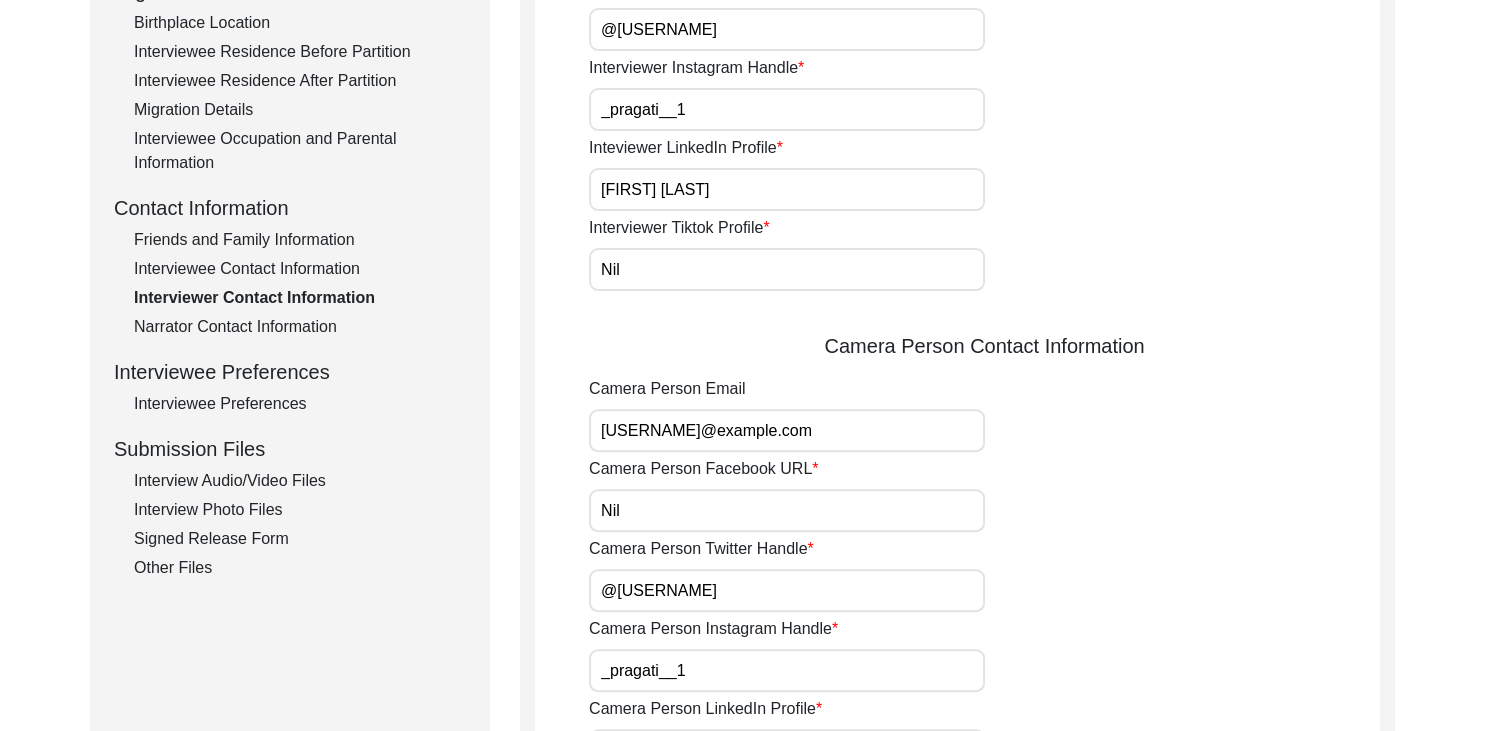 scroll, scrollTop: 563, scrollLeft: 0, axis: vertical 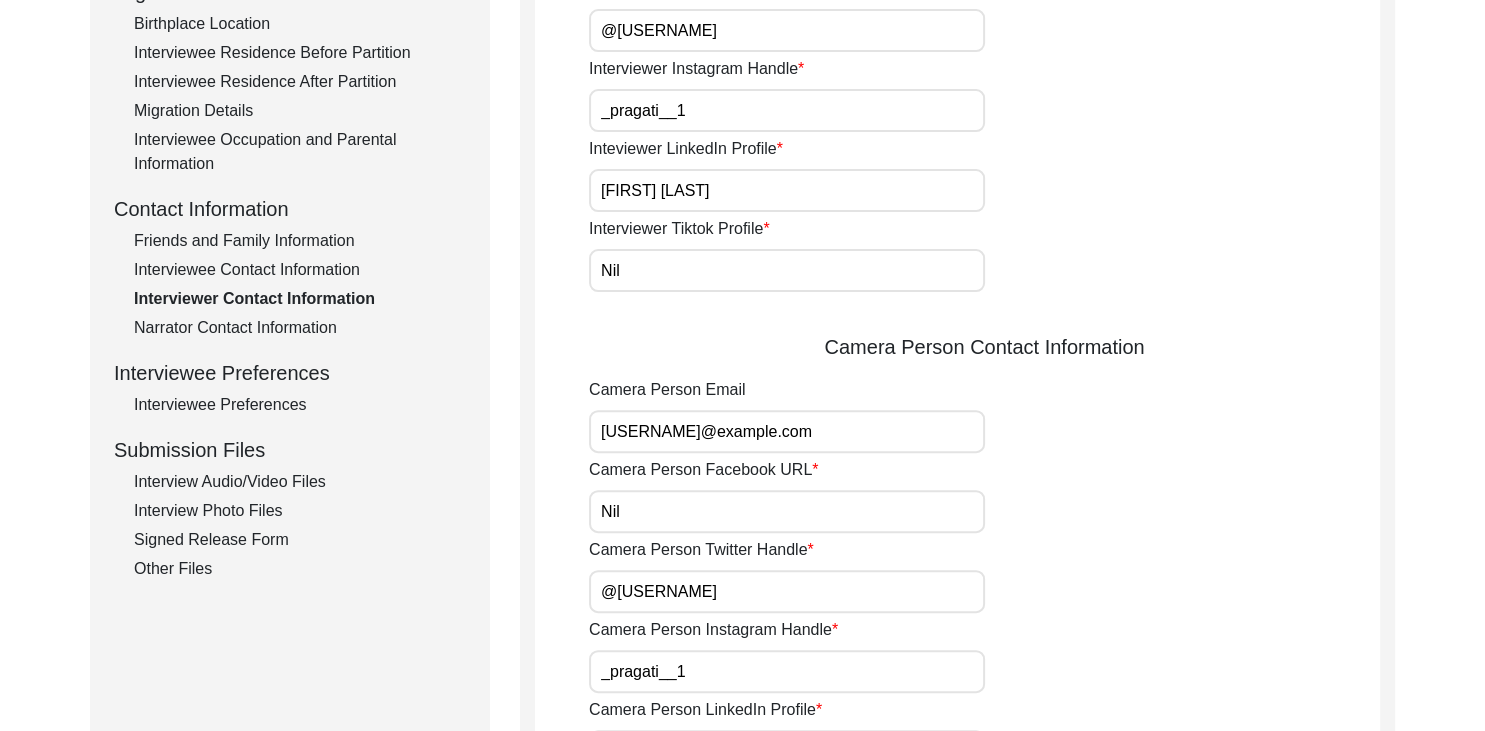 click on "Narrator Contact Information" 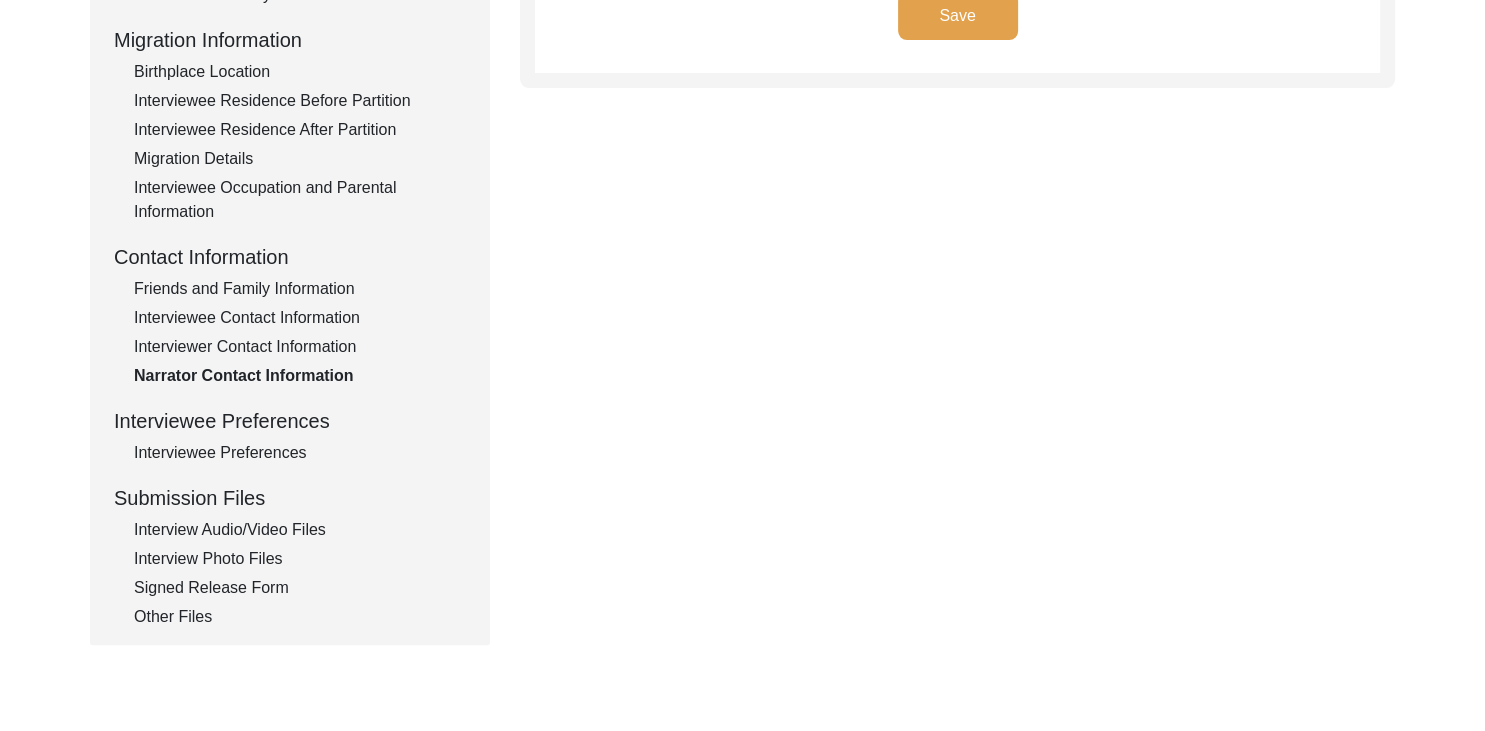 scroll, scrollTop: 536, scrollLeft: 0, axis: vertical 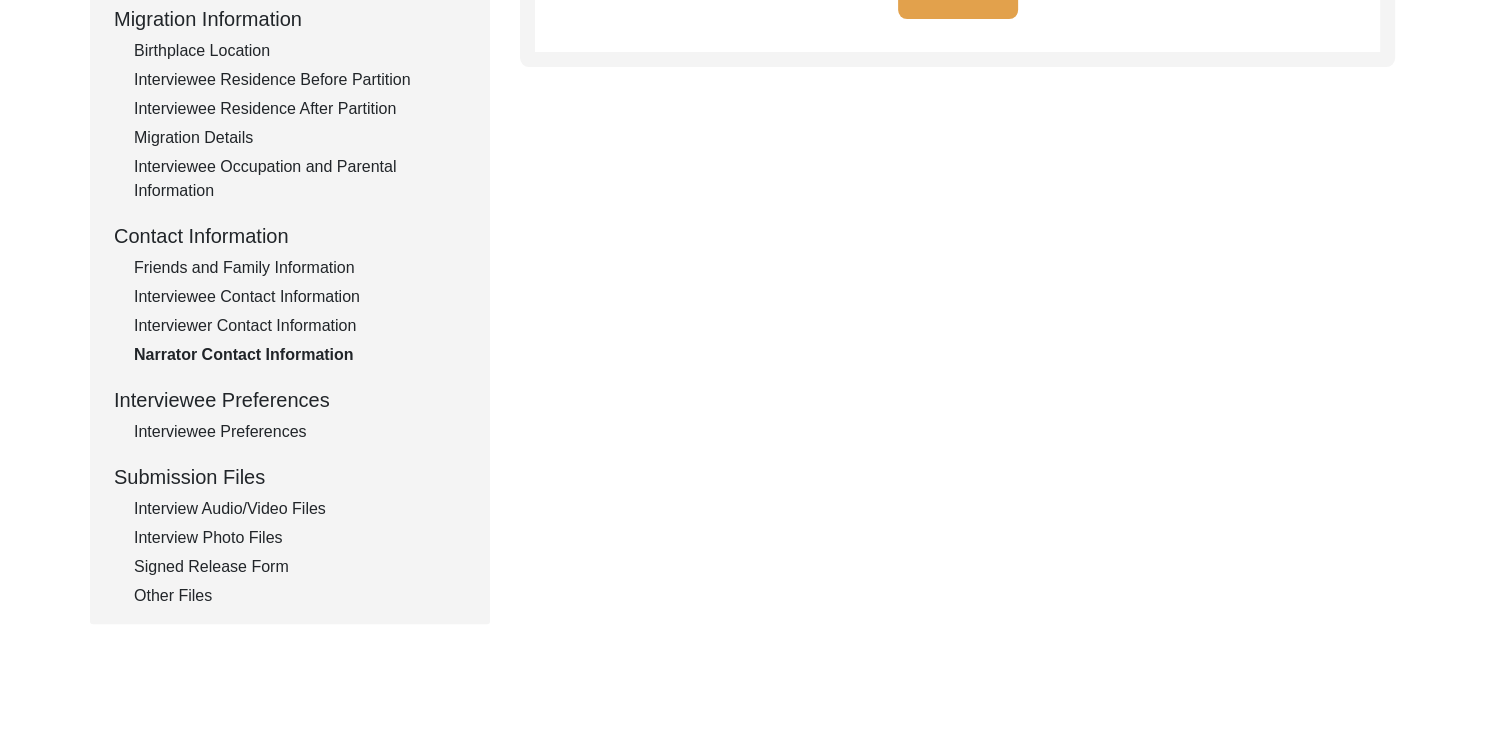 click on "Interviewee Preferences" 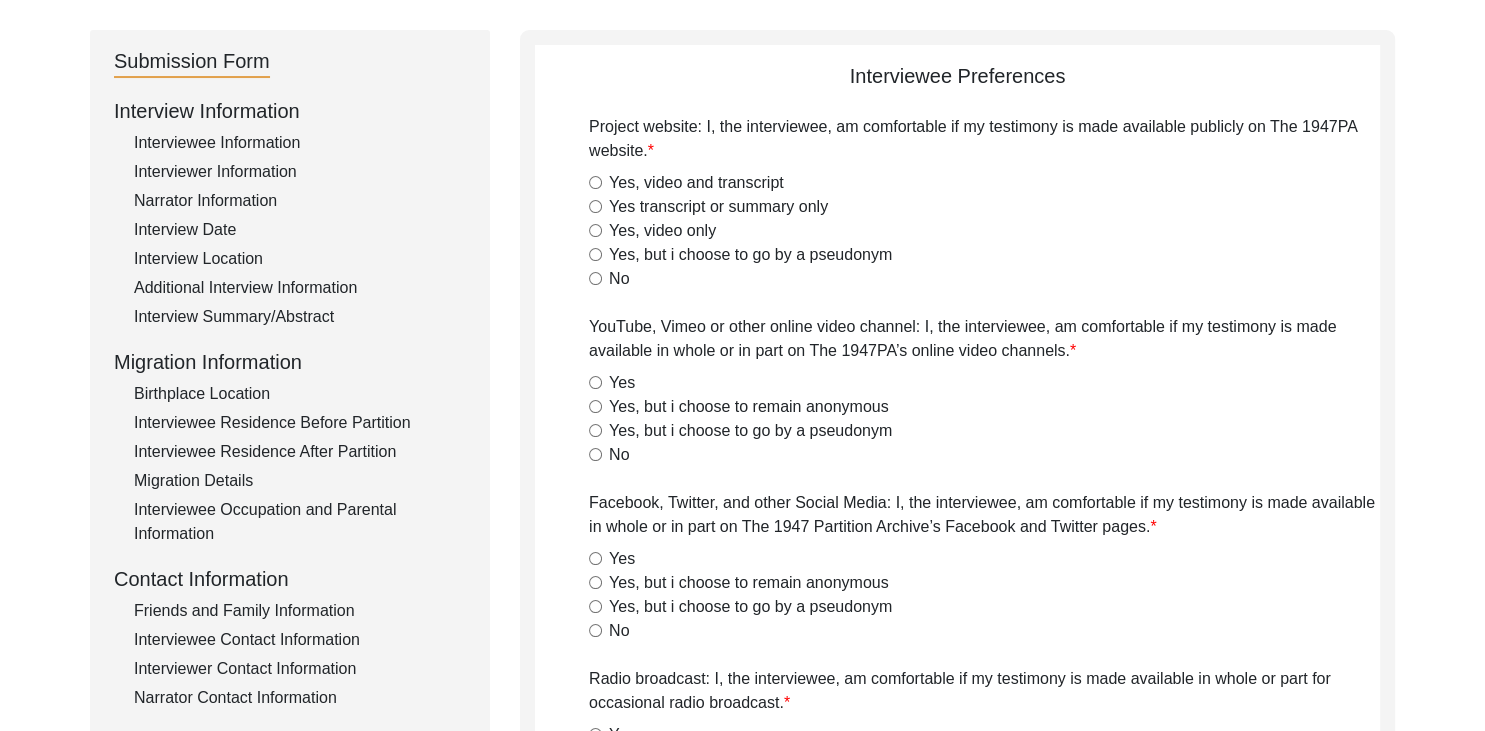 scroll, scrollTop: 192, scrollLeft: 0, axis: vertical 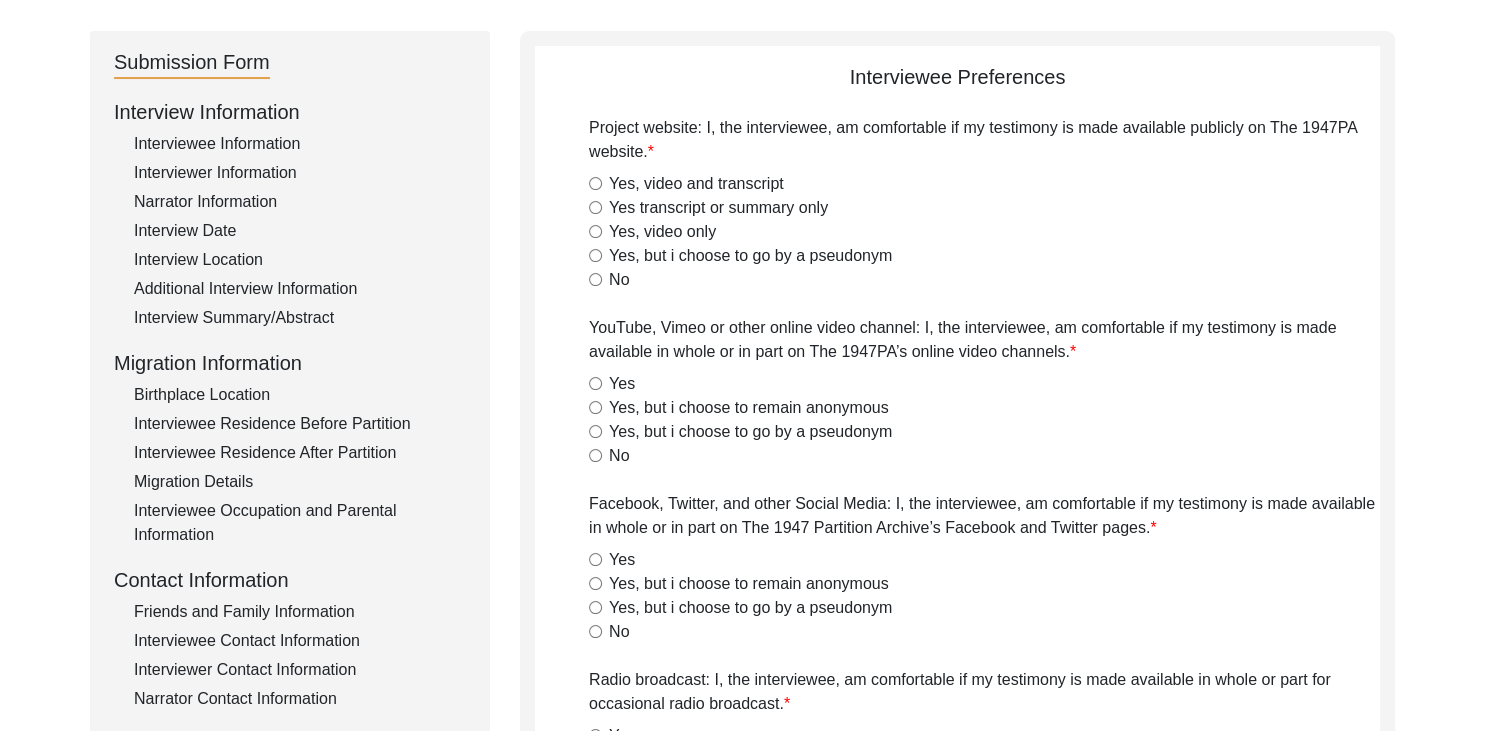 radio on "true" 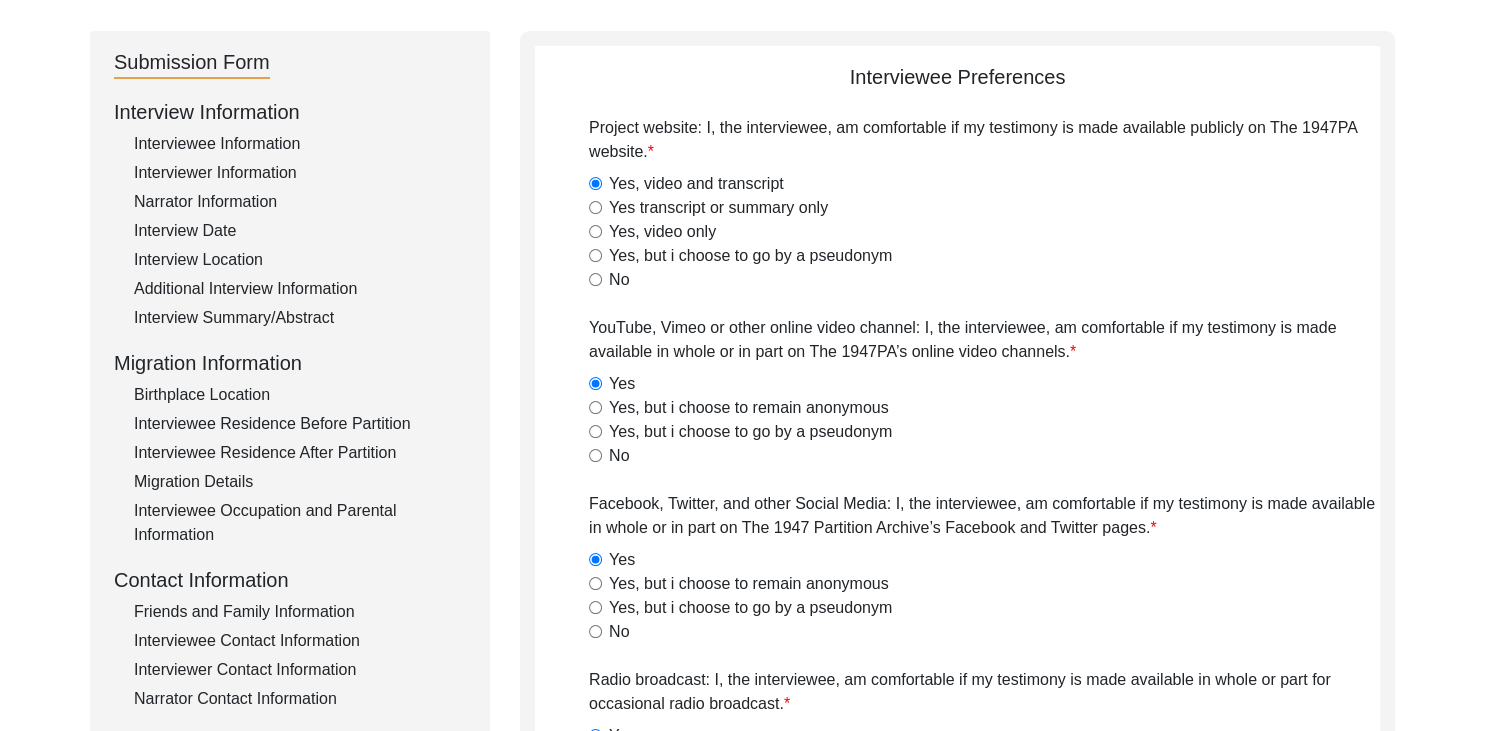 radio on "true" 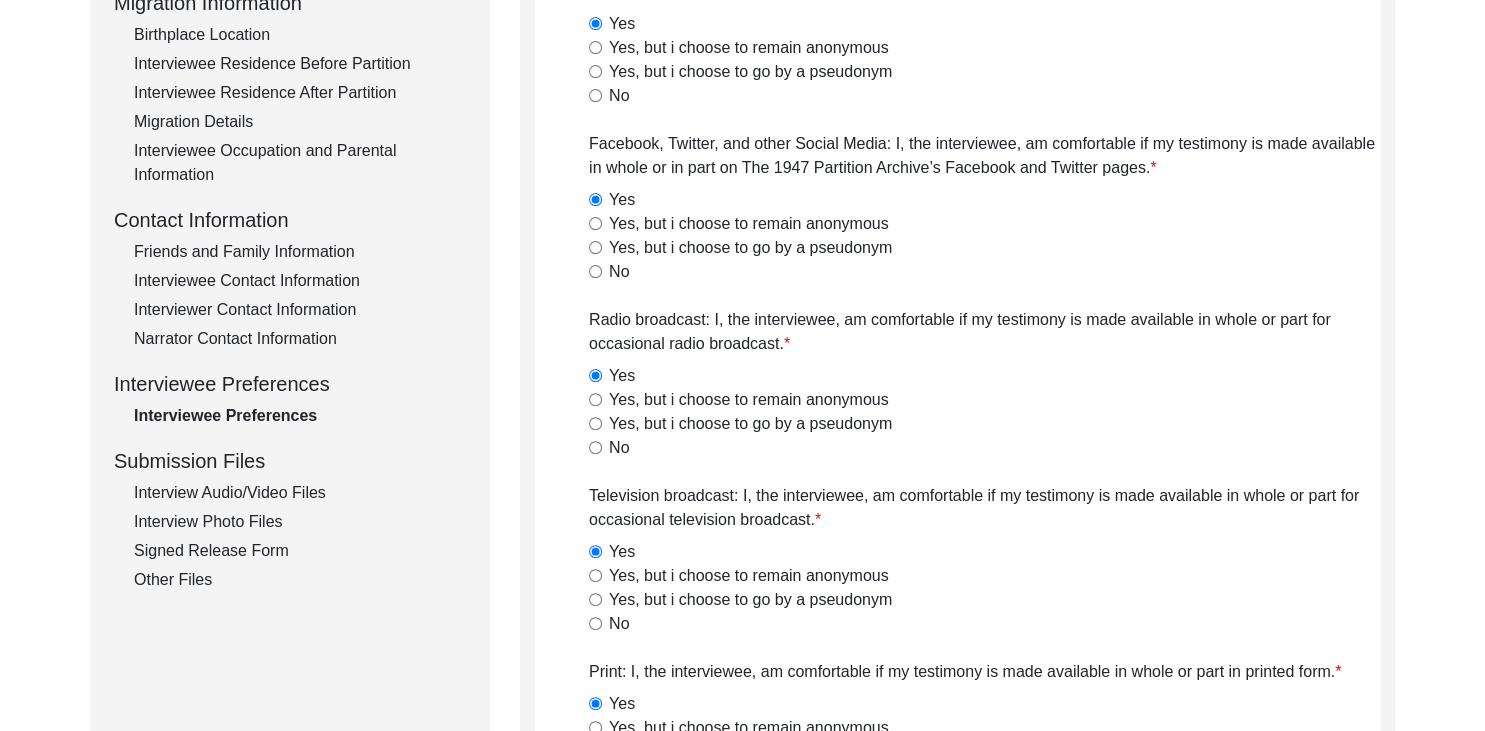 scroll, scrollTop: 551, scrollLeft: 0, axis: vertical 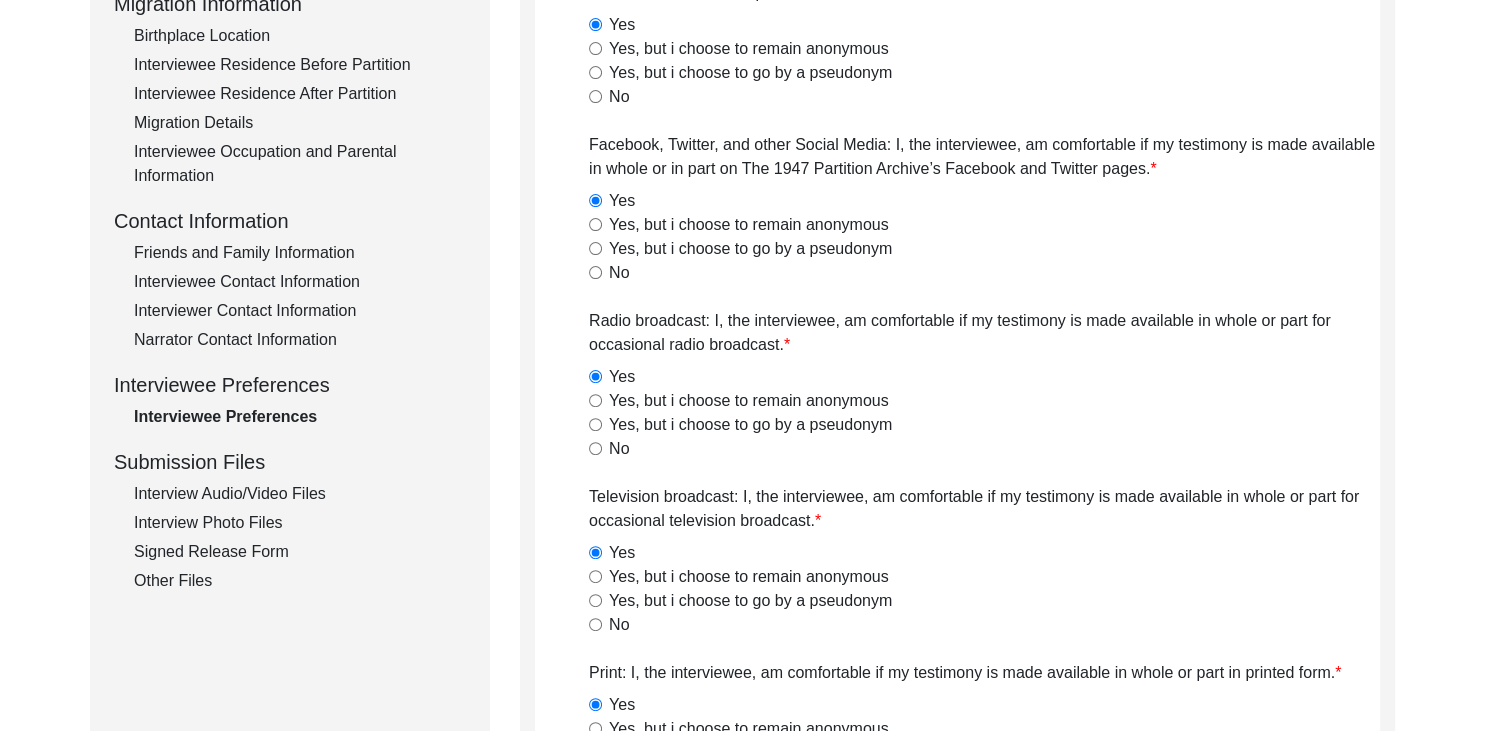 click on "Interview Audio/Video Files" 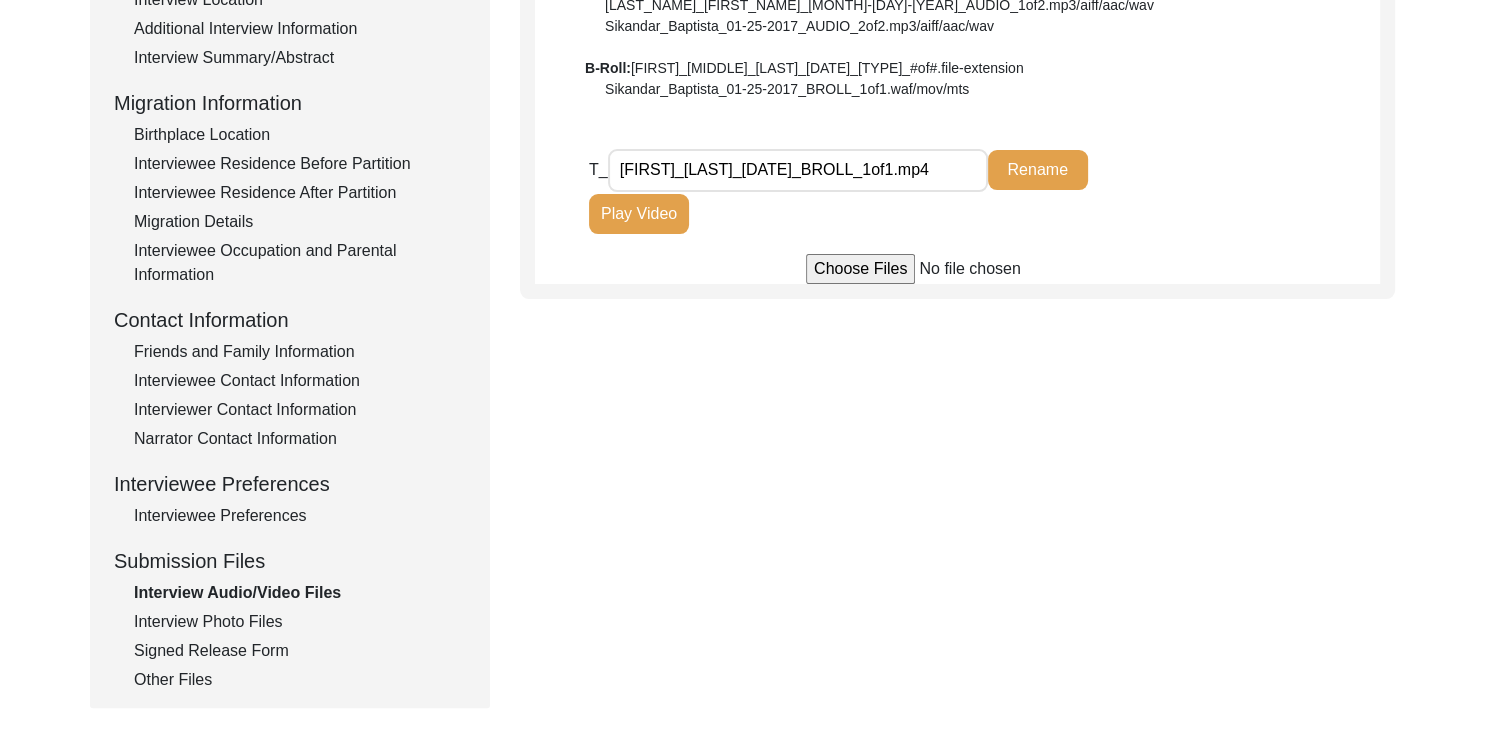 scroll, scrollTop: 449, scrollLeft: 0, axis: vertical 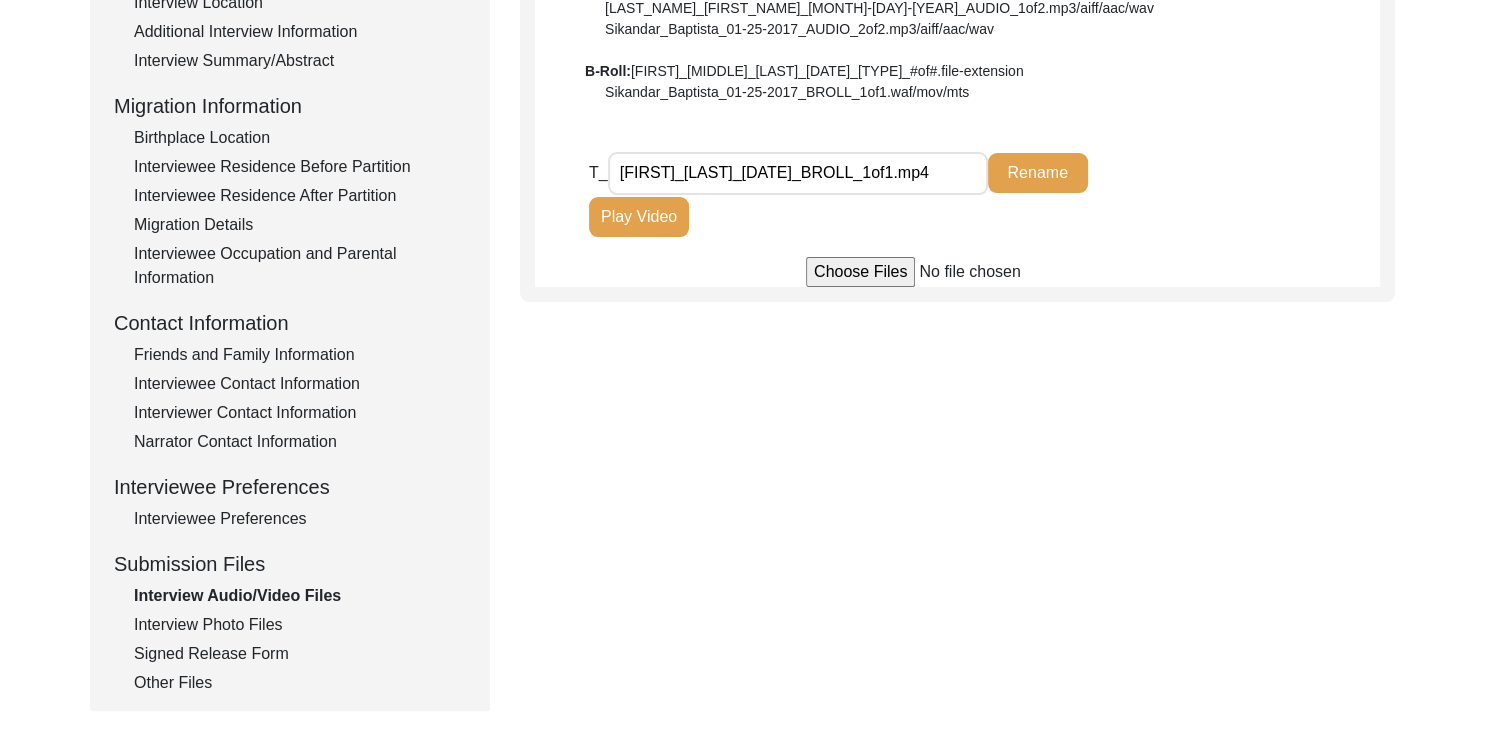 click on "Interview Photo Files" 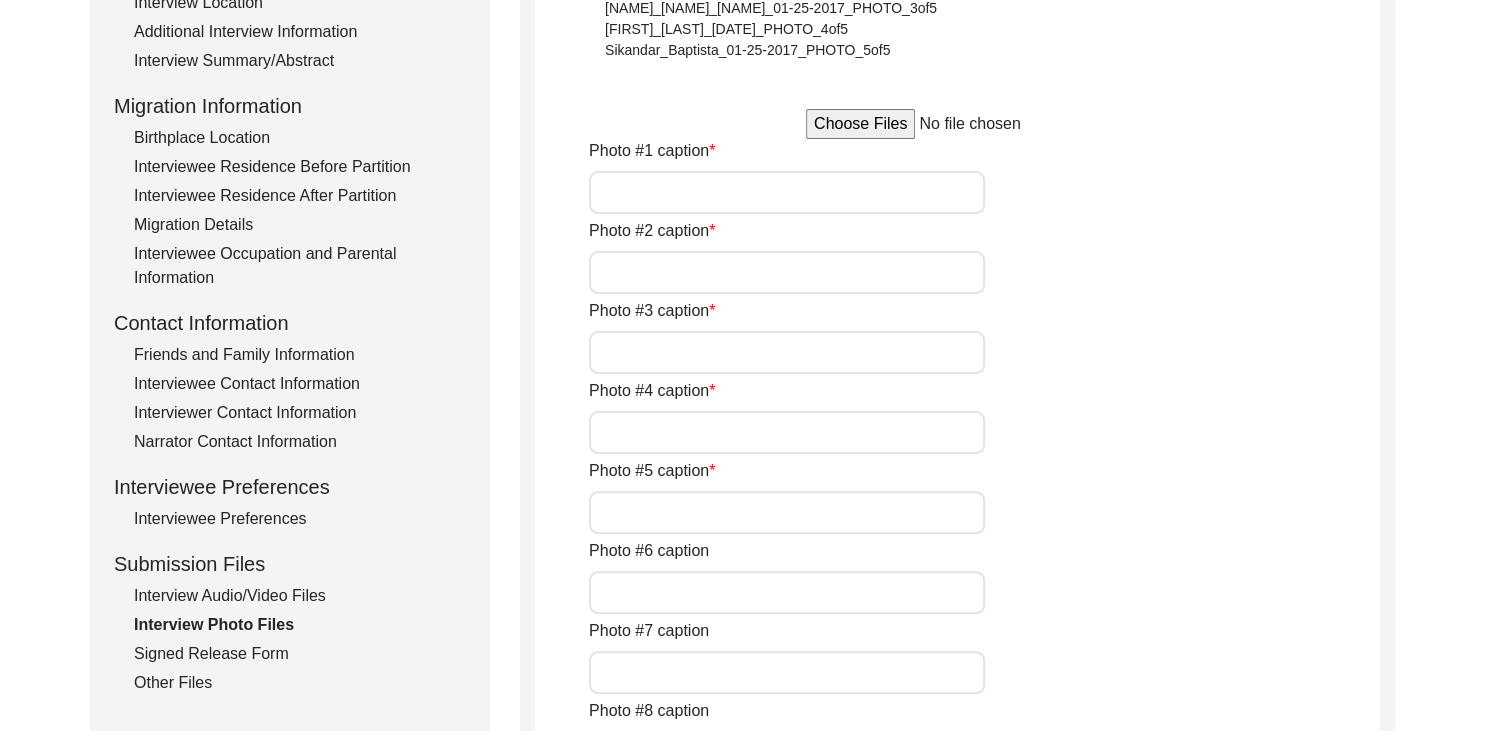 type on "If you ask [FIRST], ‘What gives you the greatest joy?’, he would shyly-yet without a moment's hesitation, reply, ‘Collecting souvenirs from the places I visit.’ It gives him immense joy to fill the corners of this home with memories carried across time and space, each piece telling its own quiet story. The photo was captured on [DATE]." 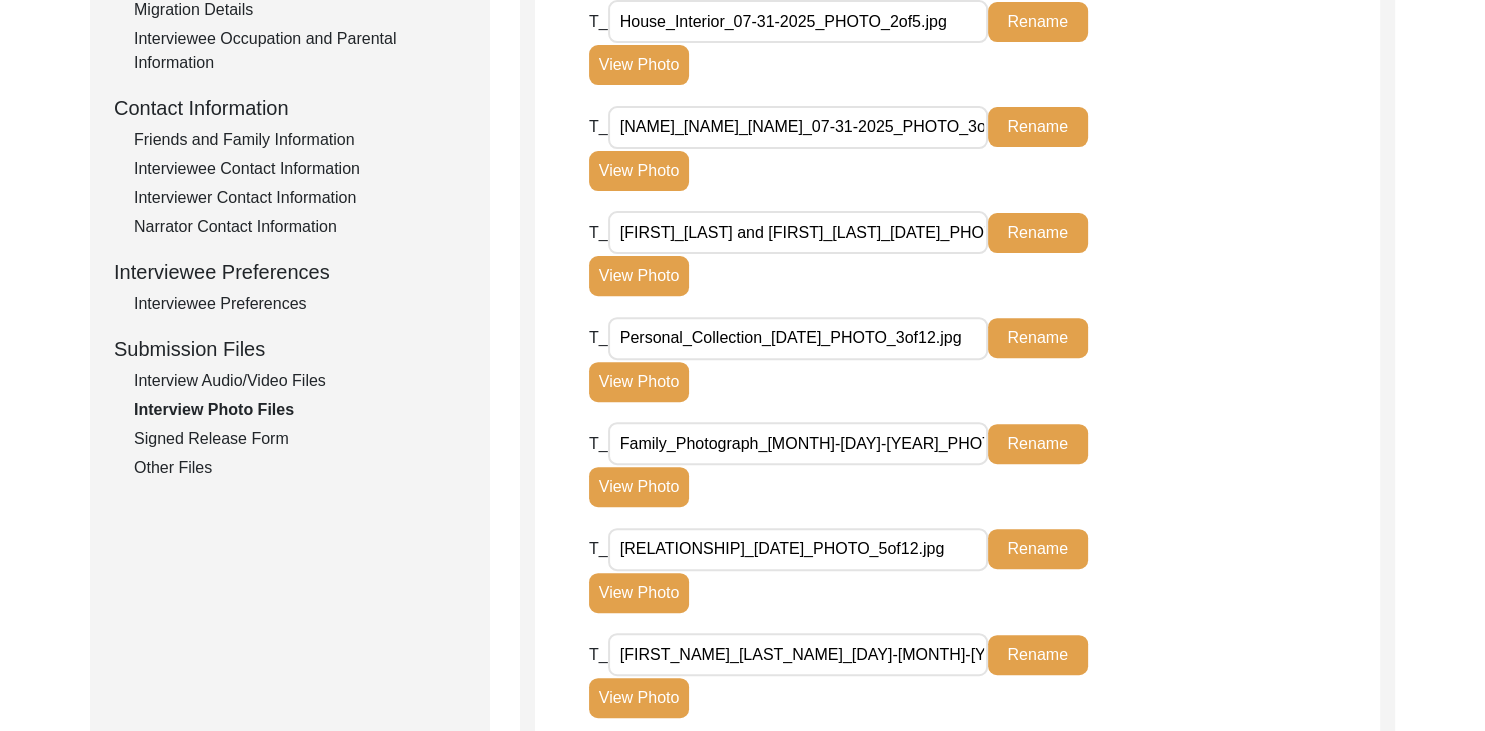 scroll, scrollTop: 657, scrollLeft: 0, axis: vertical 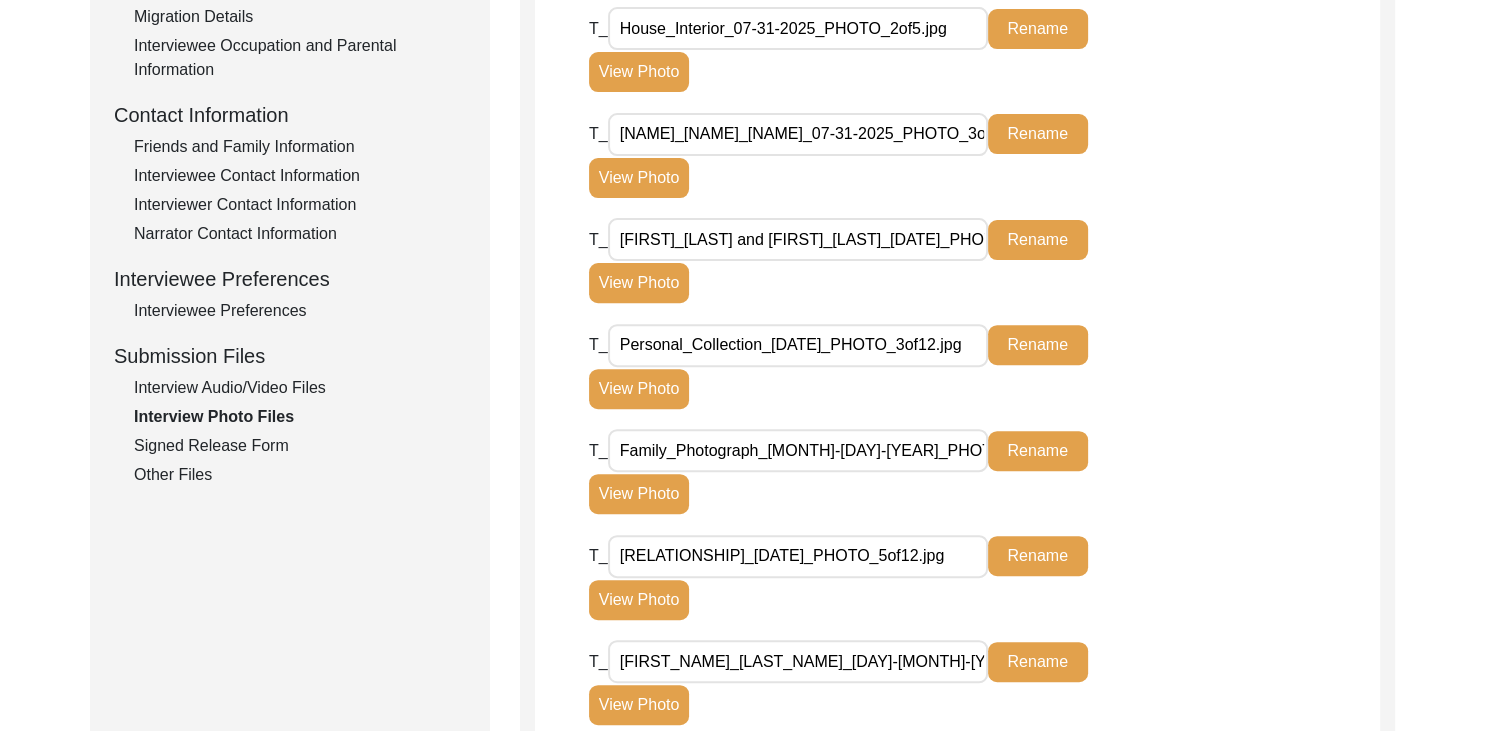 click on "Interview Audio/Video Files" 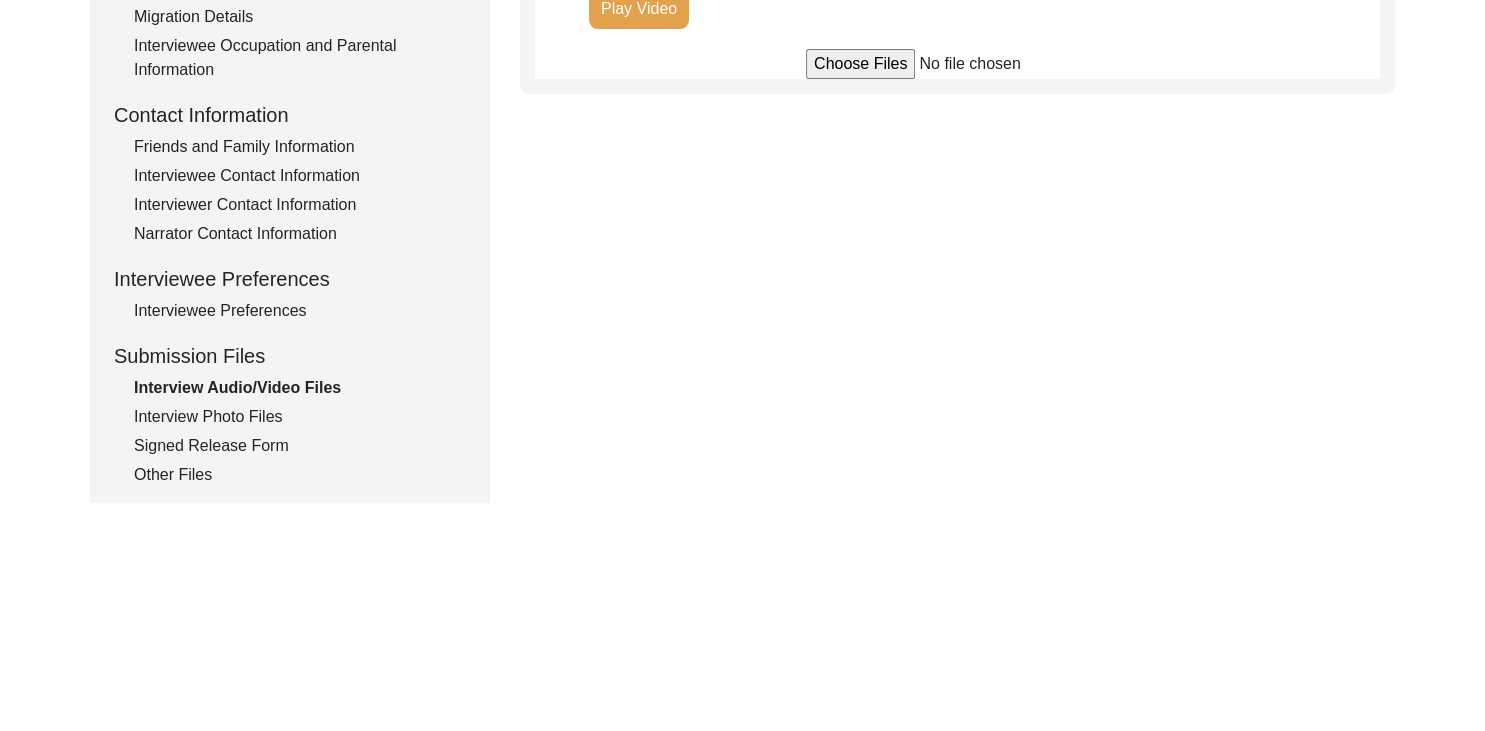 scroll, scrollTop: 0, scrollLeft: 3, axis: horizontal 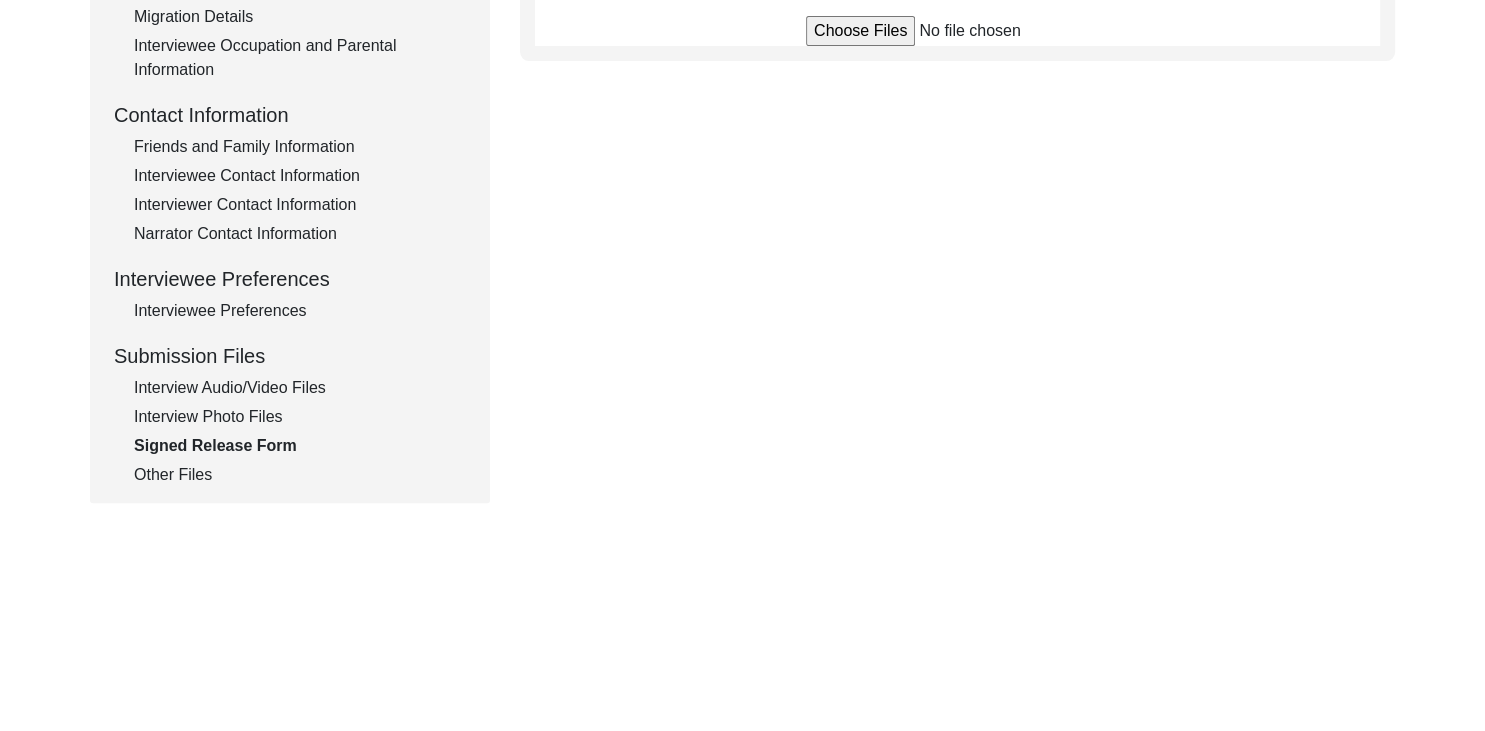 click on "Other Files" 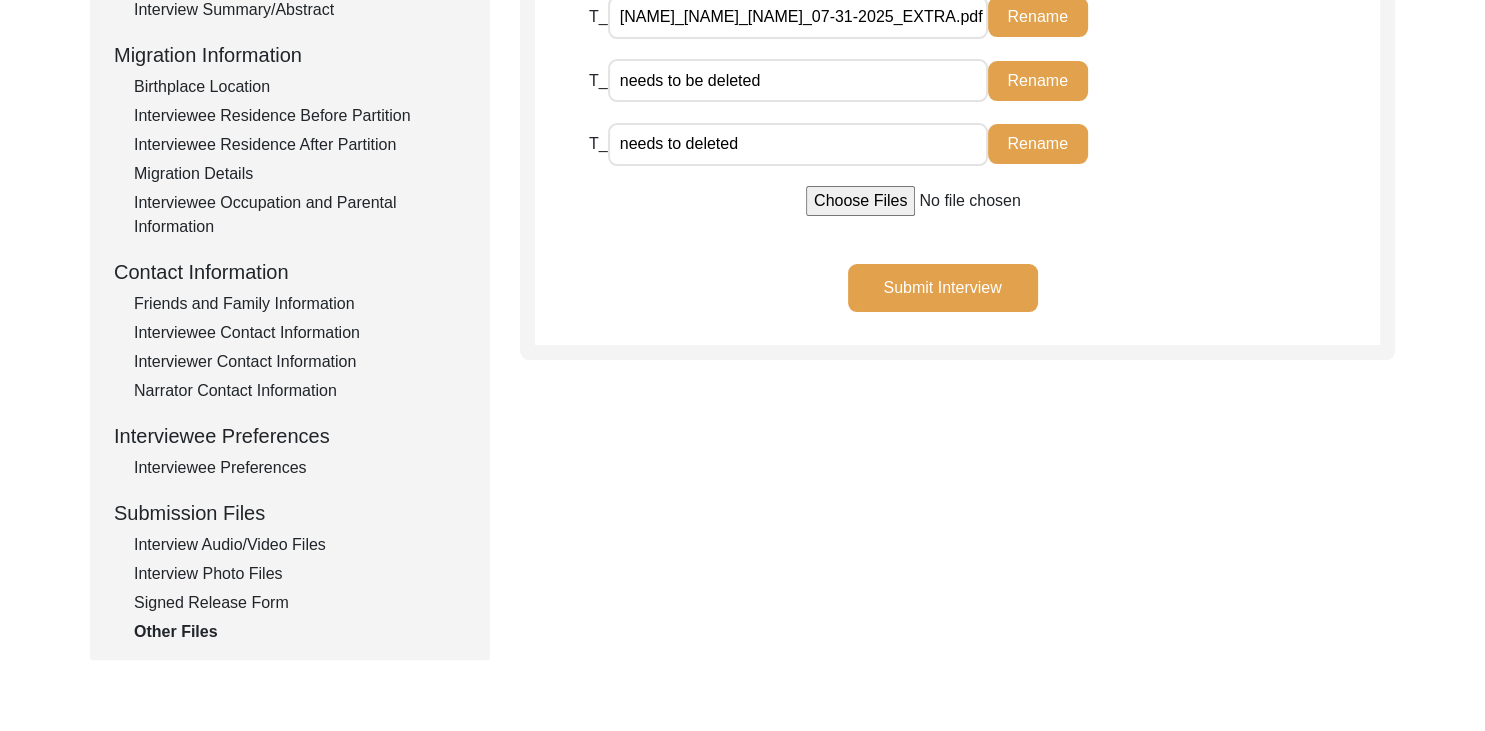 scroll, scrollTop: 500, scrollLeft: 0, axis: vertical 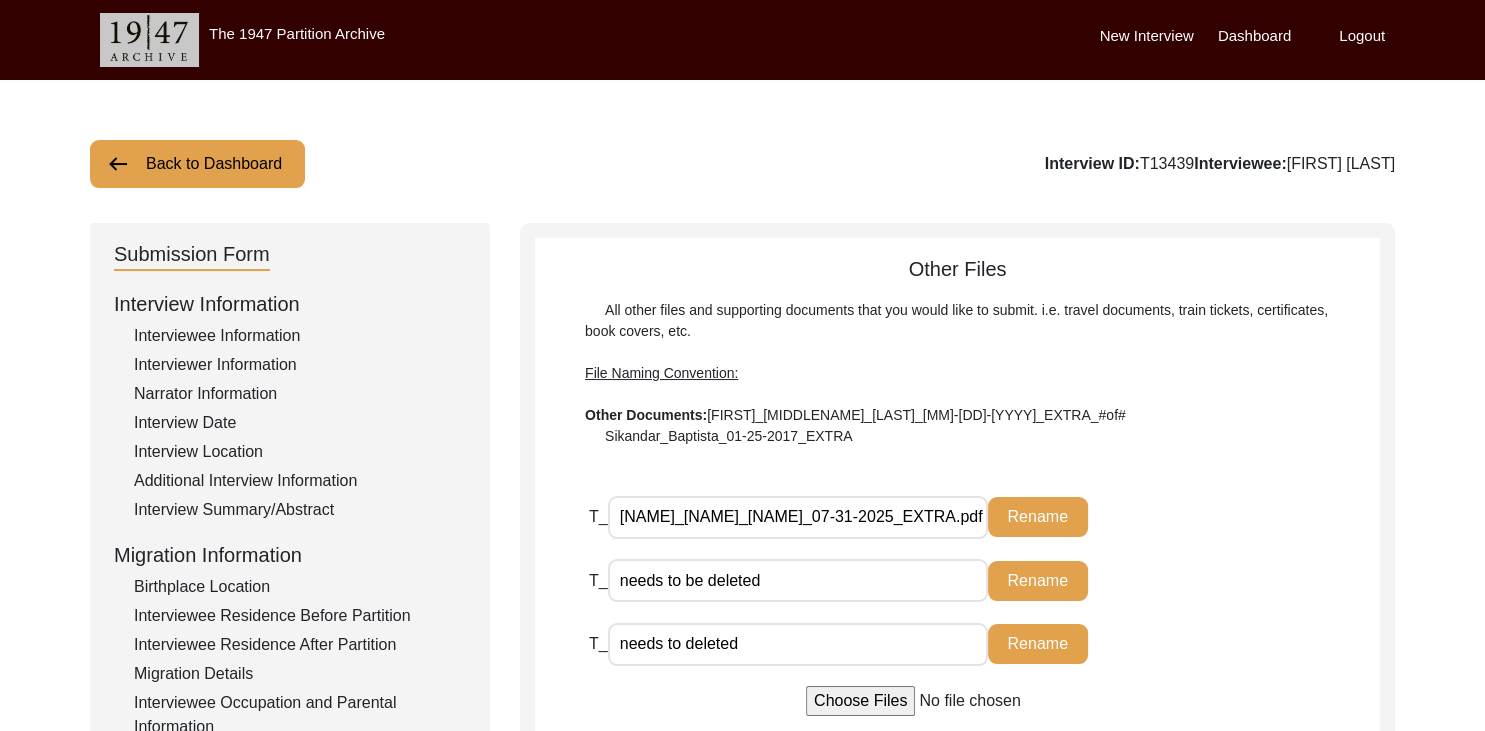 click on "Interviewee Information" 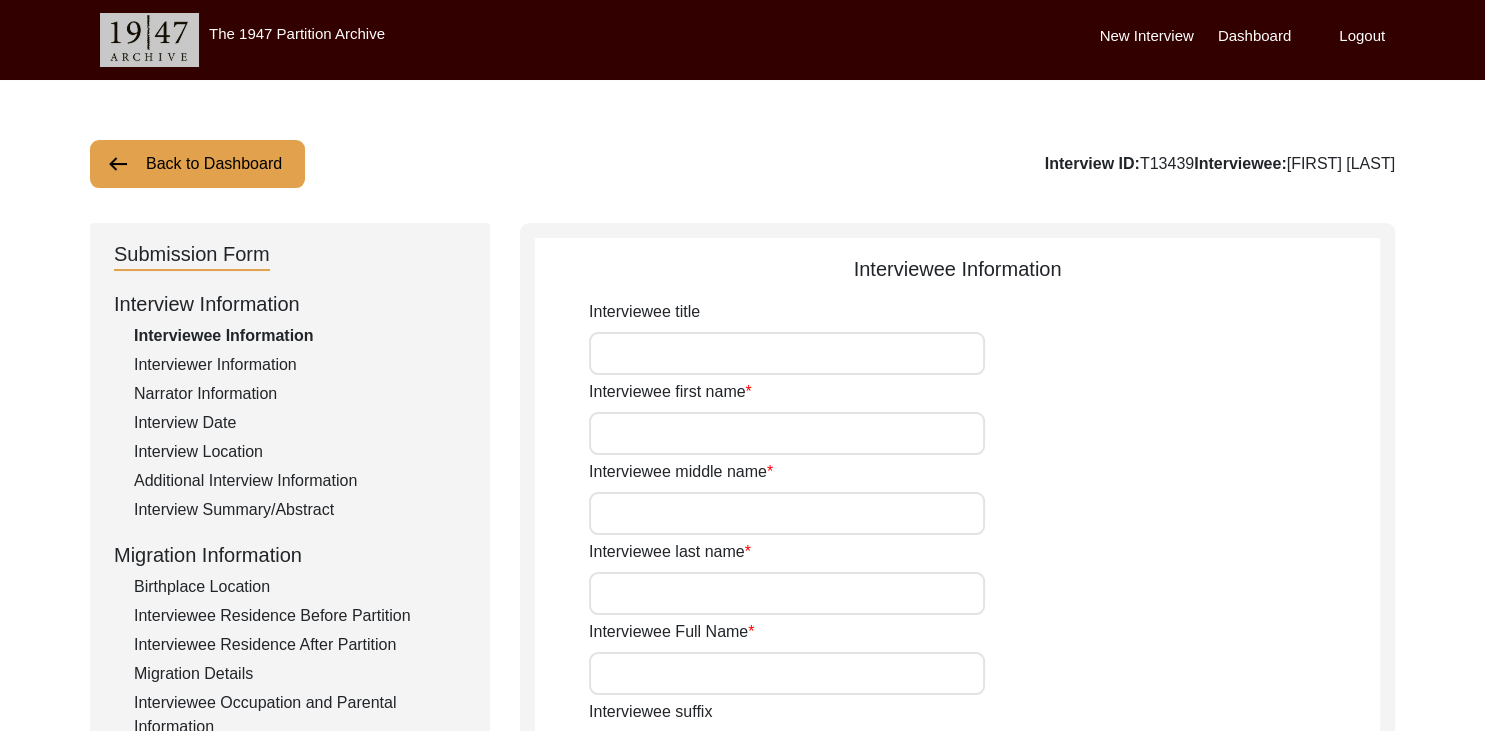 type on ""Unfolding Past: A Story of Erasure, Resistance and Reincarnation"" 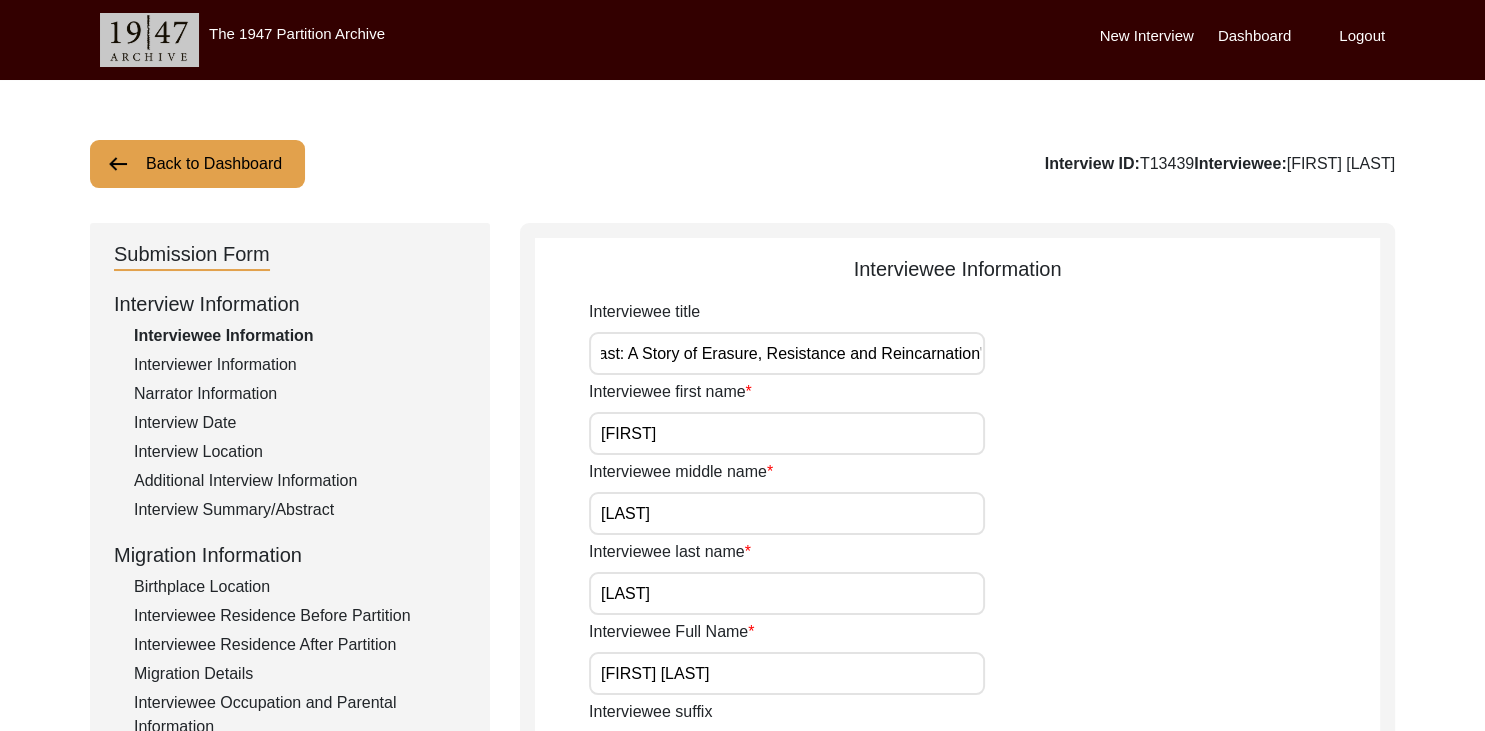 scroll, scrollTop: 0, scrollLeft: 96, axis: horizontal 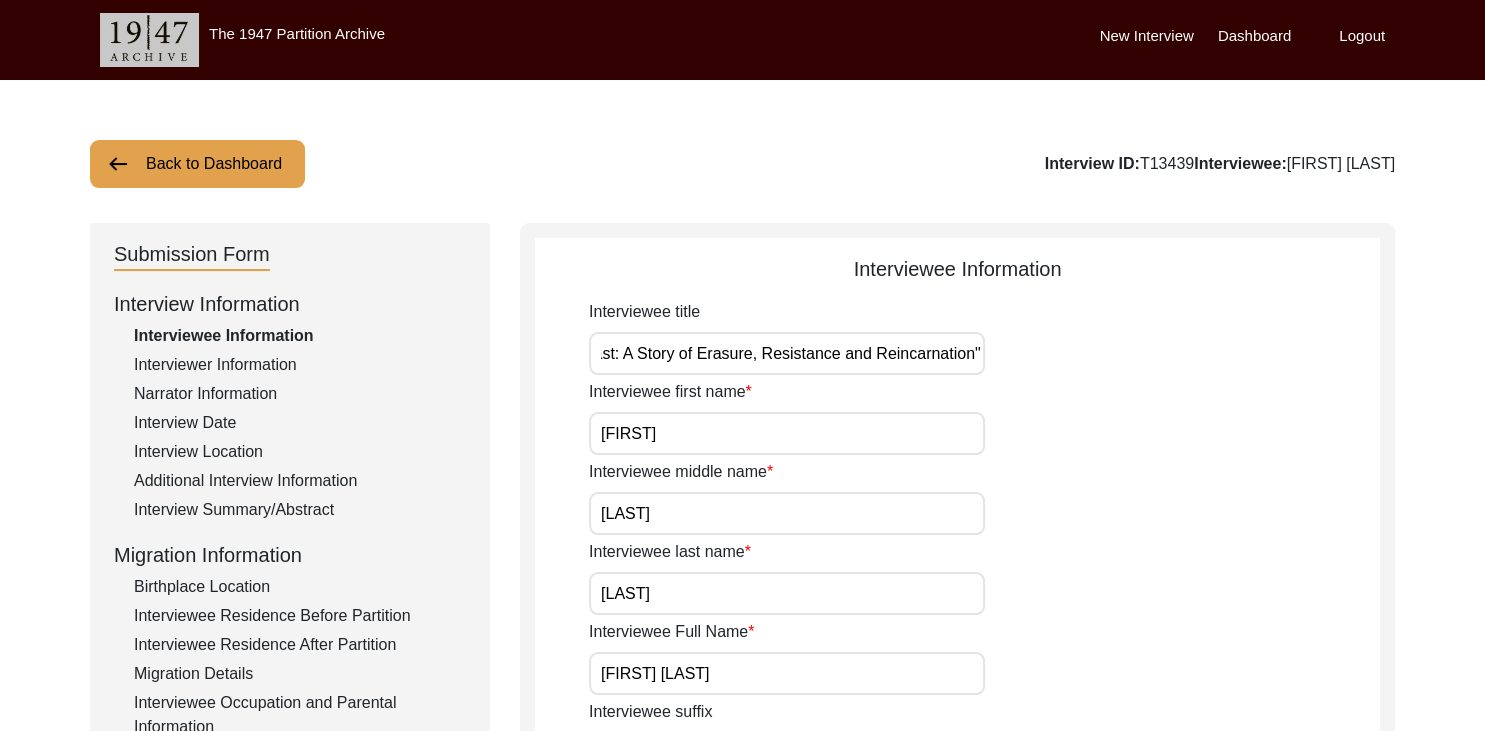 click on "Interviewer Information" 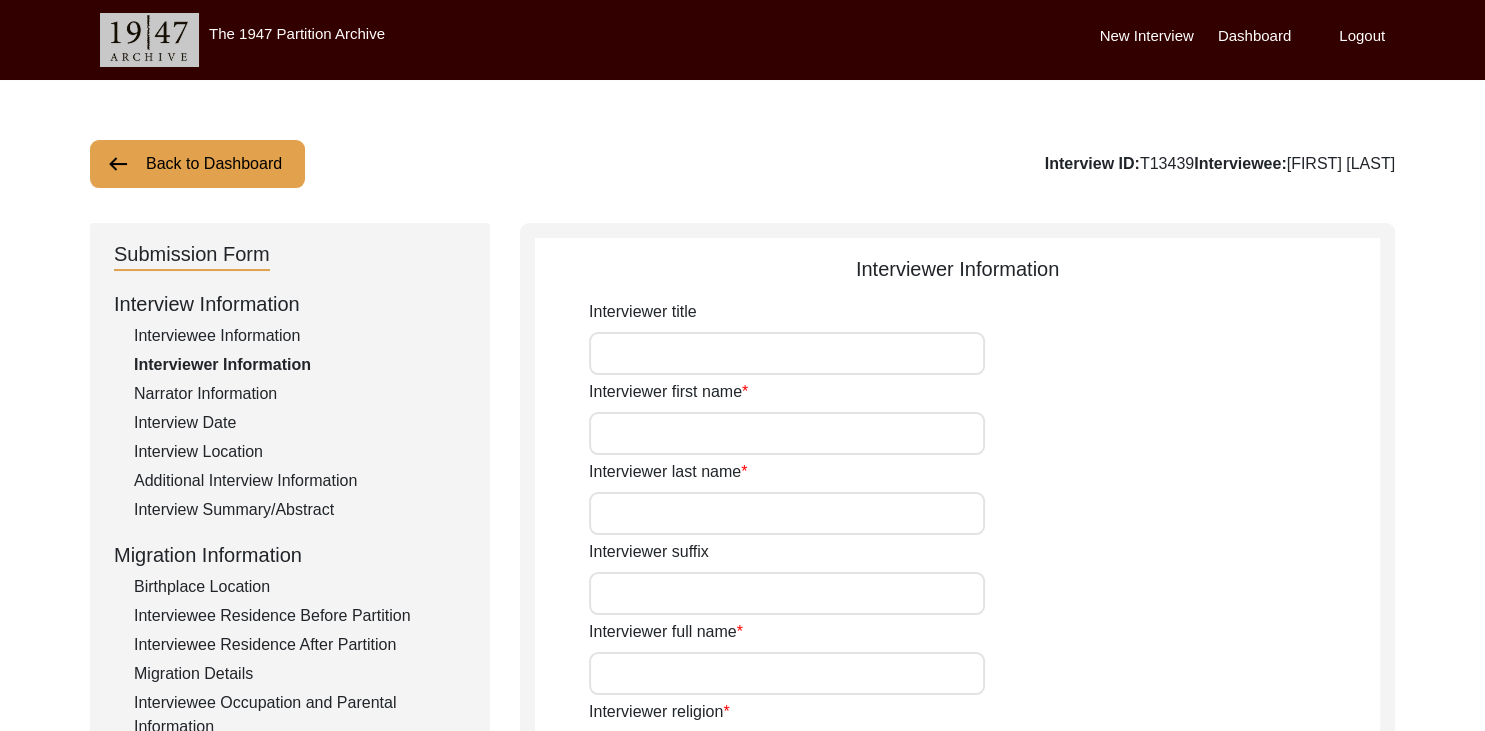 type on ""Unfolding Past: A Story of Erasure, Resistance and Reincarnation"" 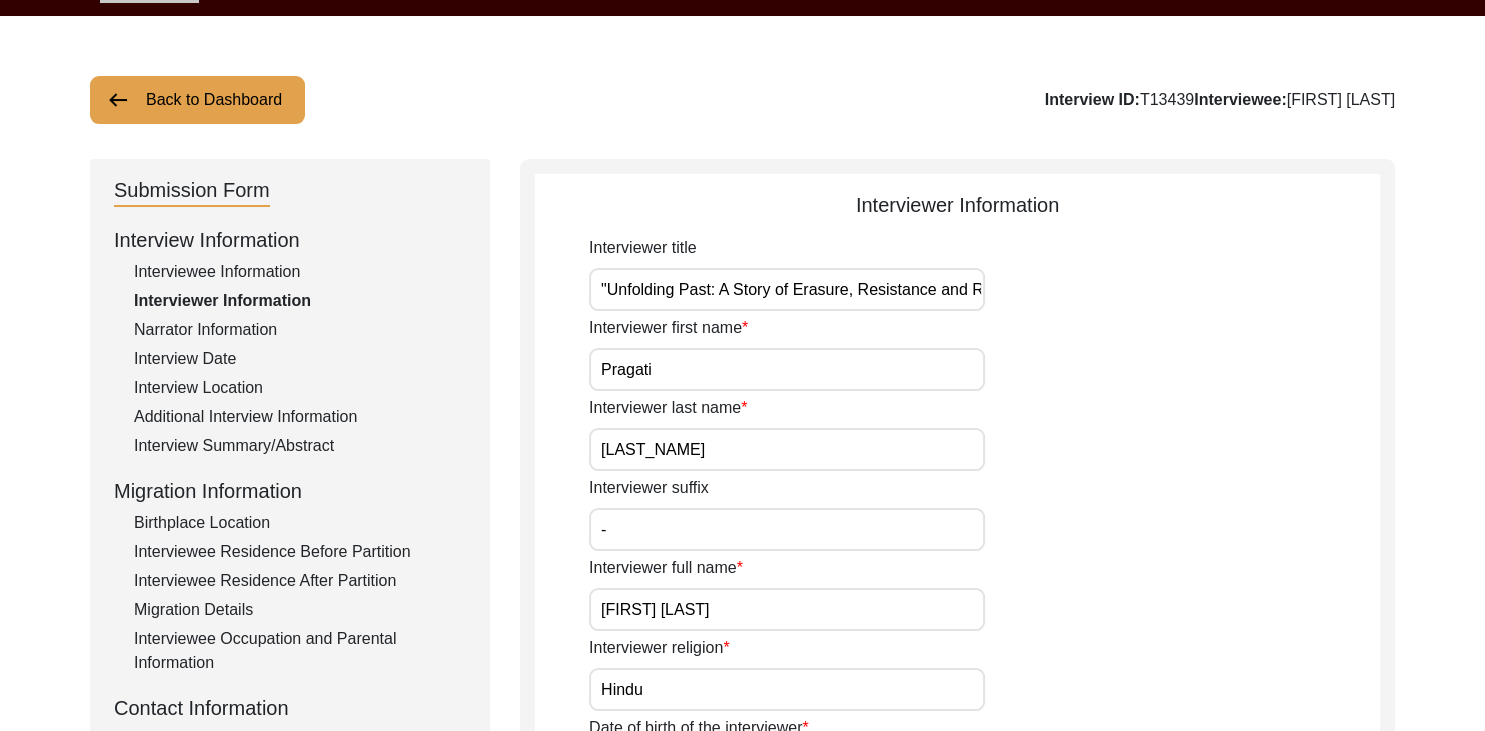 scroll, scrollTop: 65, scrollLeft: 0, axis: vertical 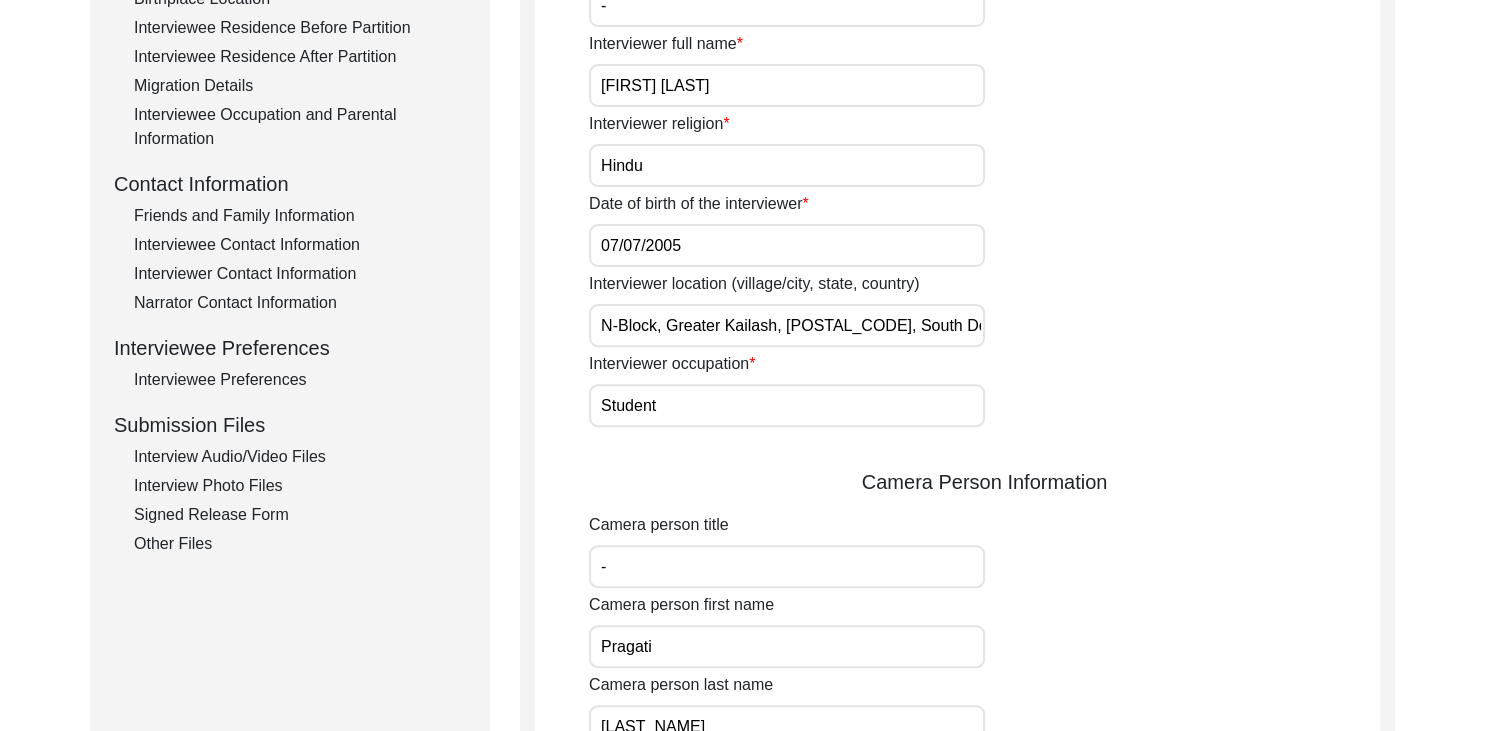 click on "Interview Audio/Video Files" 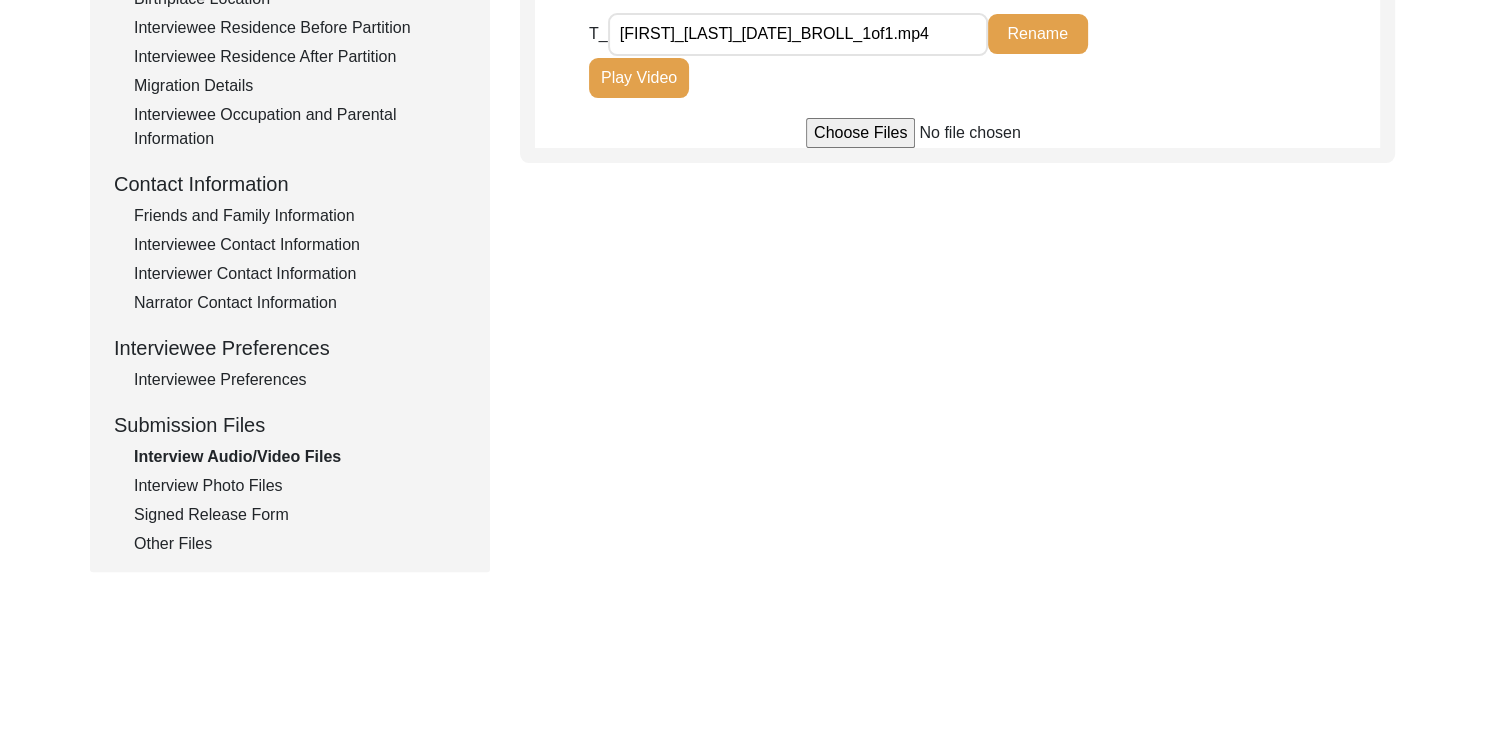 scroll, scrollTop: 346, scrollLeft: 0, axis: vertical 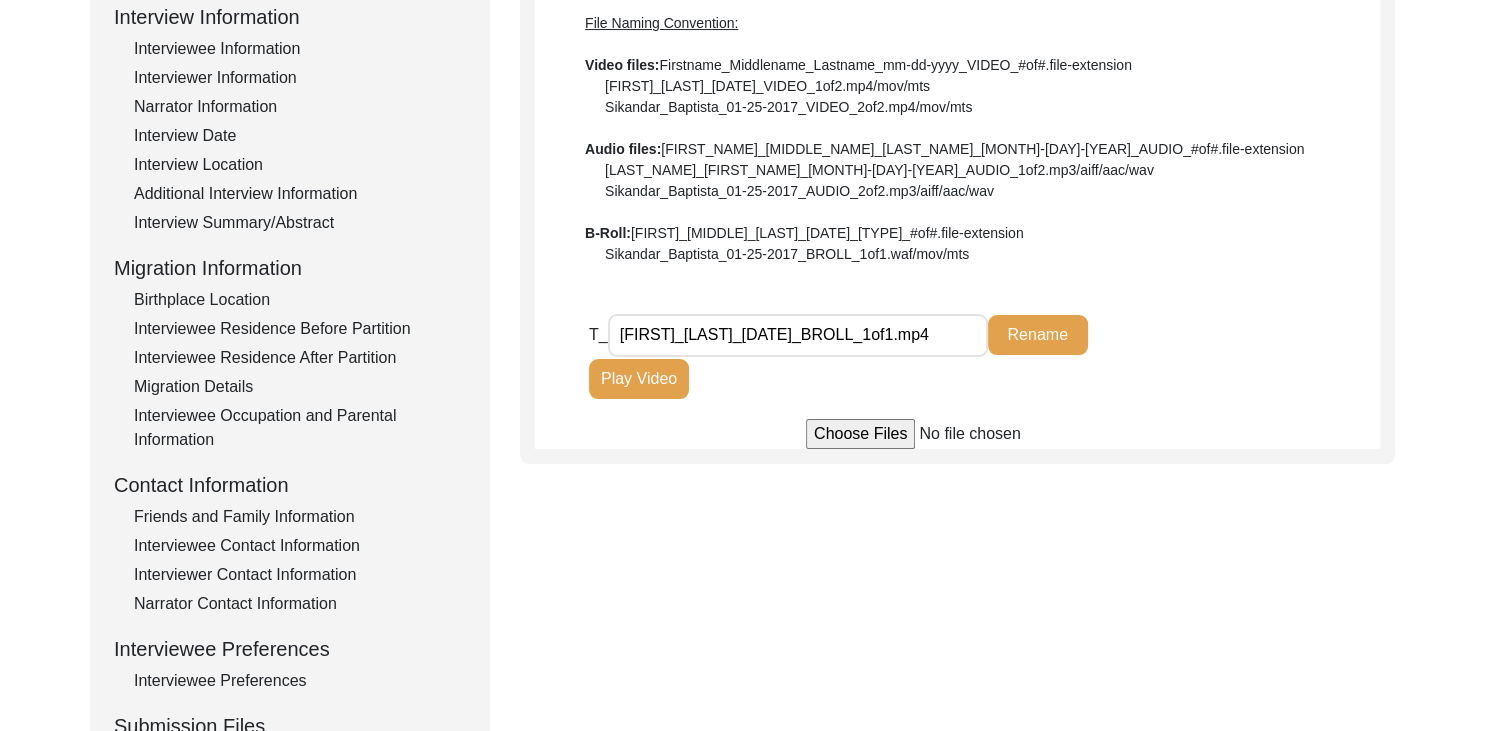 click at bounding box center (957, 434) 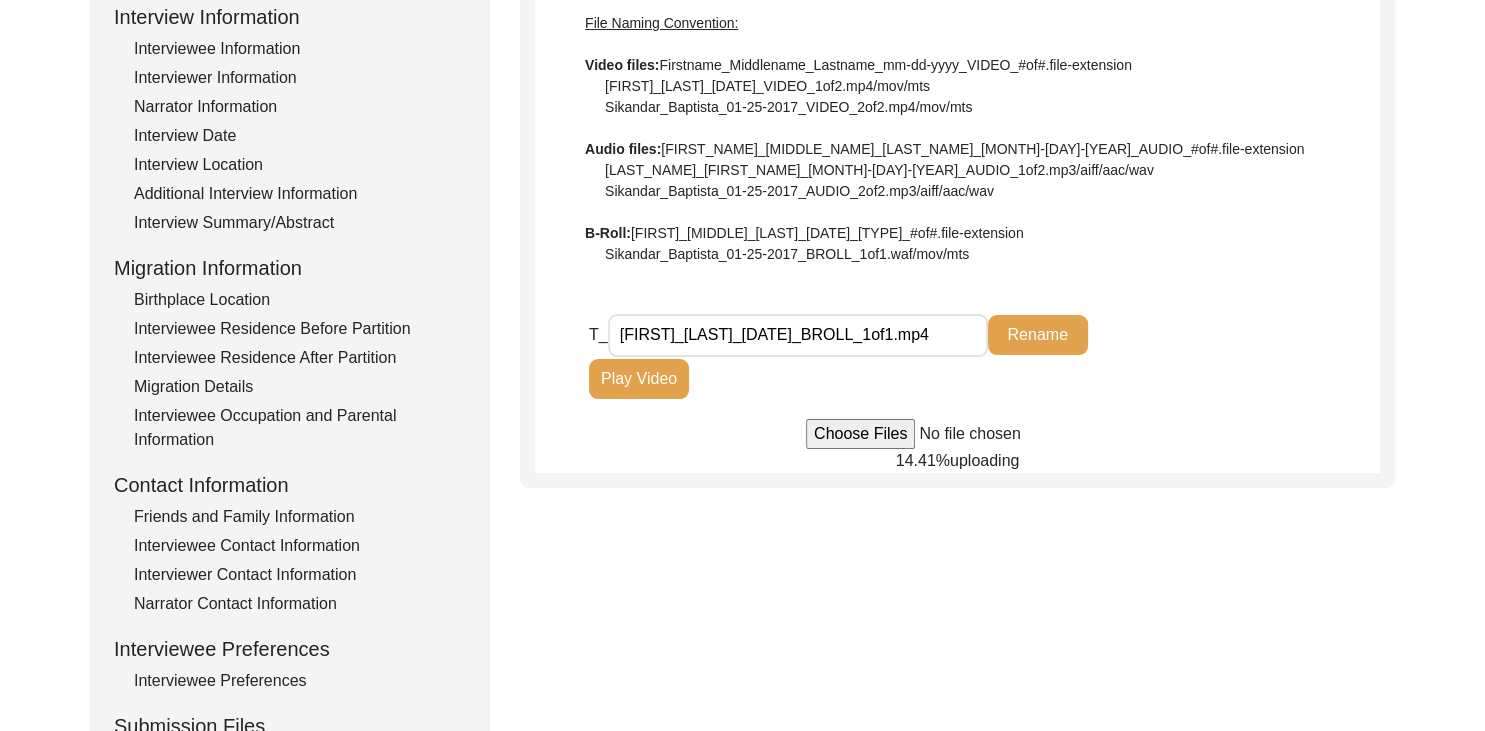 click on "Submission Form   Interview Information   Interviewee Information   Interviewer Information   Narrator Information   Interview Date   Interview Location   Additional Interview Information   Interview Summary/Abstract   Migration Information   Birthplace Location   Interviewee Residence Before Partition   Interviewee Residence After Partition   Migration Details   Interviewee Occupation and Parental Information   Contact Information   Friends and Family Information   Interviewee Contact Information   Interviewer Contact Information   Narrator Contact Information   Interviewee Preferences   Interviewee Preferences   Submission Files   Interview Audio/Video Files   Interview Photo Files   Signed Release Form   Other Files   Interview Audio/Video Files  File Naming Convention: Video files:  [FIRST]_[MIDDLE]_[LAST]_[DATE]_VIDEO_#of#.file-extension  [FIRST]_[LAST]_[DATE]_VIDEO_1of2.mp4/mov/mts  [FIRST]_[LAST]_[DATE]_VIDEO_2of2.mp4/mov/mts  Audio files: B-Roll: T_ Rename Play Video [PERCENT]%" 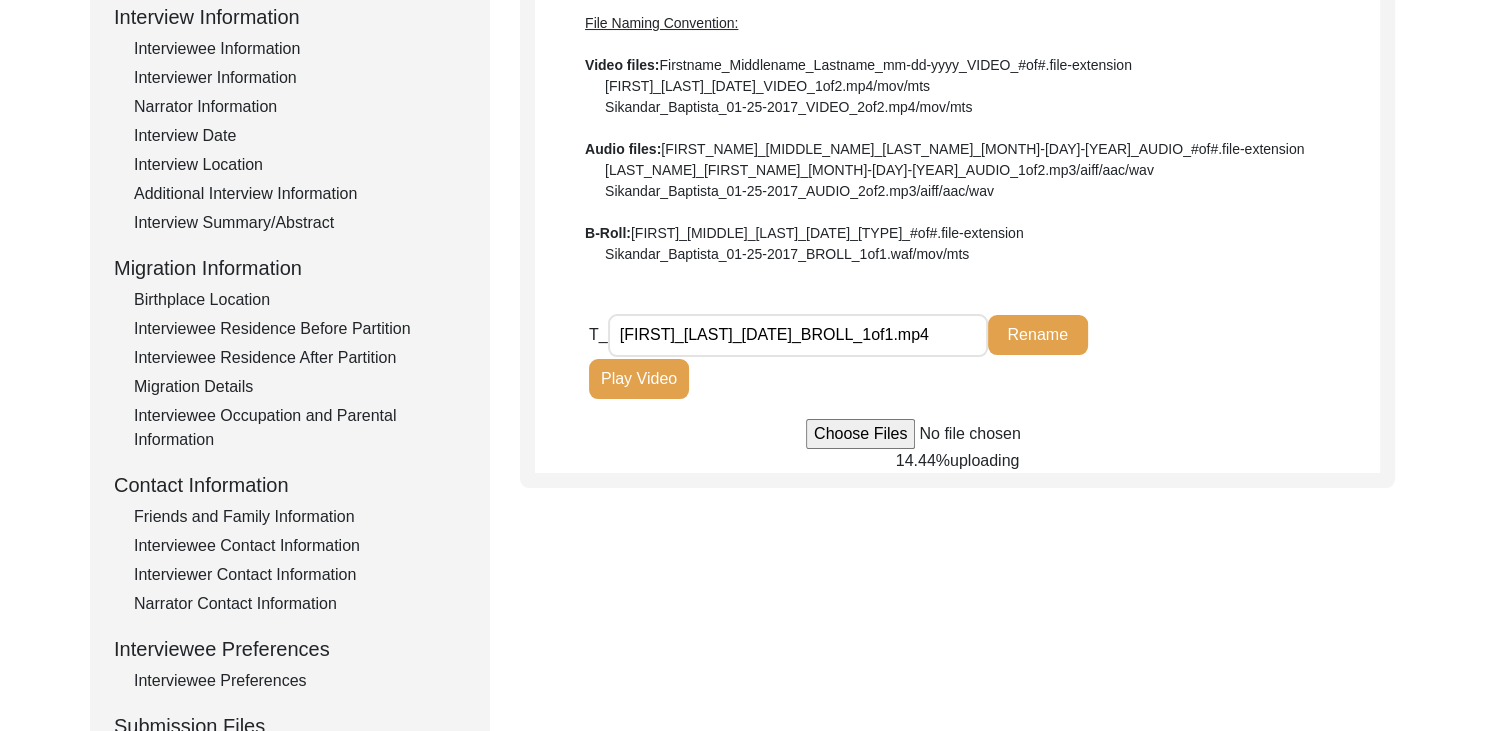 click on "[NAME]_[NAME]_[NAME]_mm-dd-yyyy_VIDEO_1of2.mp4/mov/mts" 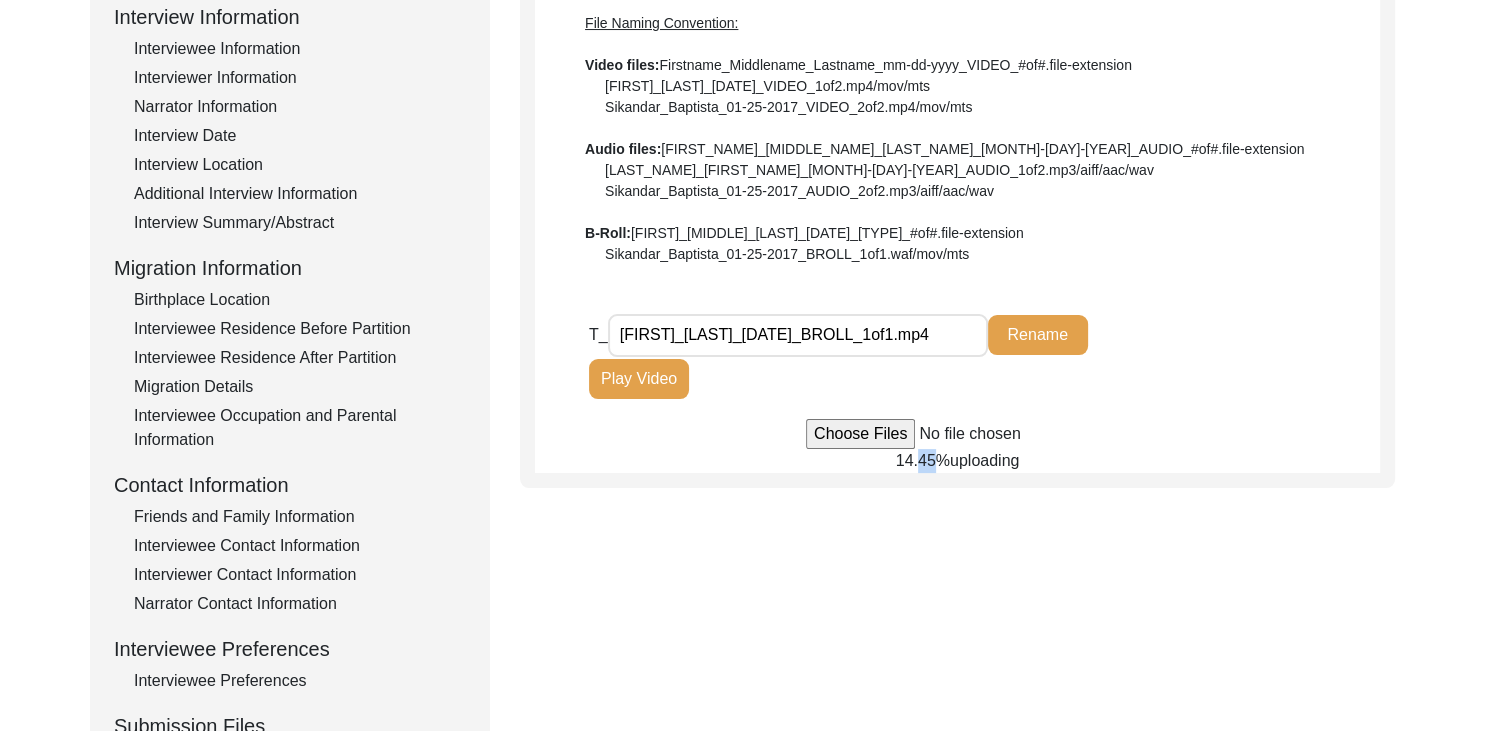 click on "Submission Form   Interview Information   Interviewee Information   Interviewer Information   Narrator Information   Interview Date   Interview Location   Additional Information   Interview Summary/Abstract   Migration Information   Birthplace Location   Interviewee Residence Before Partition   Interviewee Residence After Partition   Migration Details   Interviewee Occupation and Parental Information   Contact Information   Friends and Family Information   Interviewee Contact Information   Interviewer Contact Information   Narrator Contact Information   Interviewee Preferences   Interviewee Preferences   Submission Files   Interview Audio/Video Files   Interview Photo Files   Signed Release Form   Other Files   Interview Audio/Video Files  File Naming Convention: Video files:  [FIRST]_[MIDDLENAME]_[LAST]_[MM]-[DD]-[YYYY]_VIDEO_#of#.file-extension  [FIRST]_[MIDDLENAME]_[LAST]_[MM]-[DD]-[YYYY]_VIDEO_1of2.mp4/mov/mts  [FIRST]_[MIDDLENAME]_[LAST]_[MM]-[DD]-[YYYY]_VIDEO_2of2.mp4/mov/mts  Audio files: B-Roll: T_ Rename Play Video 14.45%" 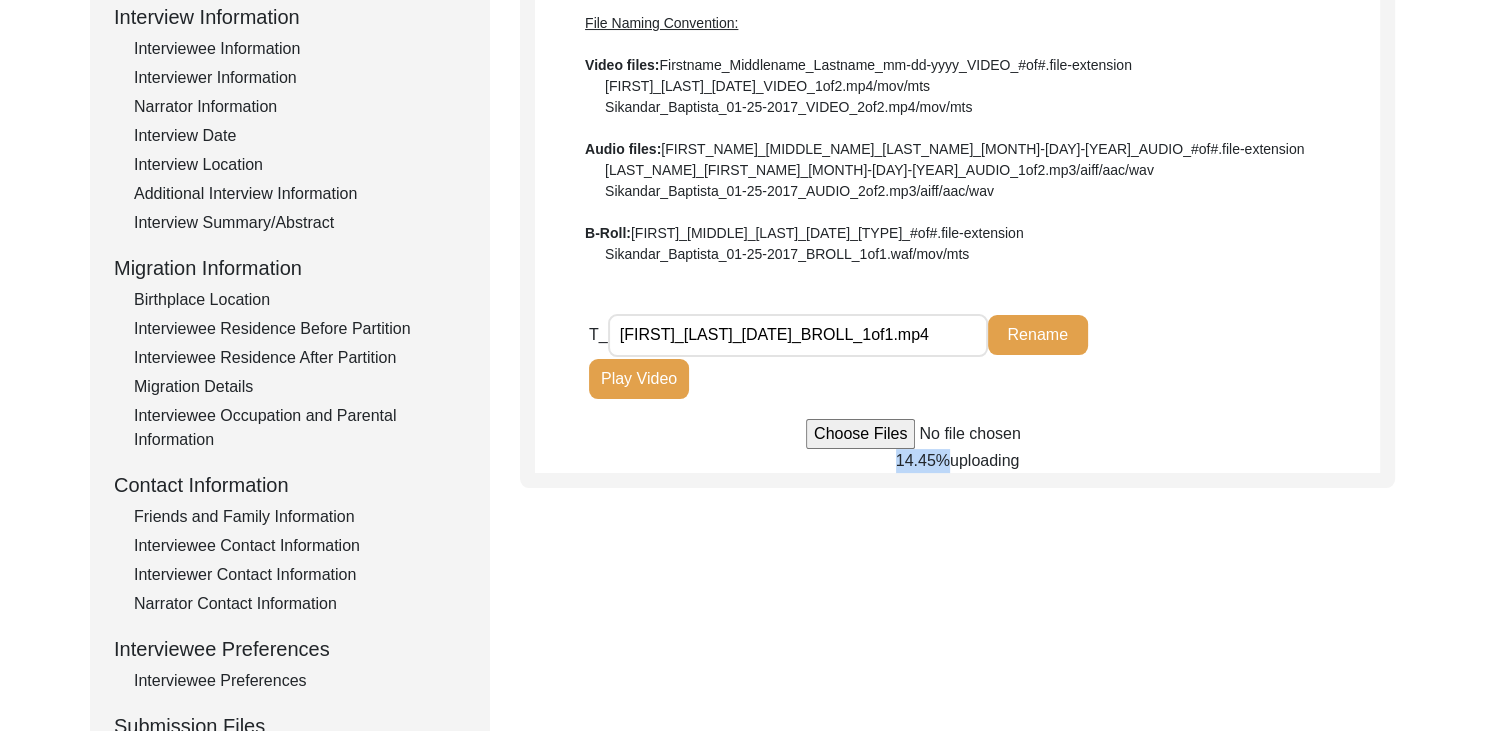 click on "Submission Form   Interview Information   Interviewee Information   Interviewer Information   Narrator Information   Interview Date   Interview Location   Additional Information   Interview Summary/Abstract   Migration Information   Birthplace Location   Interviewee Residence Before Partition   Interviewee Residence After Partition   Migration Details   Interviewee Occupation and Parental Information   Contact Information   Friends and Family Information   Interviewee Contact Information   Interviewer Contact Information   Narrator Contact Information   Interviewee Preferences   Interviewee Preferences   Submission Files   Interview Audio/Video Files   Interview Photo Files   Signed Release Form   Other Files   Interview Audio/Video Files  File Naming Convention: Video files:  [FIRST]_[MIDDLENAME]_[LAST]_[MM]-[DD]-[YYYY]_VIDEO_#of#.file-extension  [FIRST]_[MIDDLENAME]_[LAST]_[MM]-[DD]-[YYYY]_VIDEO_1of2.mp4/mov/mts  [FIRST]_[MIDDLENAME]_[LAST]_[MM]-[DD]-[YYYY]_VIDEO_2of2.mp4/mov/mts  Audio files: B-Roll: T_ Rename Play Video 14.45%" 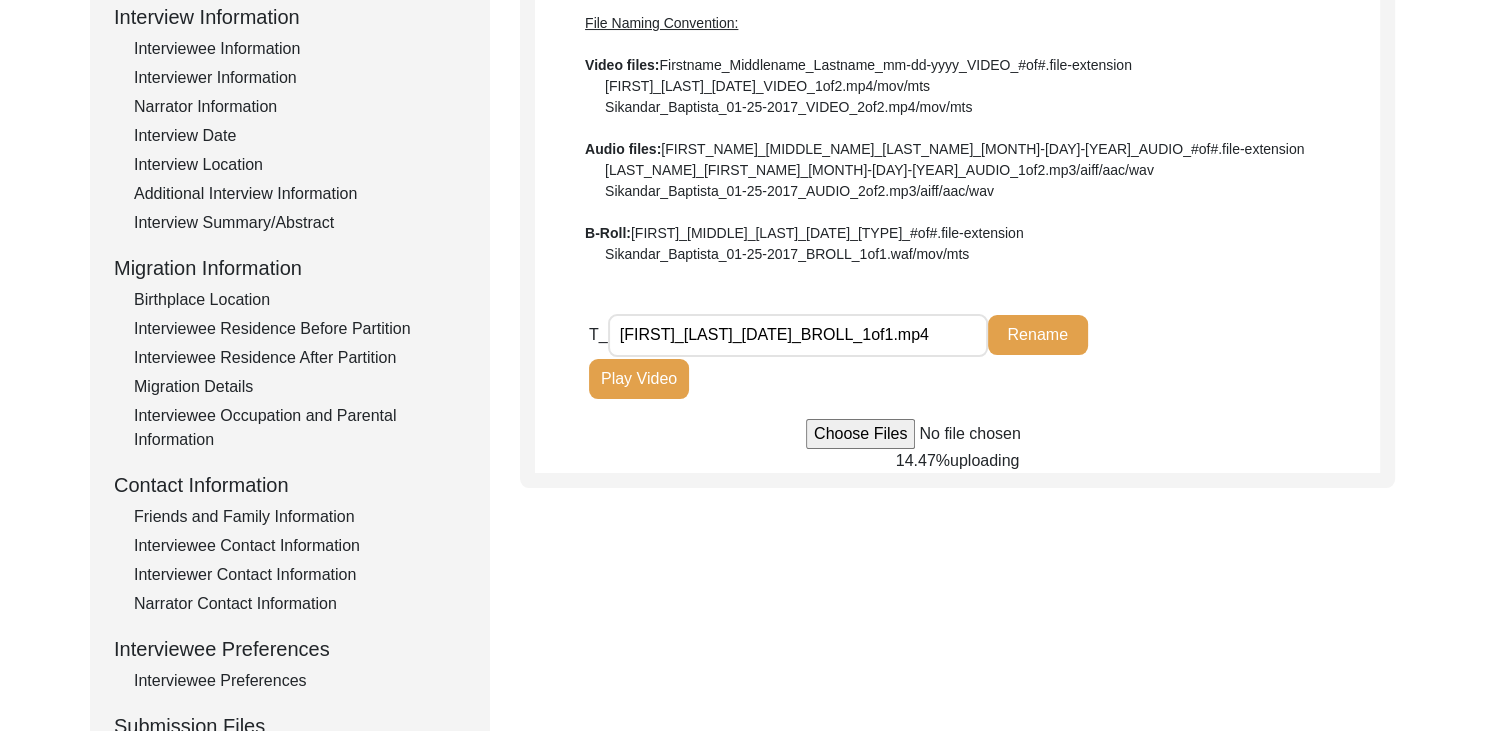 click on "Submission Form   Interview Information   Interviewee Information   Interviewer Information   Narrator Information   Interview Date   Interview Location   Additional Information   Interview Summary/Abstract   Migration Information   Birthplace Location   Interviewee Residence Before Partition   Interviewee Residence After Partition   Migration Details   Interviewee Occupation and Parental Information   Contact Information   Friends and Family Information   Interviewee Contact Information   Interviewer Contact Information   Narrator Contact Information   Interviewee Preferences   Interviewee Preferences   Submission Files   Interview Audio/Video Files   Interview Photo Files   Signed Release Form   Other Files   Interview Audio/Video Files  File Naming Convention: Video files:  [FIRST]_[MIDDLENAME]_[LAST]_[MM]-[DD]-[YYYY]_VIDEO_#of#.file-extension  [FIRST]_[MIDDLENAME]_[LAST]_[MM]-[DD]-[YYYY]_VIDEO_1of2.mp4/mov/mts  [FIRST]_[MIDDLENAME]_[LAST]_[MM]-[DD]-[YYYY]_VIDEO_2of2.mp4/mov/mts  Audio files: B-Roll: T_ Rename Play Video 14.47%" 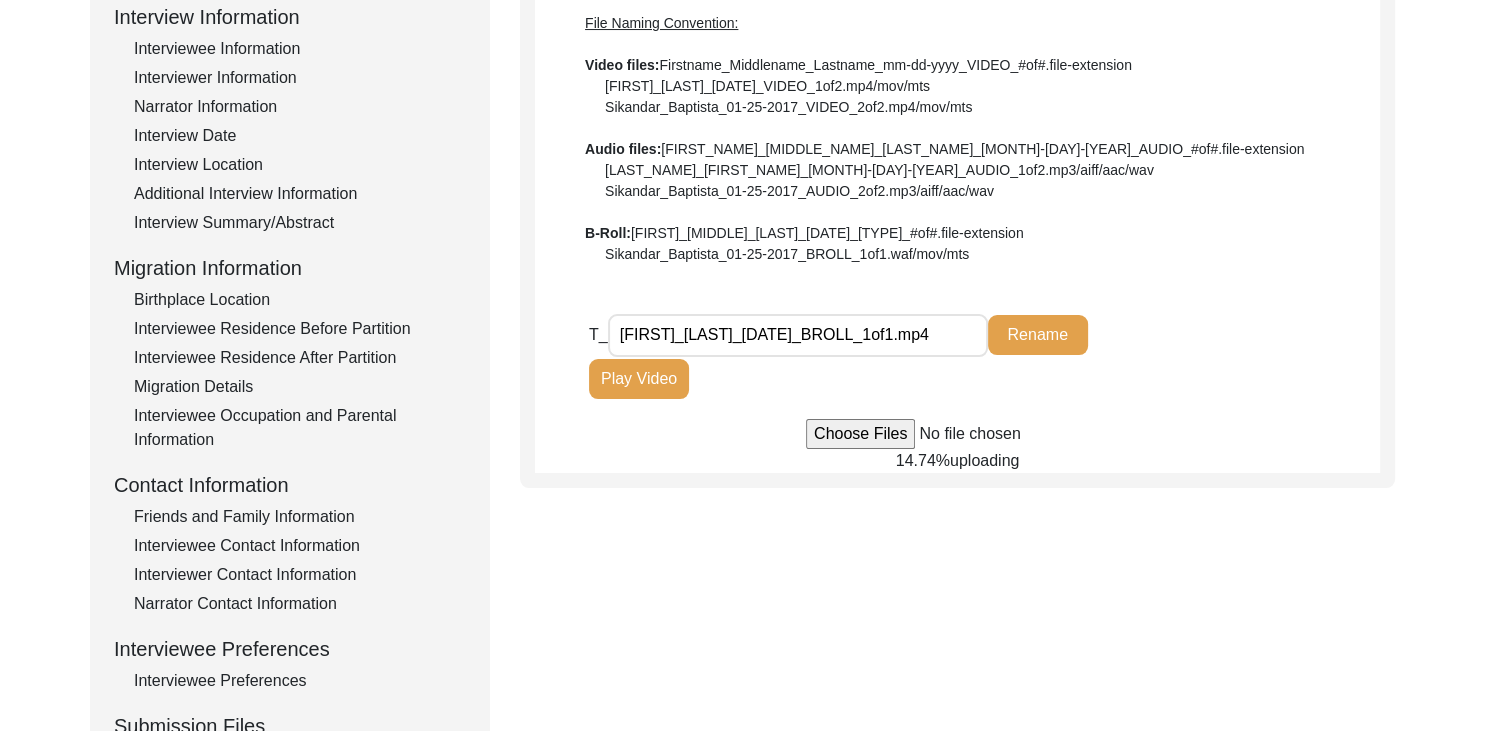 click on "Submission Form   Interview Information   Interviewee Information   Interviewer Information   Narrator Information   Interview Date   Interview Location   Additional Interview Information   Interview Summary/Abstract   Migration Information   Birthplace Location   Interviewee Residence Before Partition   Interviewee Residence After Partition   Migration Details   Interviewee Occupation and Parental Information   Contact Information   Friends and Family Information   Interviewee Contact Information   Interviewer Contact Information   Narrator Contact Information   Interviewee Preferences   Interviewee Preferences   Submission Files   Interview Audio/Video Files   Interview Photo Files   Signed Release Form   Other Files   Interview Audio/Video Files  File Naming Convention: Video files:  Firstname_Middlename_Lastname_mm-dd-yyyy_VIDEO_#of#.file-extension  Sikandar_Baptista_01-25-2017_VIDEO_1of2.mp4/mov/mts  Sikandar_Baptista_01-25-2017_VIDEO_2of2.mp4/mov/mts  Audio files: B-Roll: T_ Rename Play Video 14.74%" 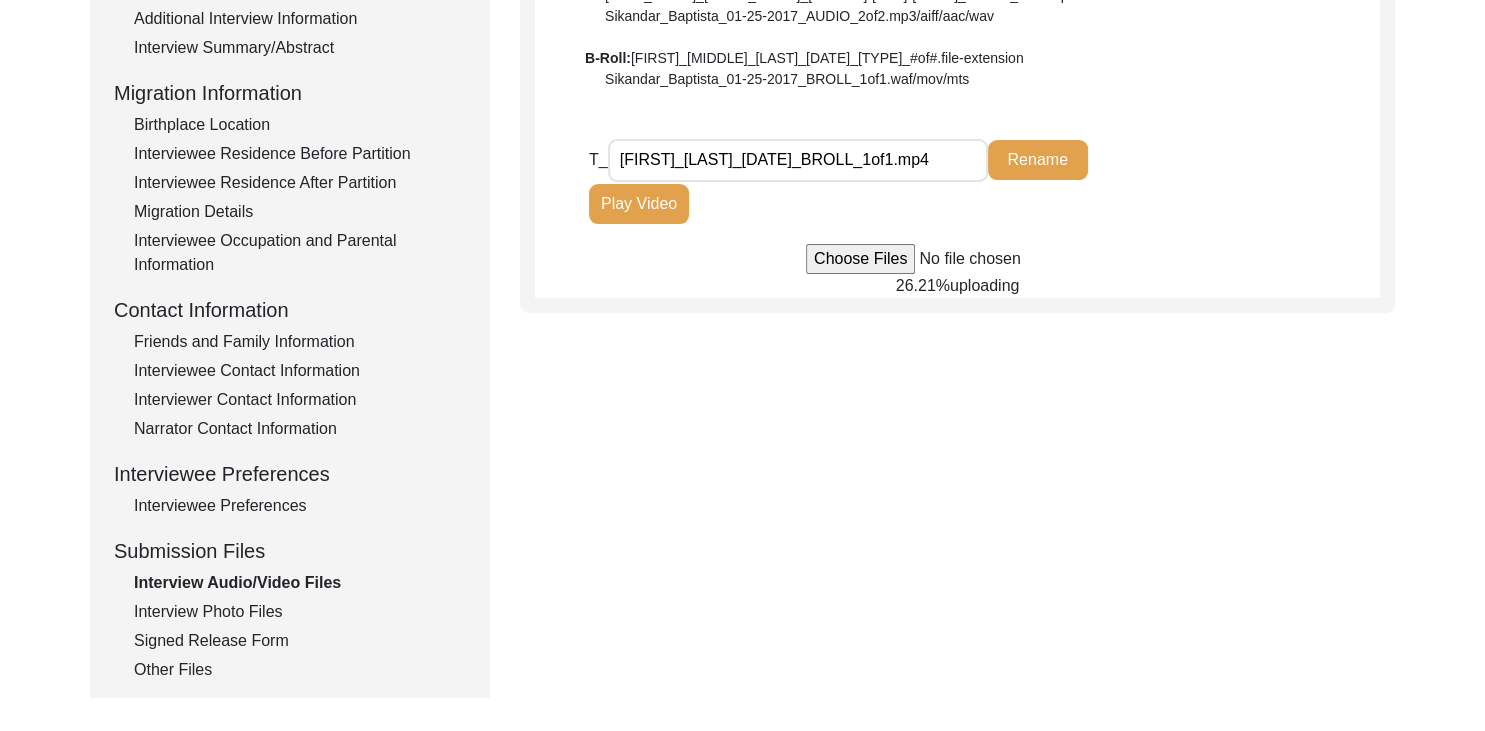 scroll, scrollTop: 414, scrollLeft: 0, axis: vertical 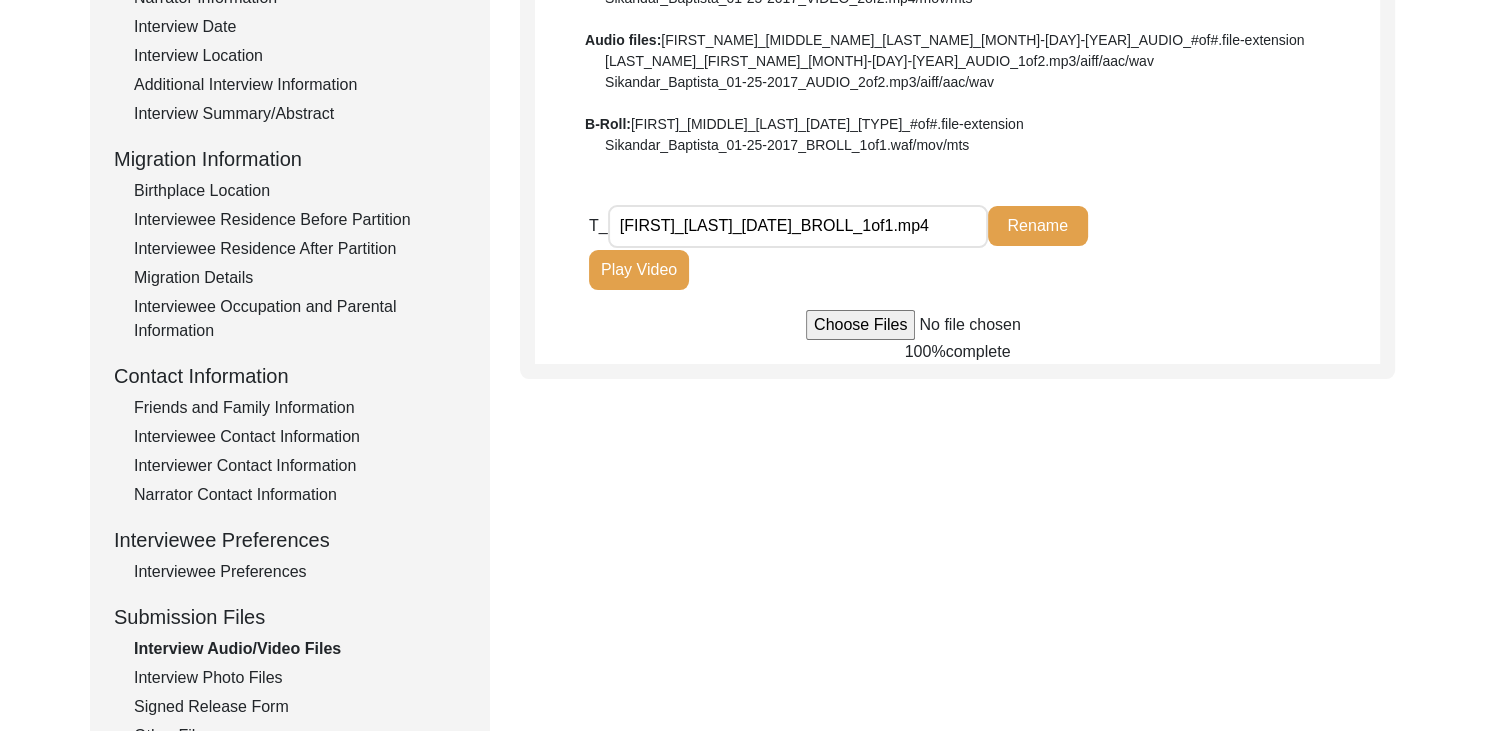 click on "Submission Form   Interview Information   Interviewee Information   Interviewer Information   Narrator Information   Interview Date   Interview Location   Additional Interview Information   Interview Summary/Abstract   Migration Information   Birthplace Location   Interviewee Residence Before Partition   Interviewee Residence After Partition   Migration Details   Interviewee Occupation and Parental Information   Contact Information   Friends and Family Information   Interviewee Contact Information   Interviewer Contact Information   Narrator Contact Information   Interviewee Preferences   Interviewee Preferences   Submission Files   Interview Audio/Video Files   Interview Photo Files   Signed Release Form   Other Files   Interview Audio/Video Files  File Naming Convention: Video files:  [FIRST]_[MIDDLE]_[LAST]_[DATE]_VIDEO_#of#.file-extension  [FIRST]_[LAST]_[DATE]_VIDEO_1of2.mp4/mov/mts  [FIRST]_[LAST]_[DATE]_VIDEO_2of2.mp4/mov/mts  Audio files: B-Roll: T_ Rename Play Video 100%" 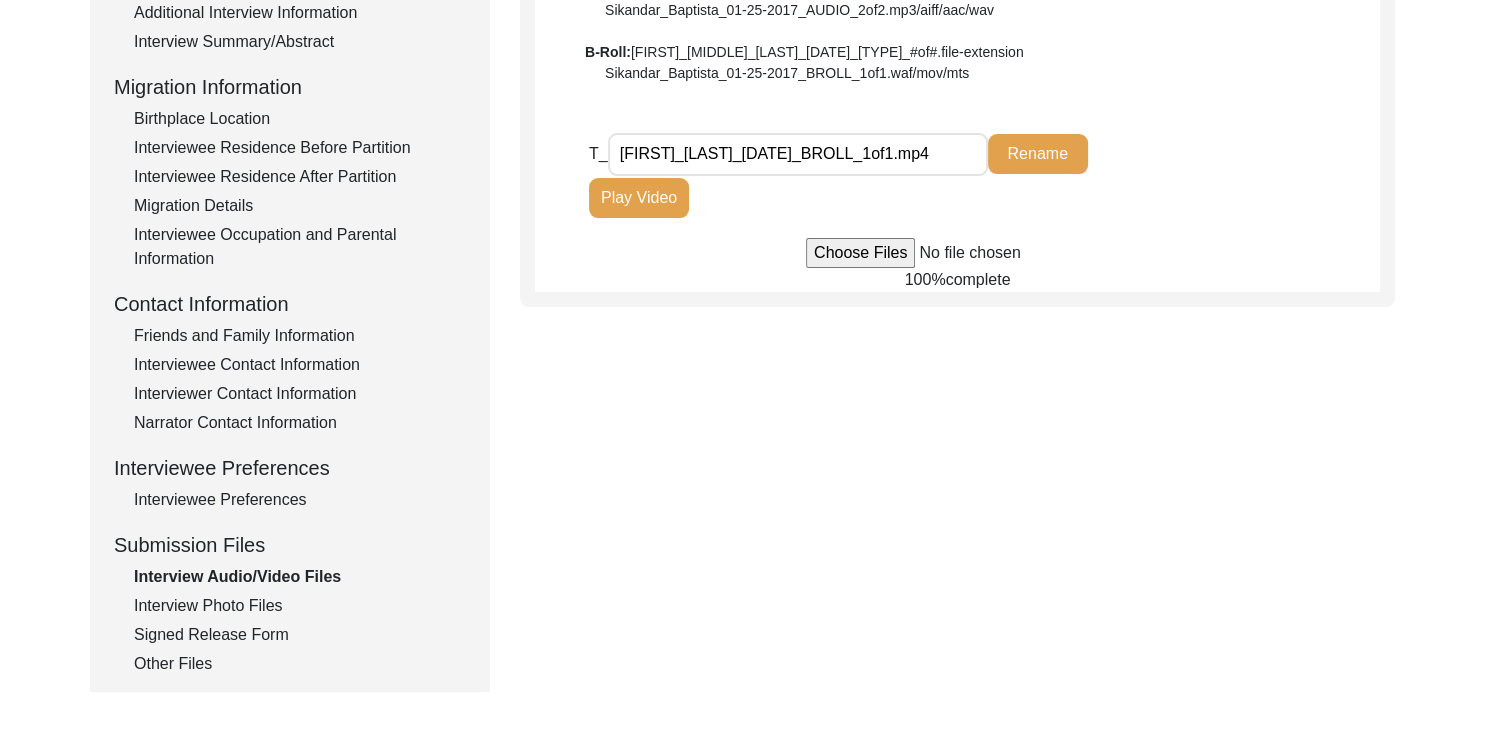 scroll, scrollTop: 468, scrollLeft: 0, axis: vertical 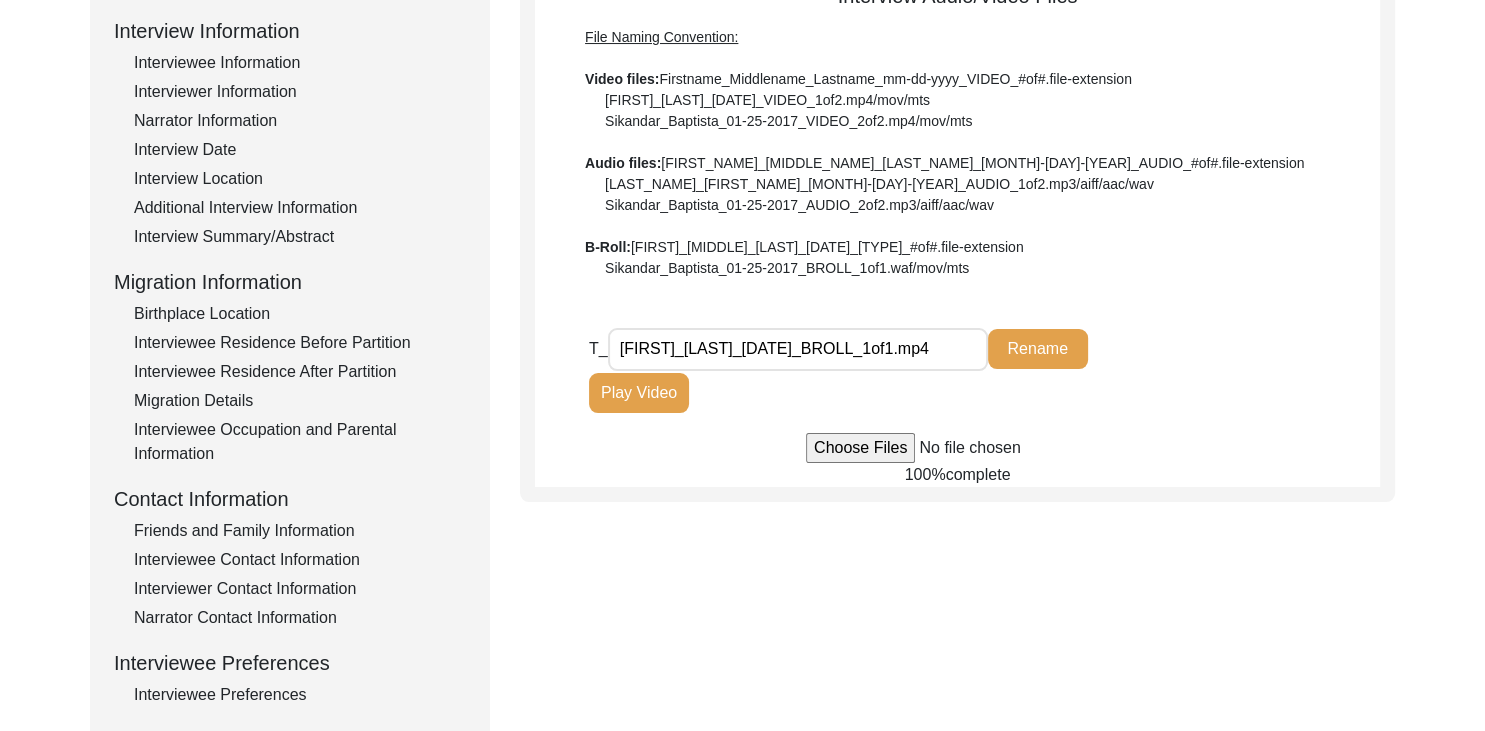click at bounding box center (957, 448) 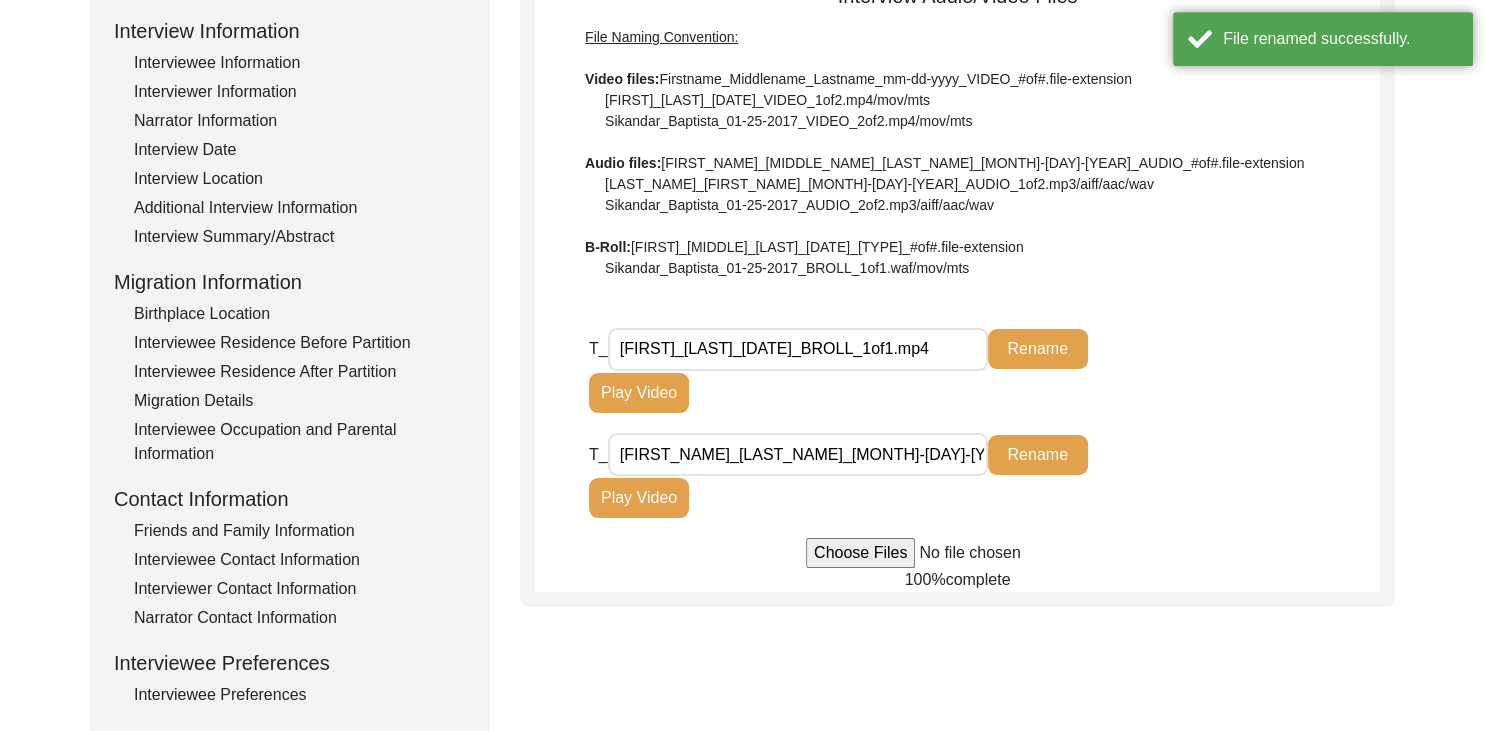 click on "Submission Form   Interview Information   Interviewee Information   Interviewer Information   Narrator Information   Interview Date   Interview Location   Additional Interview Information   Interview Summary/Abstract   Migration Information   Birthplace Location   Interviewee Residence Before Partition   Interviewee Residence After Partition   Migration Details   Interviewee Occupation and Parental Information   Contact Information   Friends and Family Information   Interviewee Contact Information   Interviewer Contact Information   Narrator Contact Information   Interviewee Preferences   Interviewee Preferences   Submission Files   Interview Audio/Video Files   Interview Photo Files   Signed Release Form   Other Files   Interview Audio/Video Files  File Naming Convention: Video files:  [NAME]_[NAME]_[NAME]_mm-dd-yyyy_VIDEO_#of#.file-extension  [NAME]_[NAME]_[NAME]_01-25-2017_VIDEO_1of2.mp4/mov/mts  [NAME]_[NAME]_[NAME]_01-25-2017_VIDEO_2of2.mp4/mov/mts  Audio files: B-Roll: T_ Rename Play Video T_ Rename" 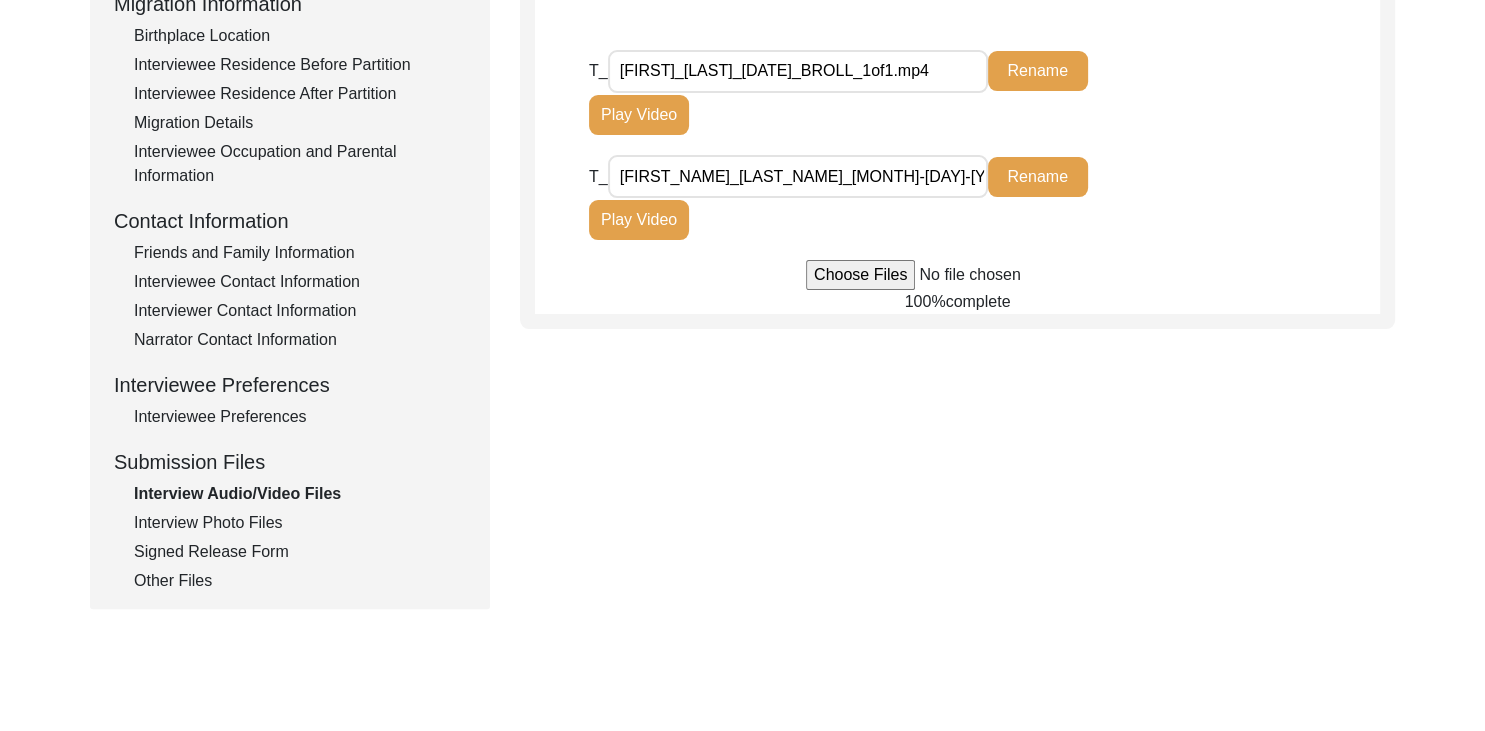 scroll, scrollTop: 548, scrollLeft: 0, axis: vertical 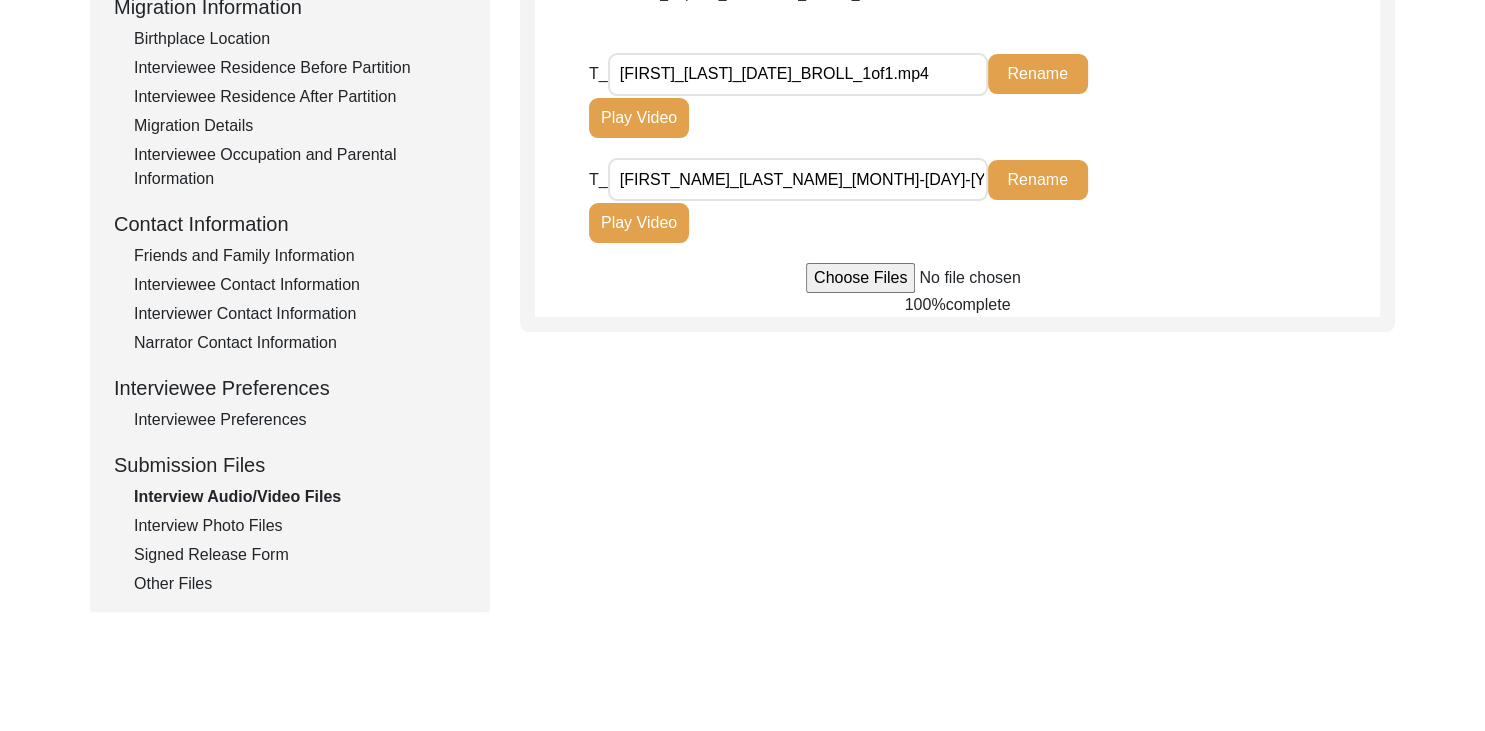 click on "Rename" 